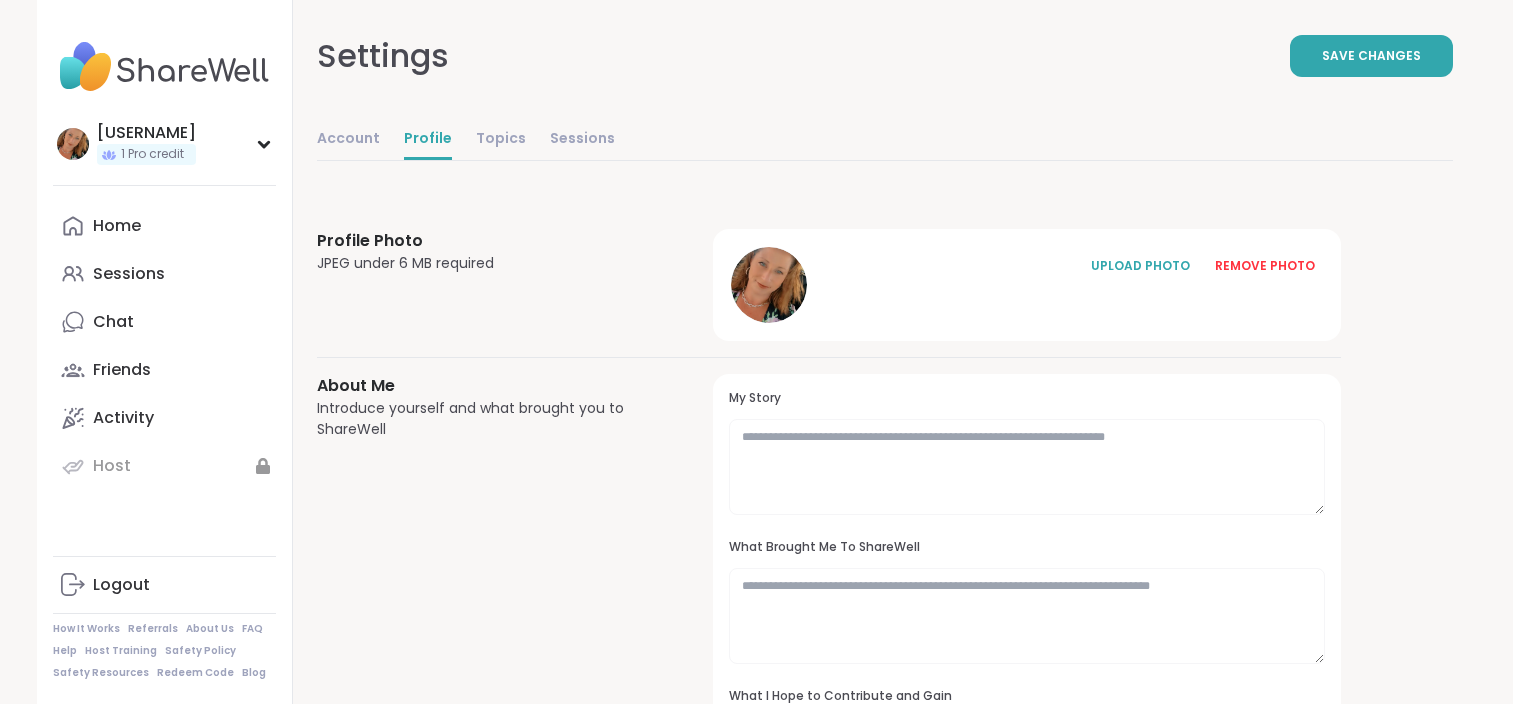 scroll, scrollTop: 0, scrollLeft: 0, axis: both 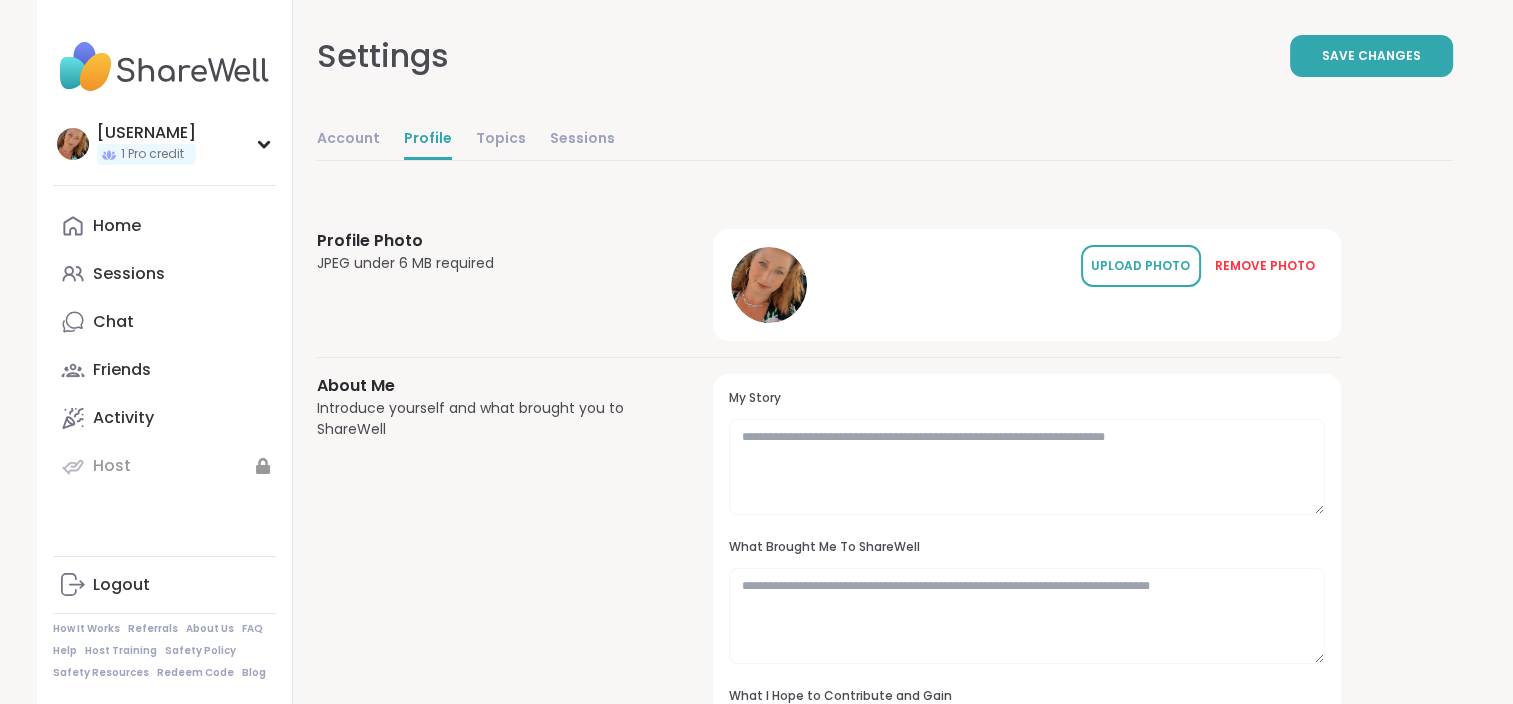 click on "UPLOAD PHOTO" at bounding box center (1141, 266) 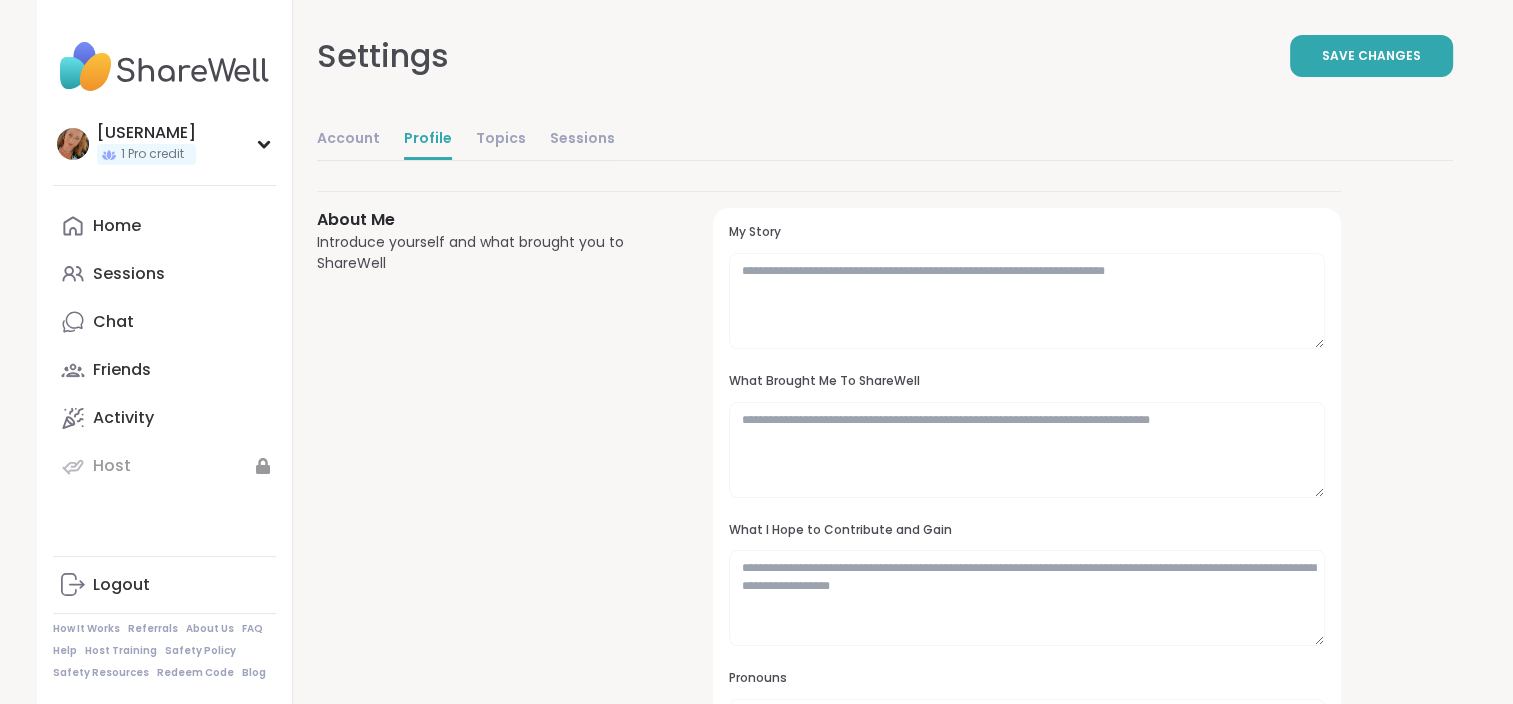 scroll, scrollTop: 184, scrollLeft: 0, axis: vertical 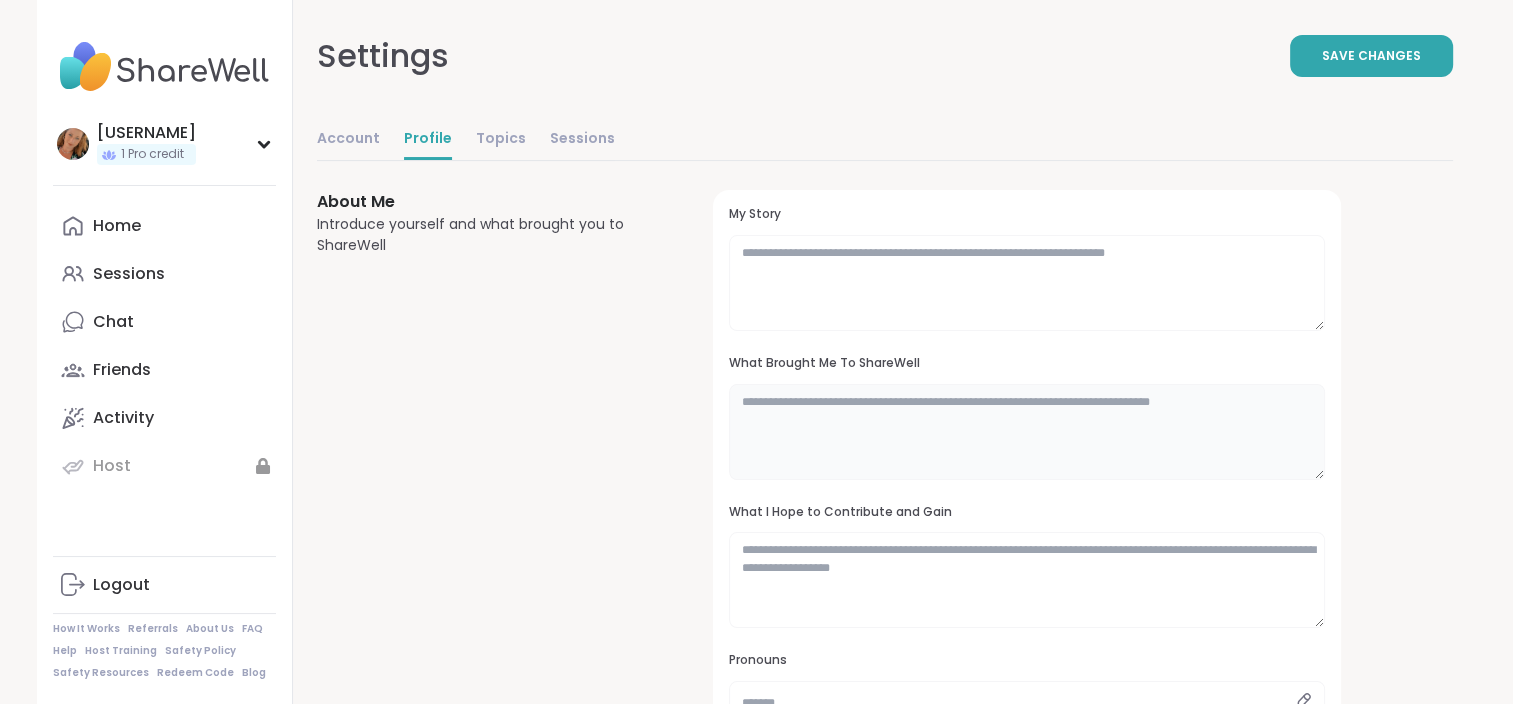 click at bounding box center [1026, 432] 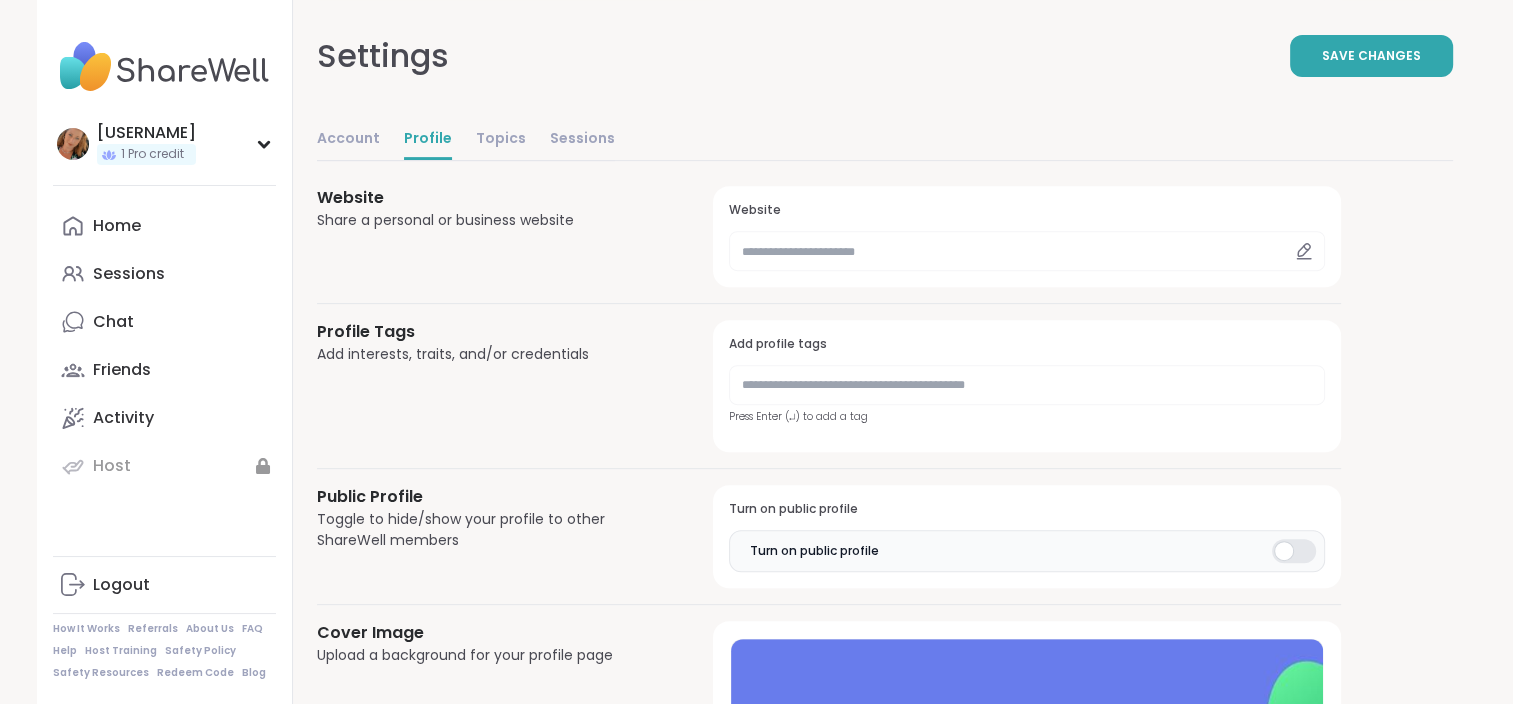 scroll, scrollTop: 768, scrollLeft: 0, axis: vertical 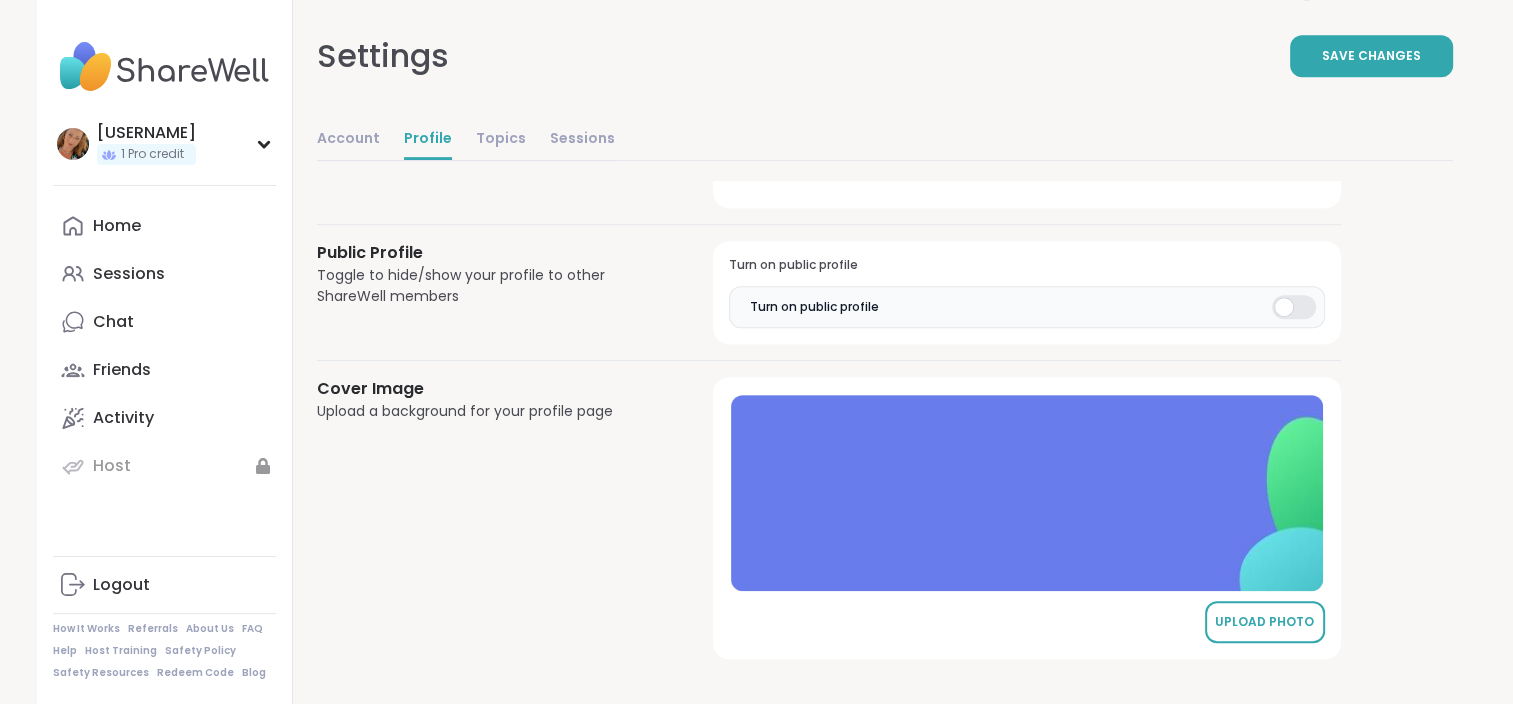 click on "UPLOAD PHOTO" at bounding box center [1265, 622] 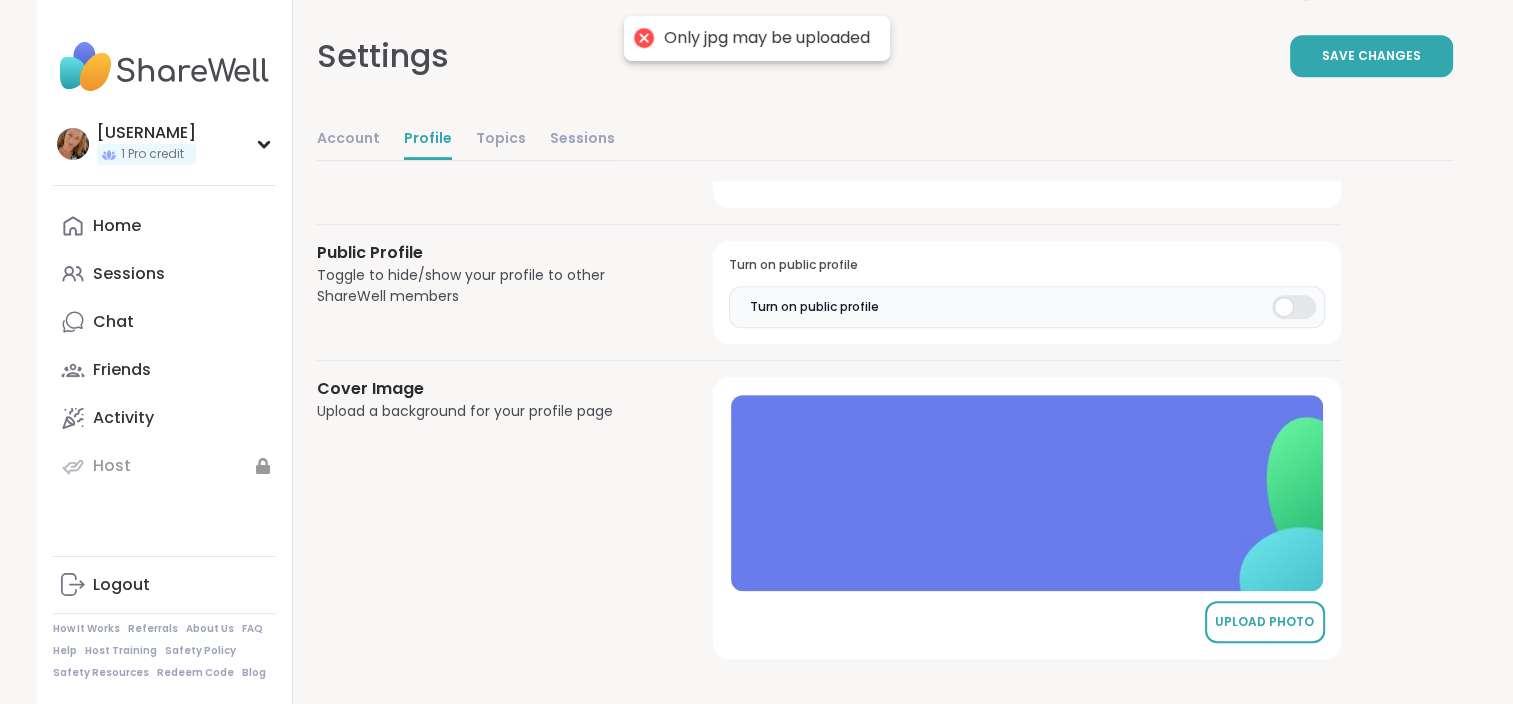 click on "UPLOAD PHOTO" at bounding box center [1265, 622] 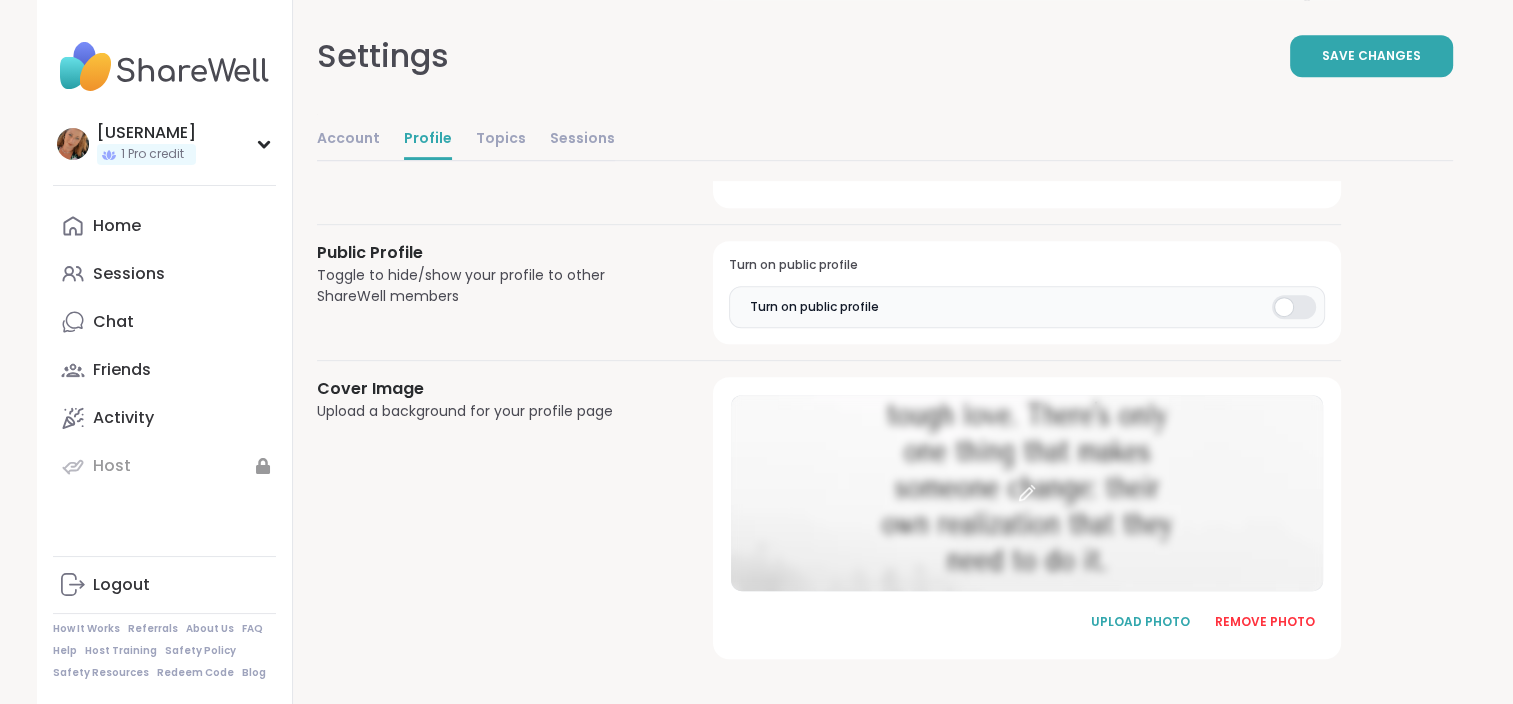 click 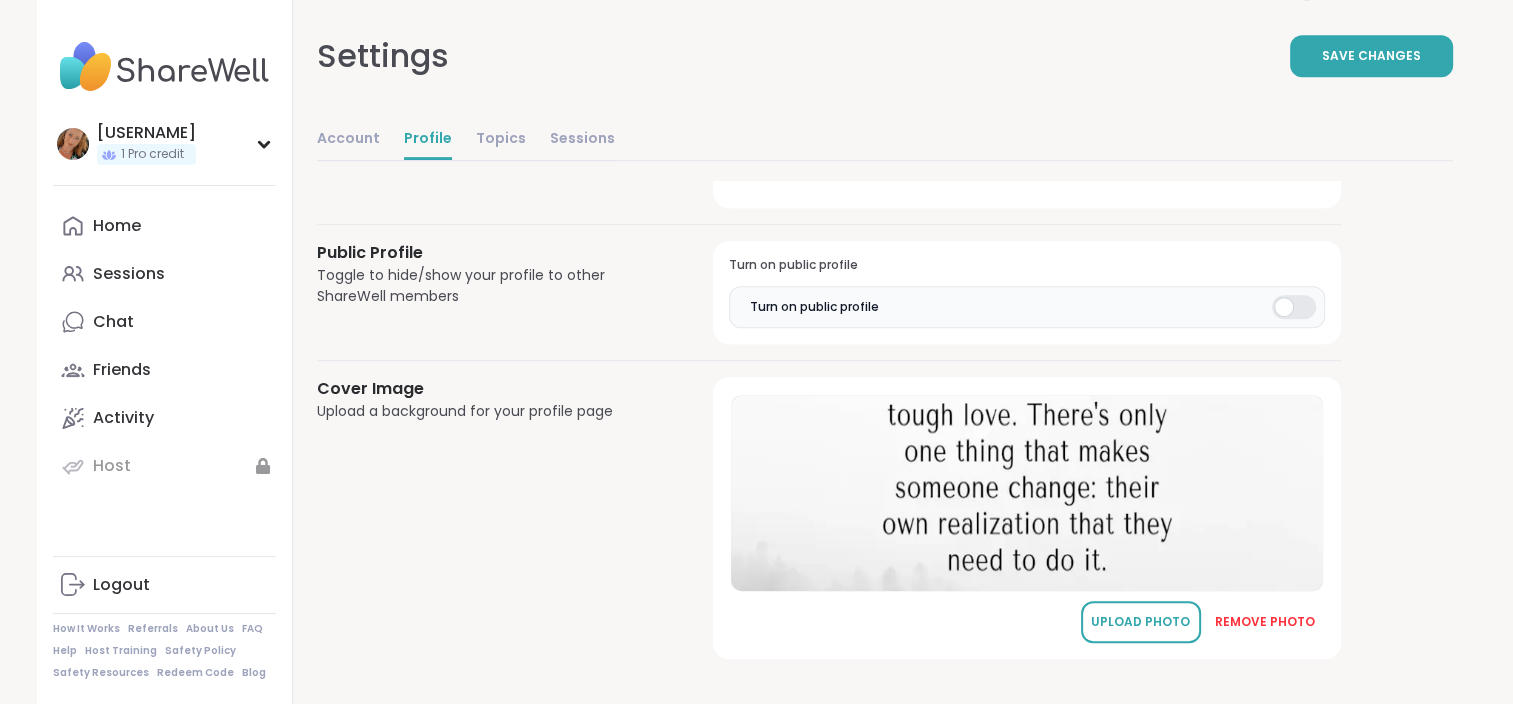 click on "UPLOAD PHOTO" at bounding box center (1141, 622) 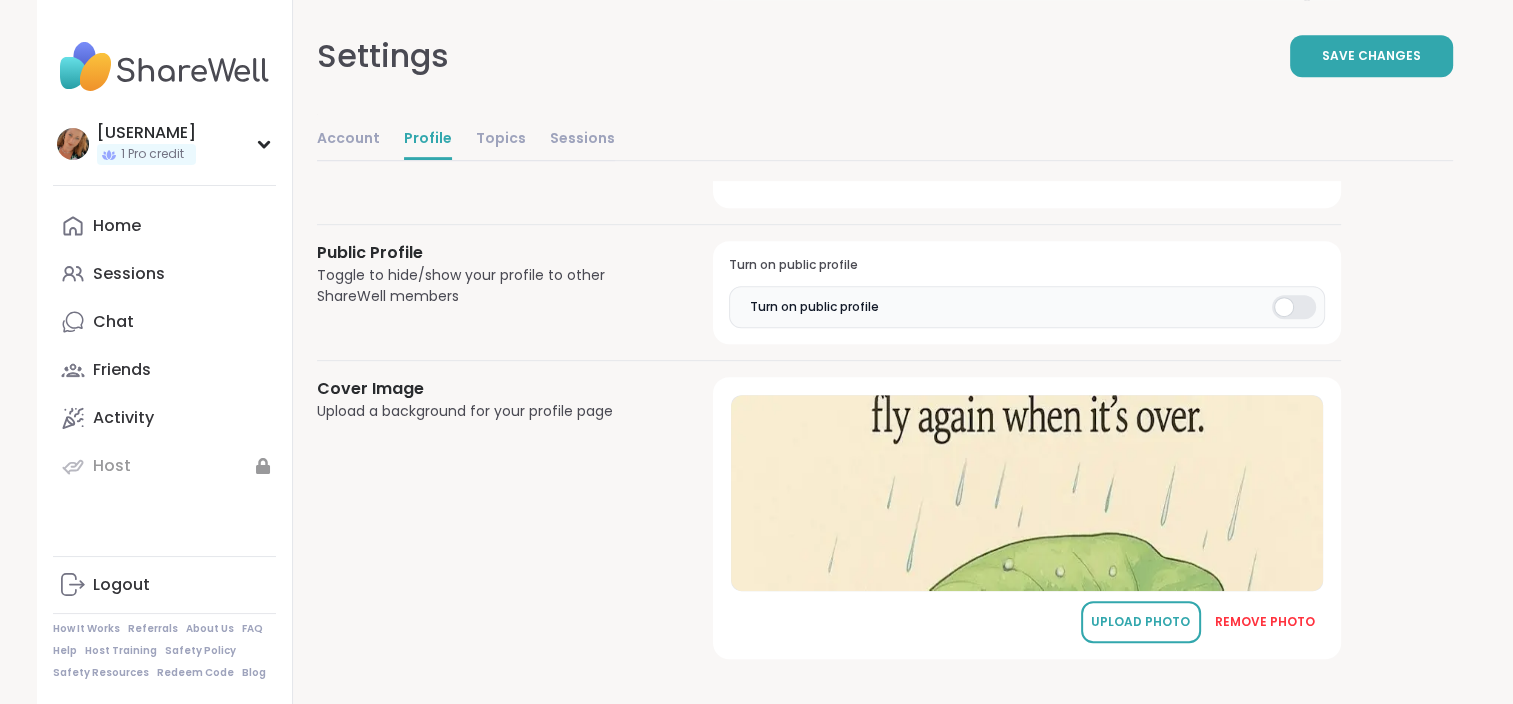 click on "UPLOAD PHOTO" at bounding box center [1141, 622] 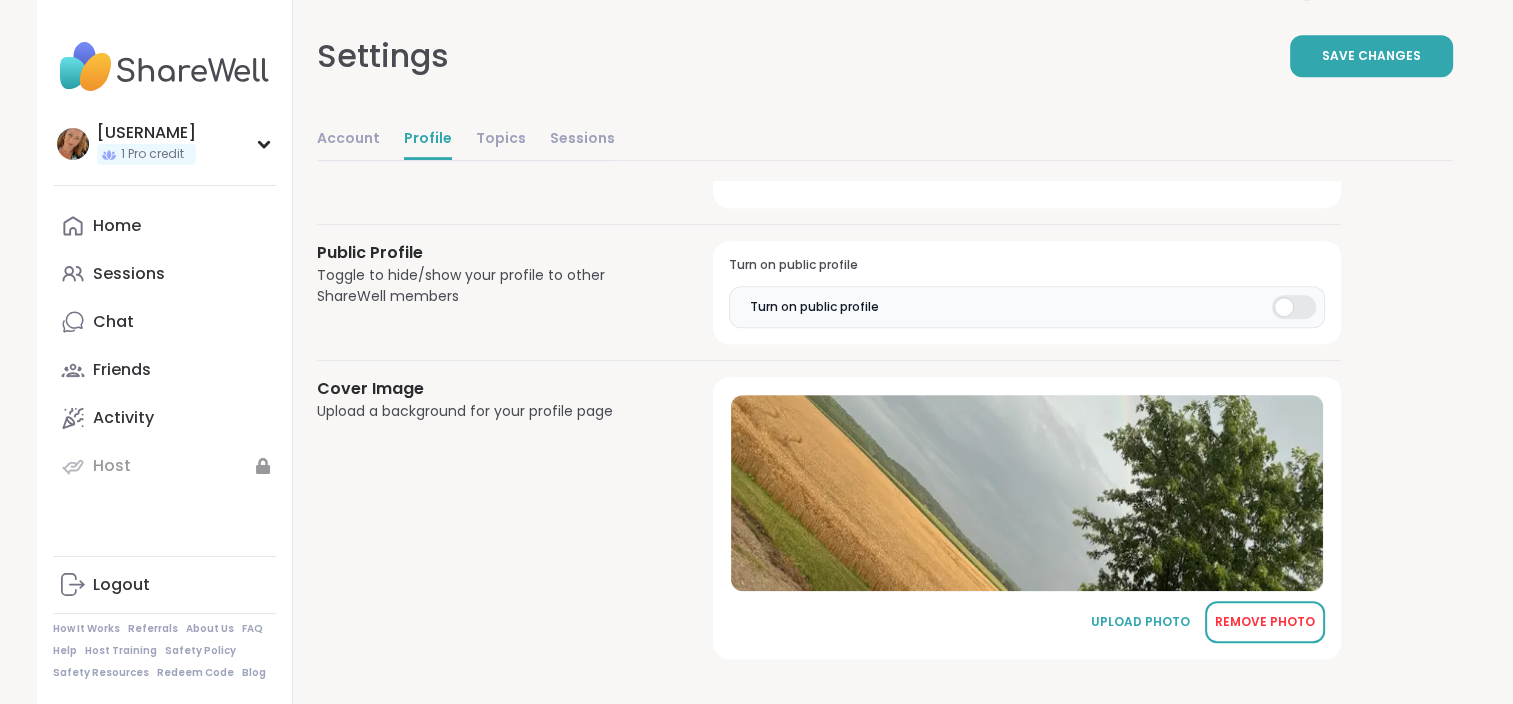 click on "REMOVE PHOTO" at bounding box center [1265, 622] 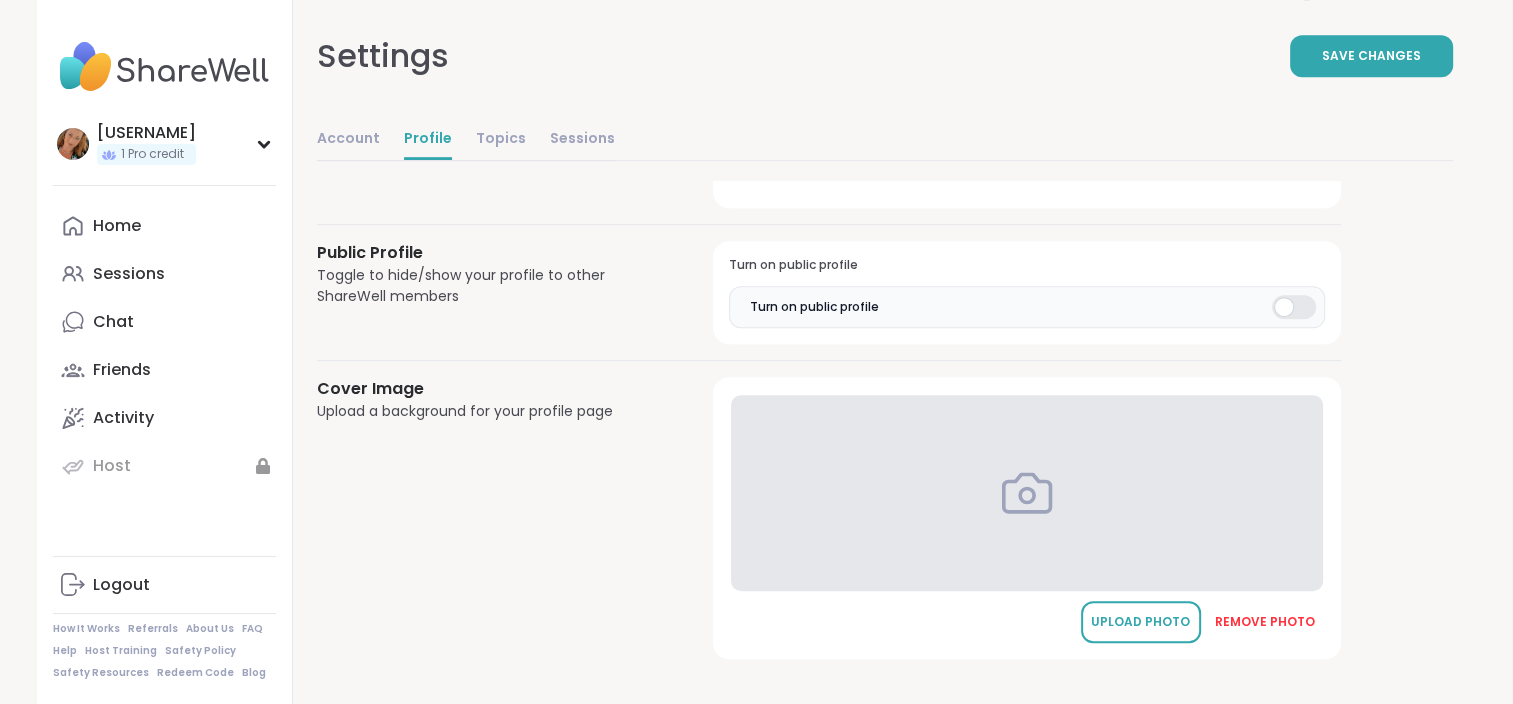 click on "UPLOAD PHOTO" at bounding box center (1141, 622) 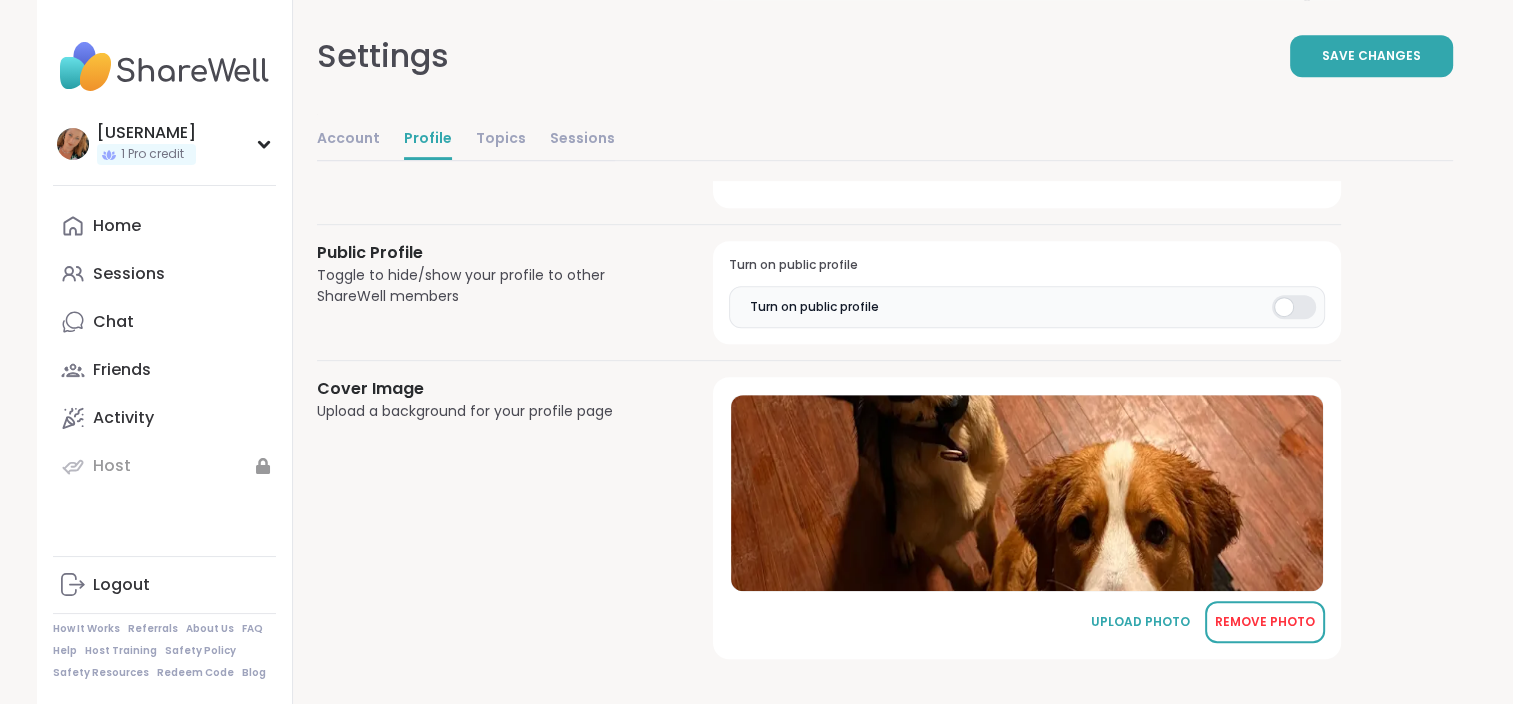 click on "REMOVE PHOTO" at bounding box center [1265, 622] 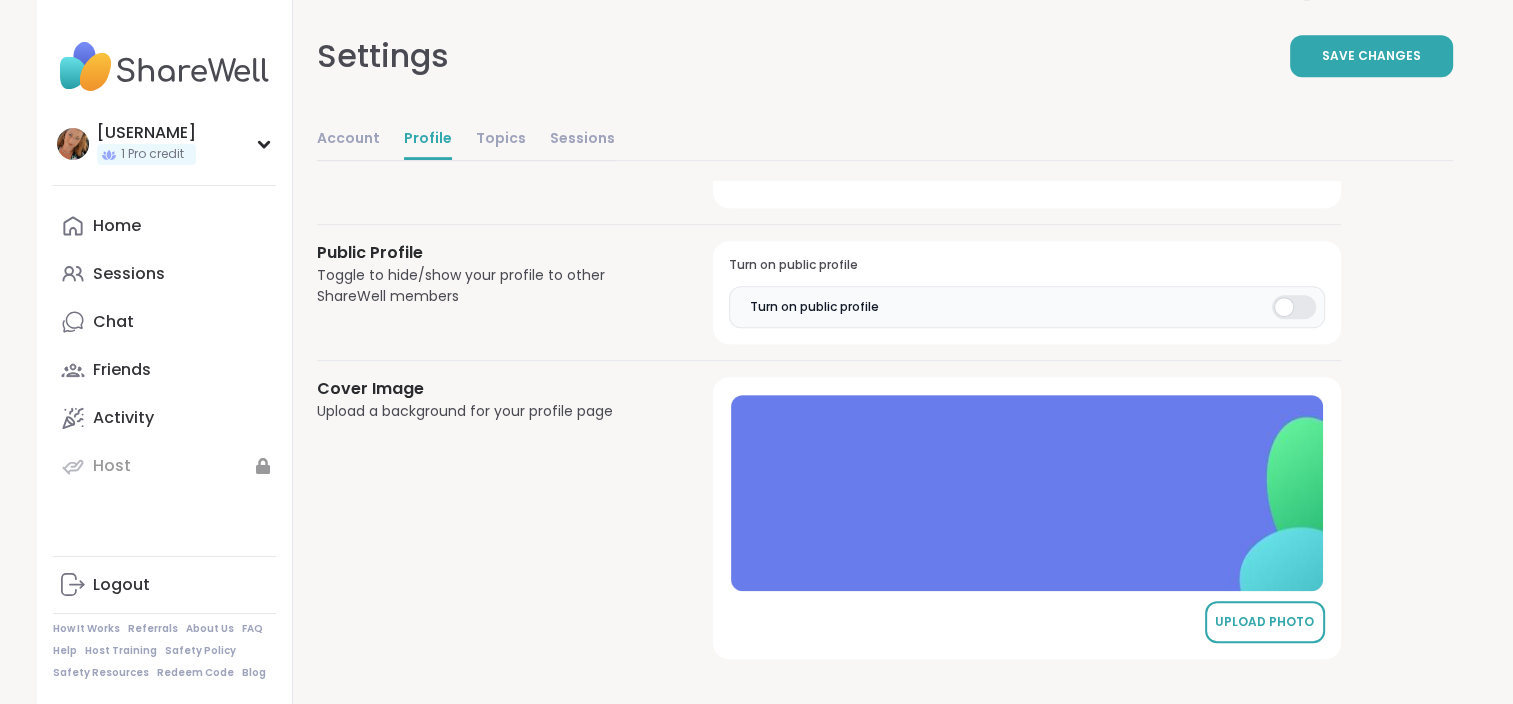 click on "UPLOAD PHOTO" at bounding box center [1265, 622] 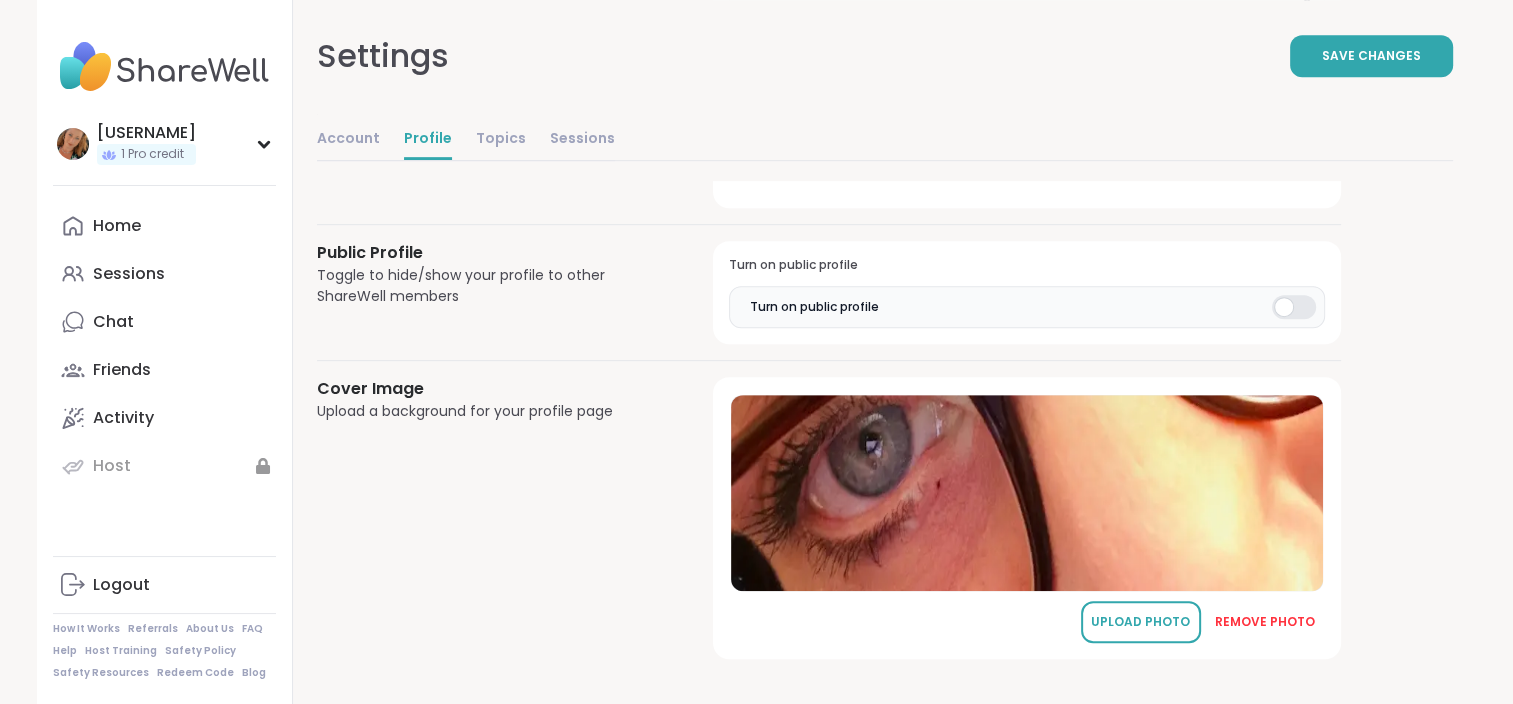 click on "UPLOAD PHOTO" at bounding box center (1141, 622) 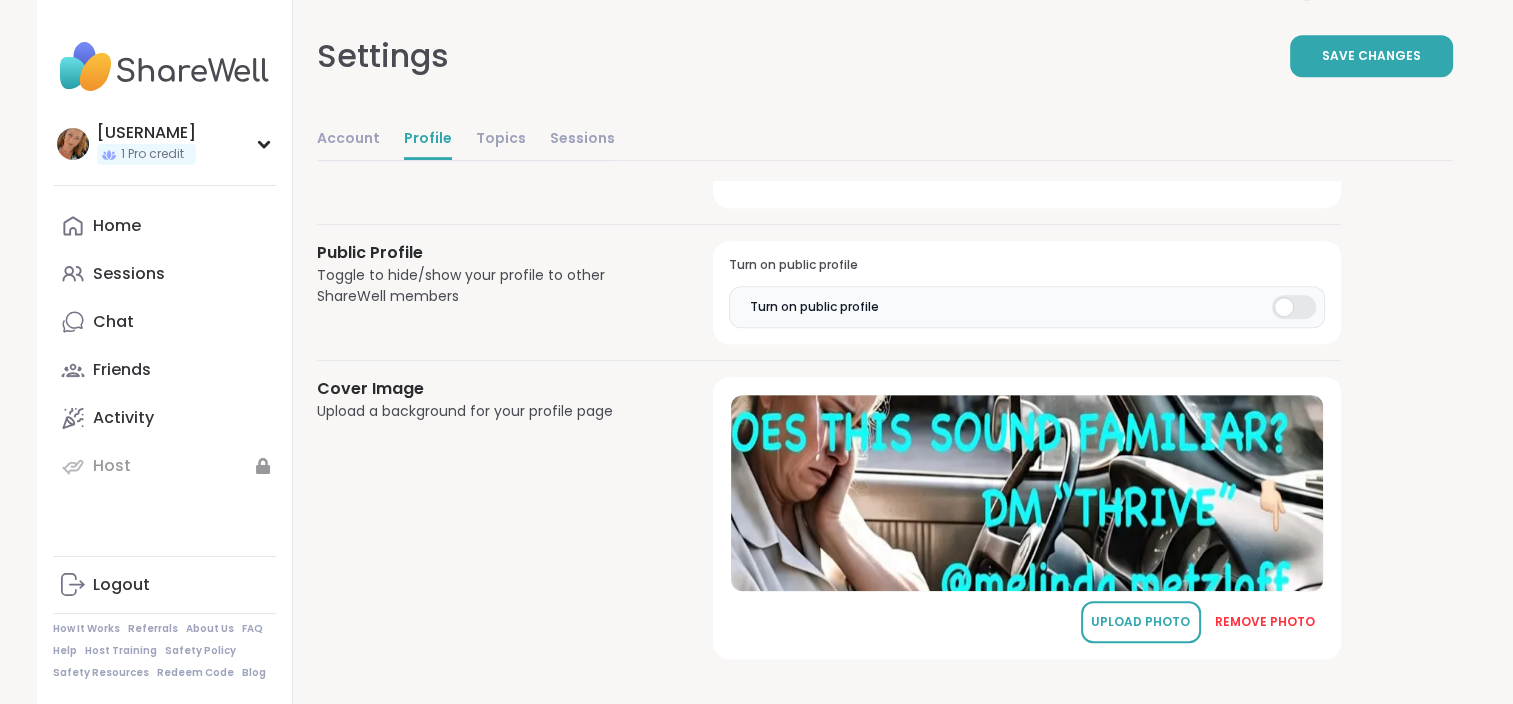 click on "UPLOAD PHOTO" at bounding box center [1141, 622] 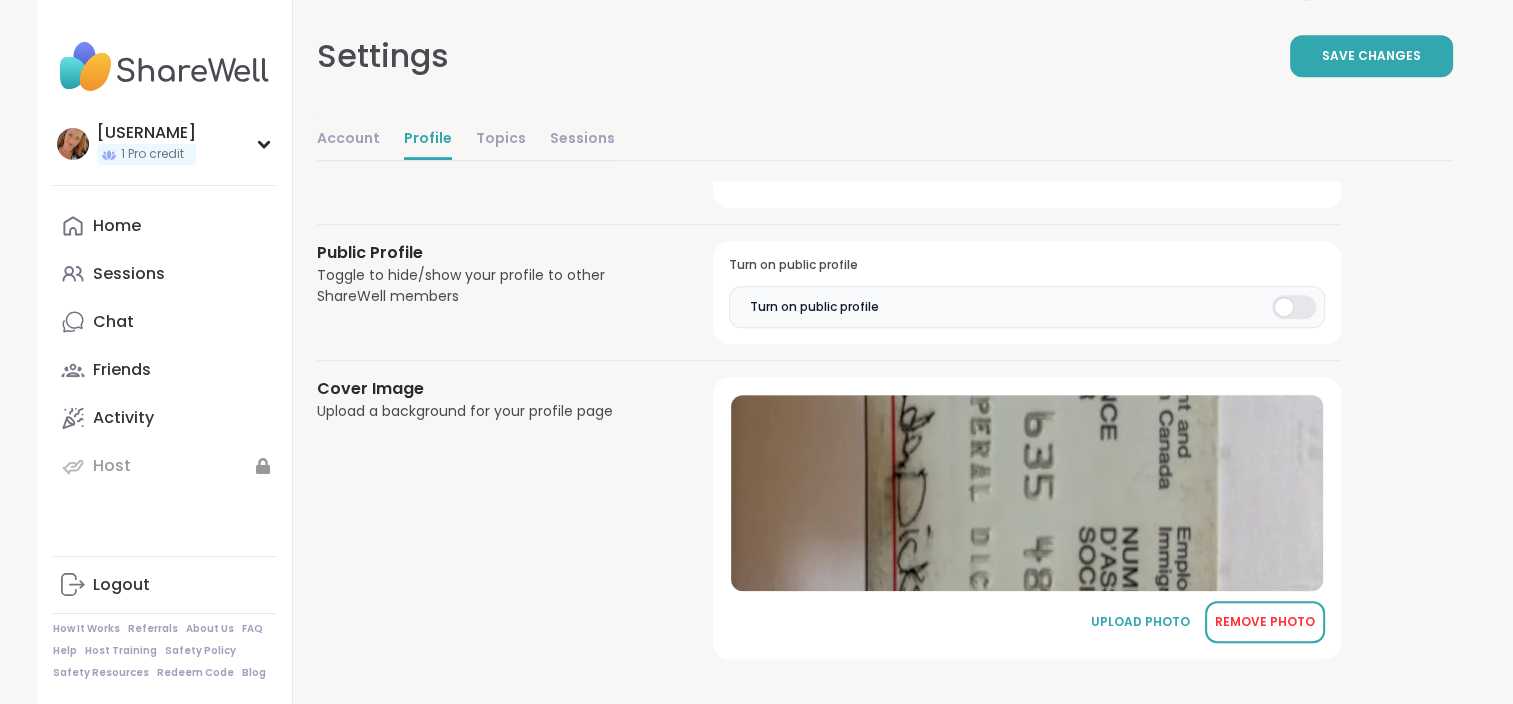 click on "REMOVE PHOTO" at bounding box center [1265, 622] 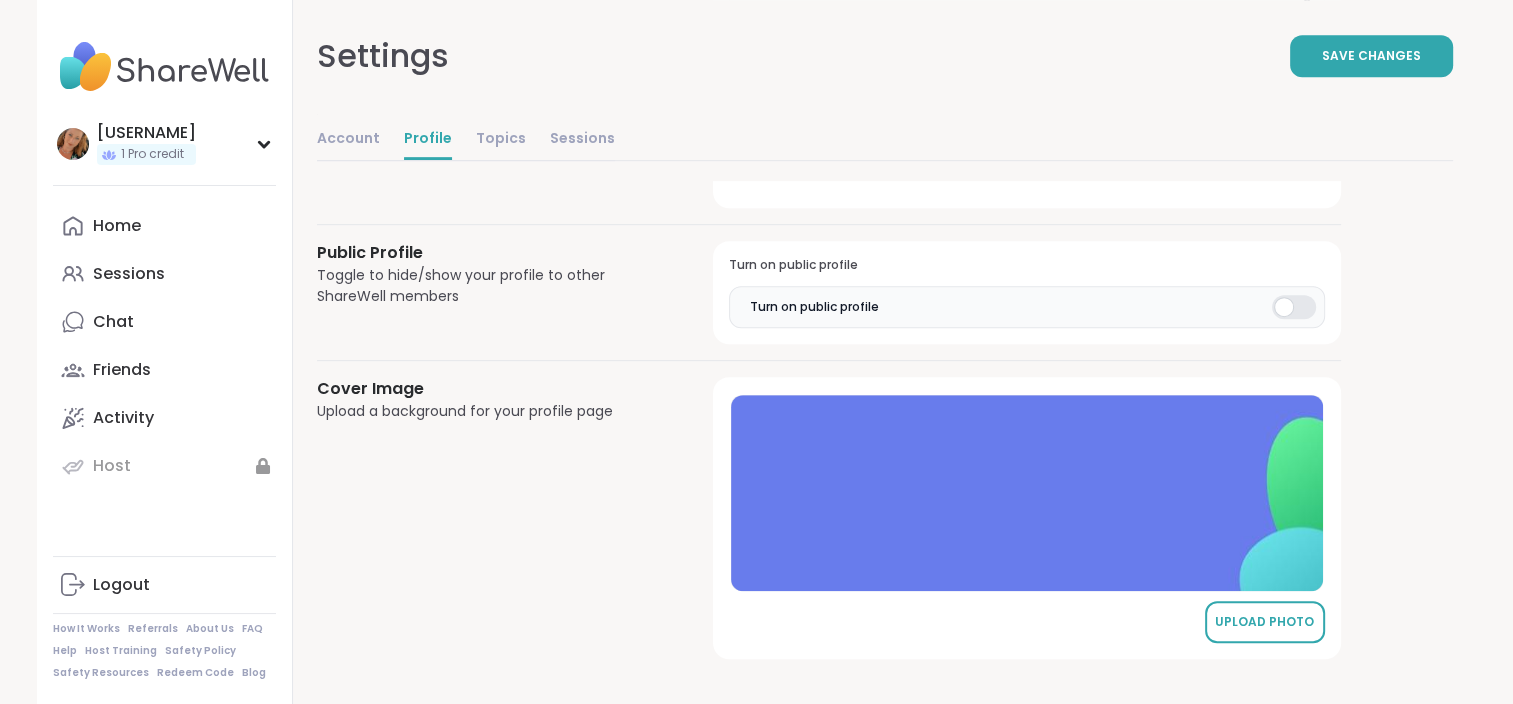 click on "UPLOAD PHOTO" at bounding box center [1265, 622] 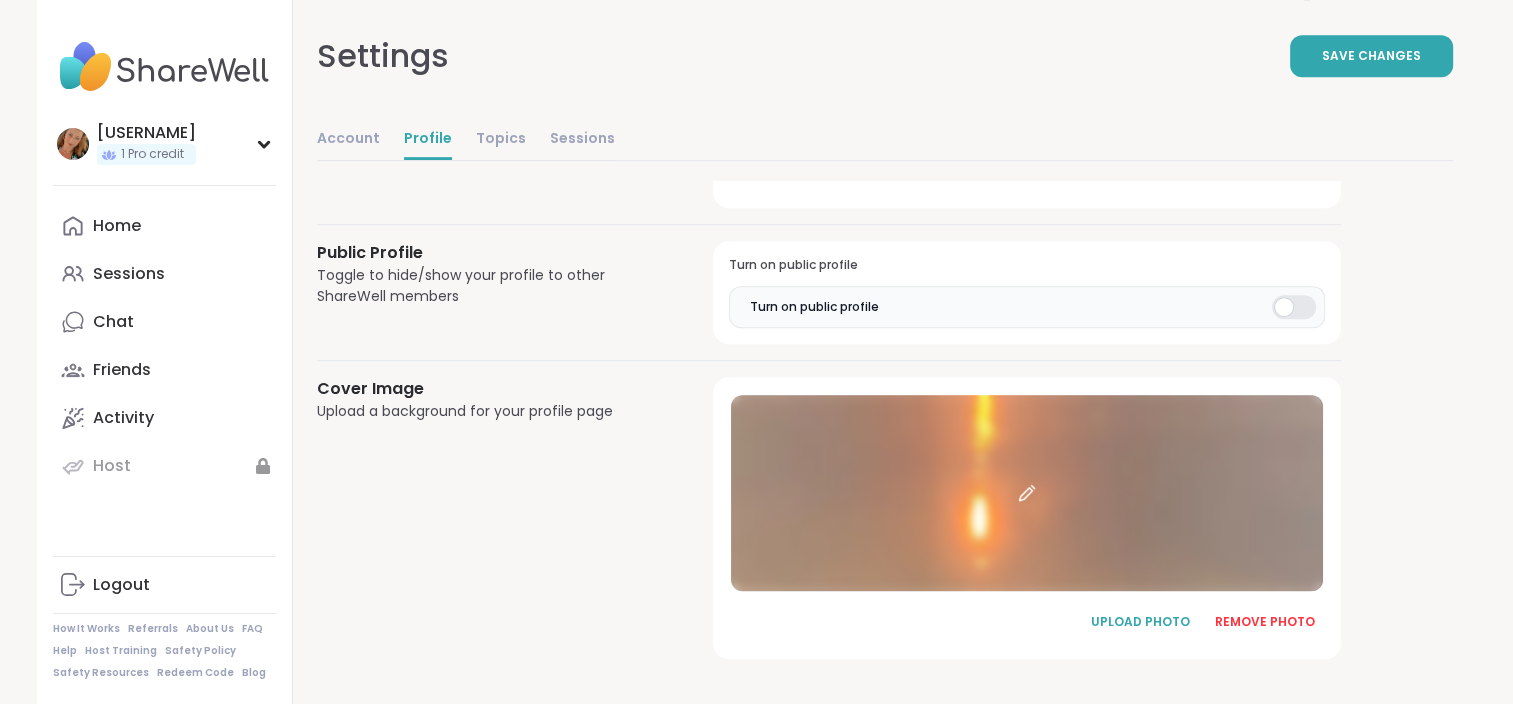 click 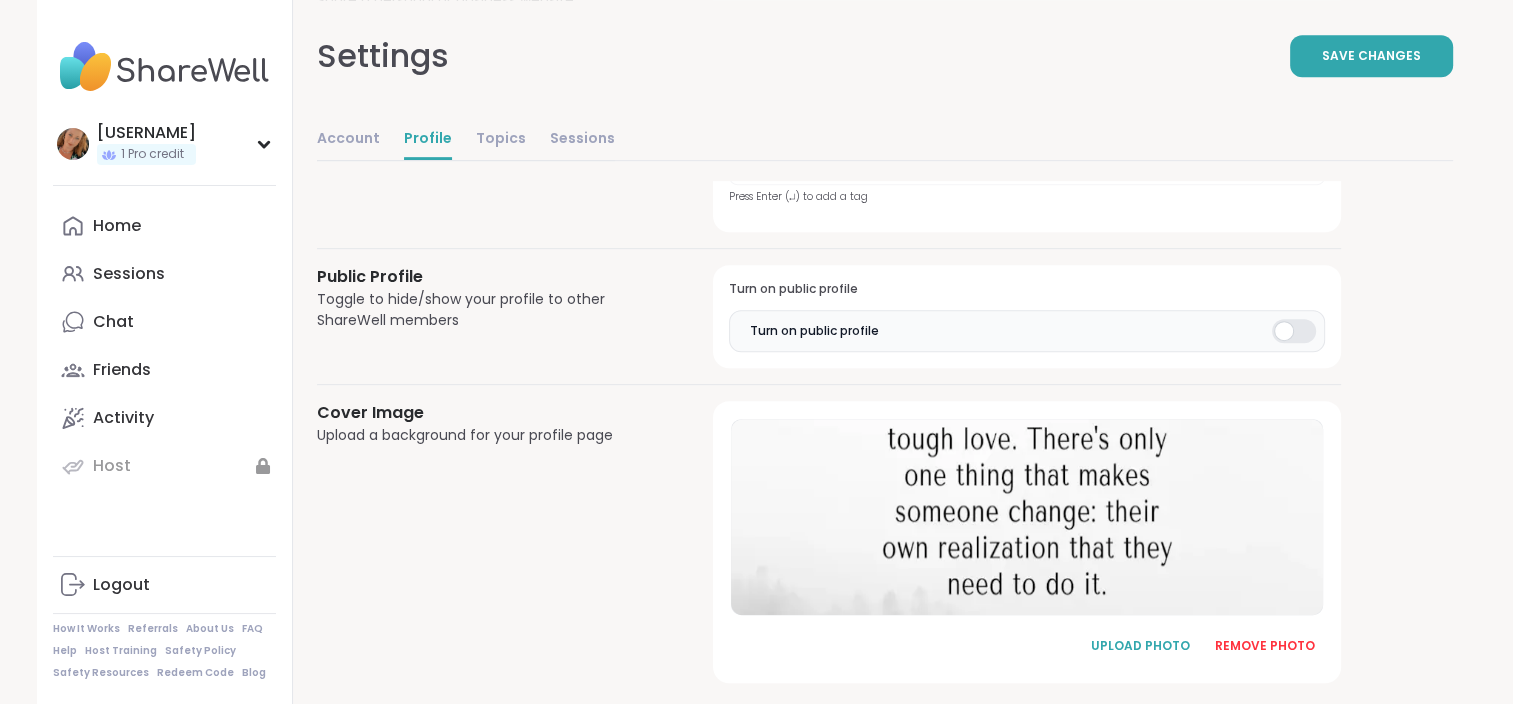 scroll, scrollTop: 987, scrollLeft: 0, axis: vertical 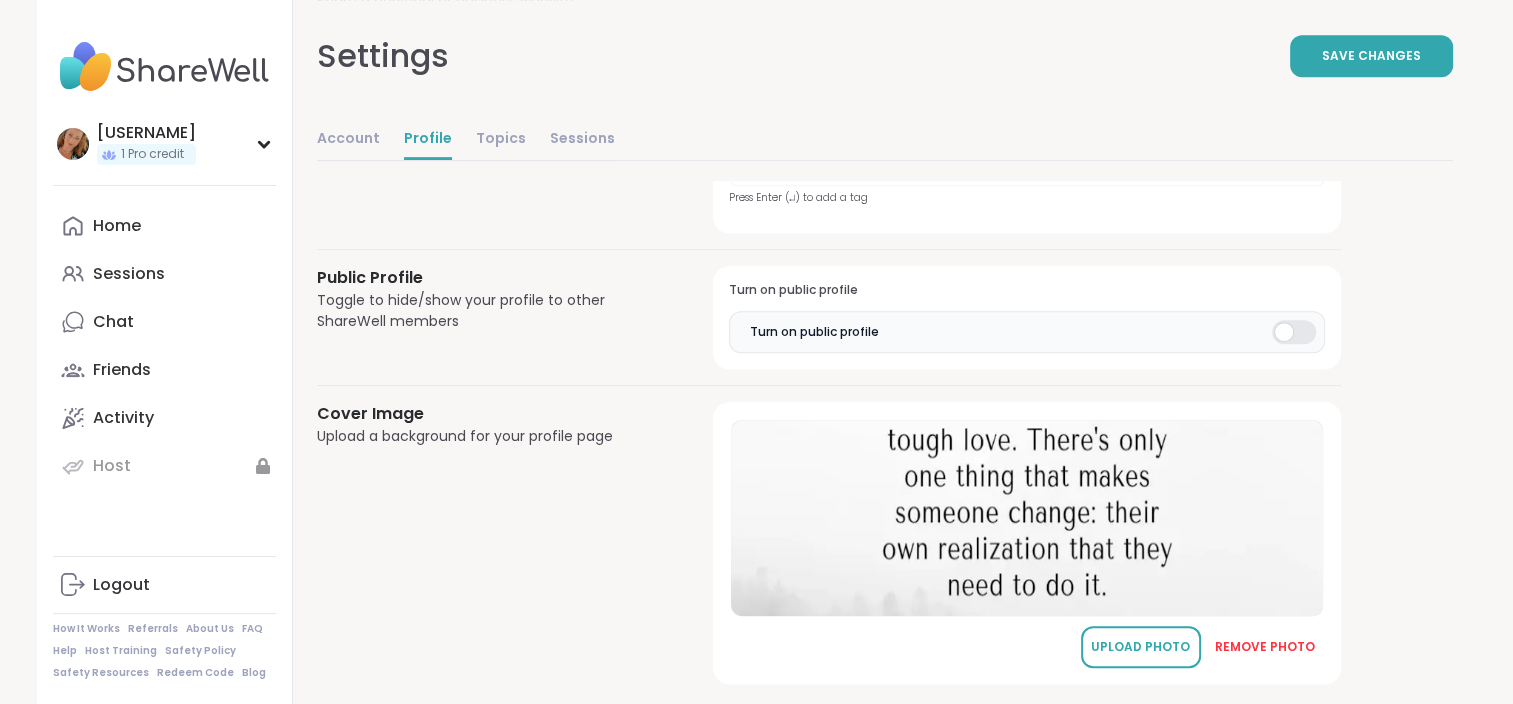 click on "UPLOAD PHOTO" at bounding box center [1141, 647] 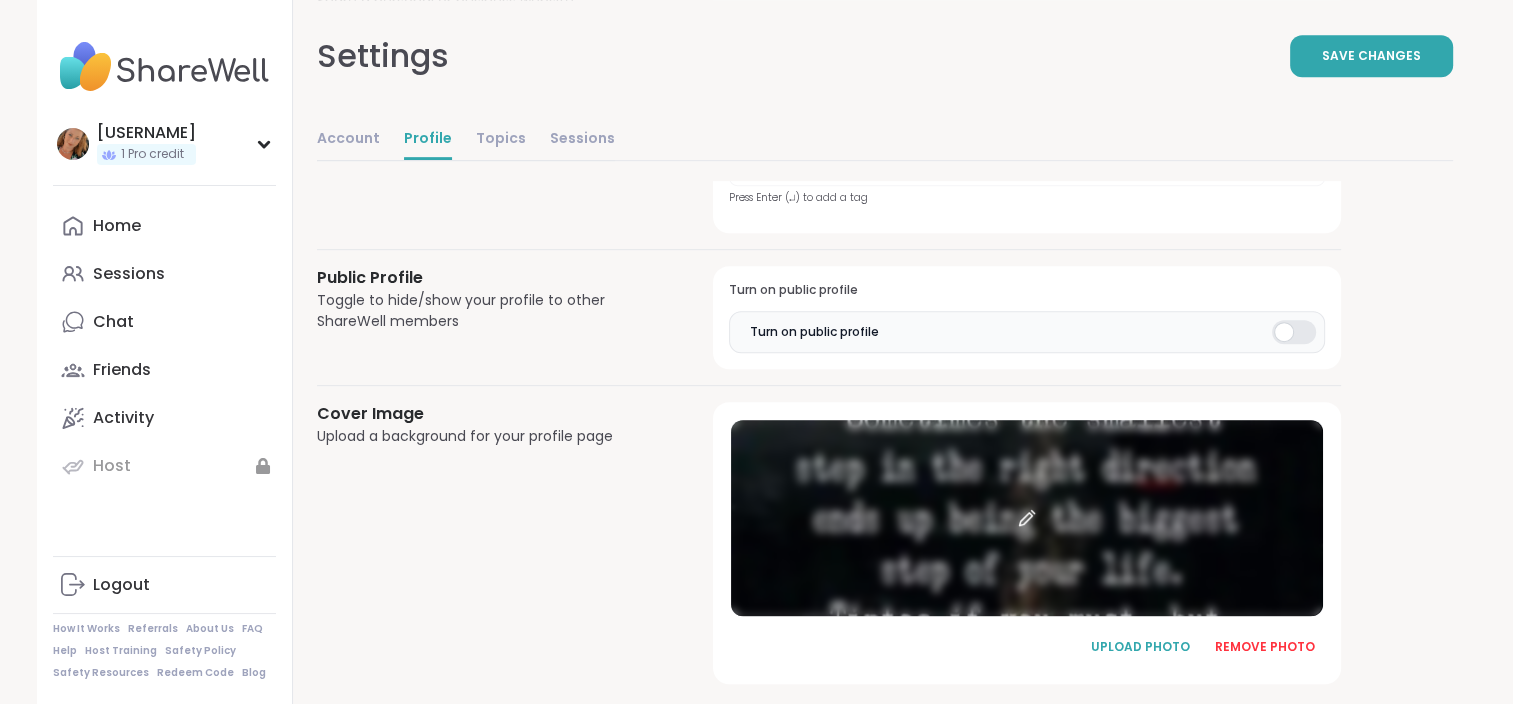 click at bounding box center [1026, 518] 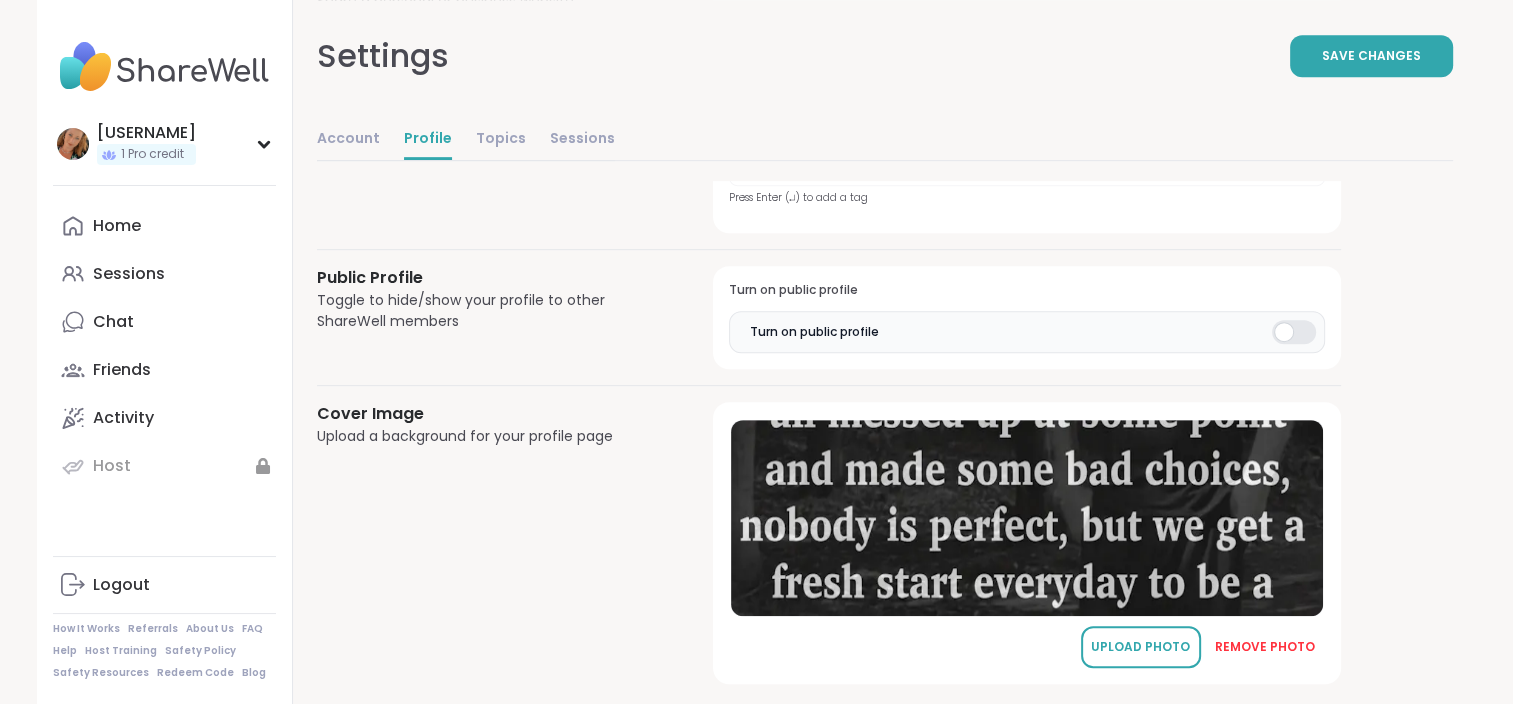 click on "UPLOAD PHOTO" at bounding box center (1141, 647) 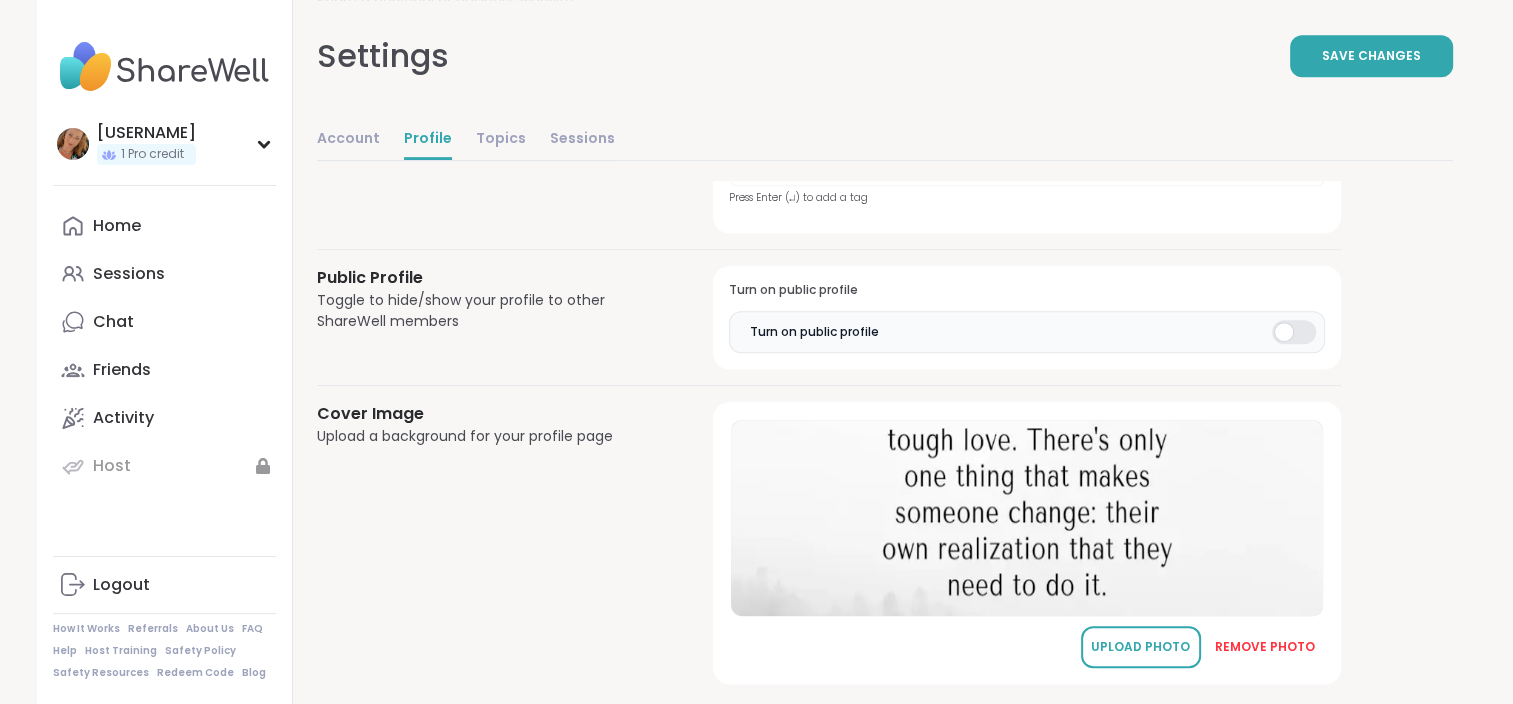 click on "UPLOAD PHOTO" at bounding box center [1141, 647] 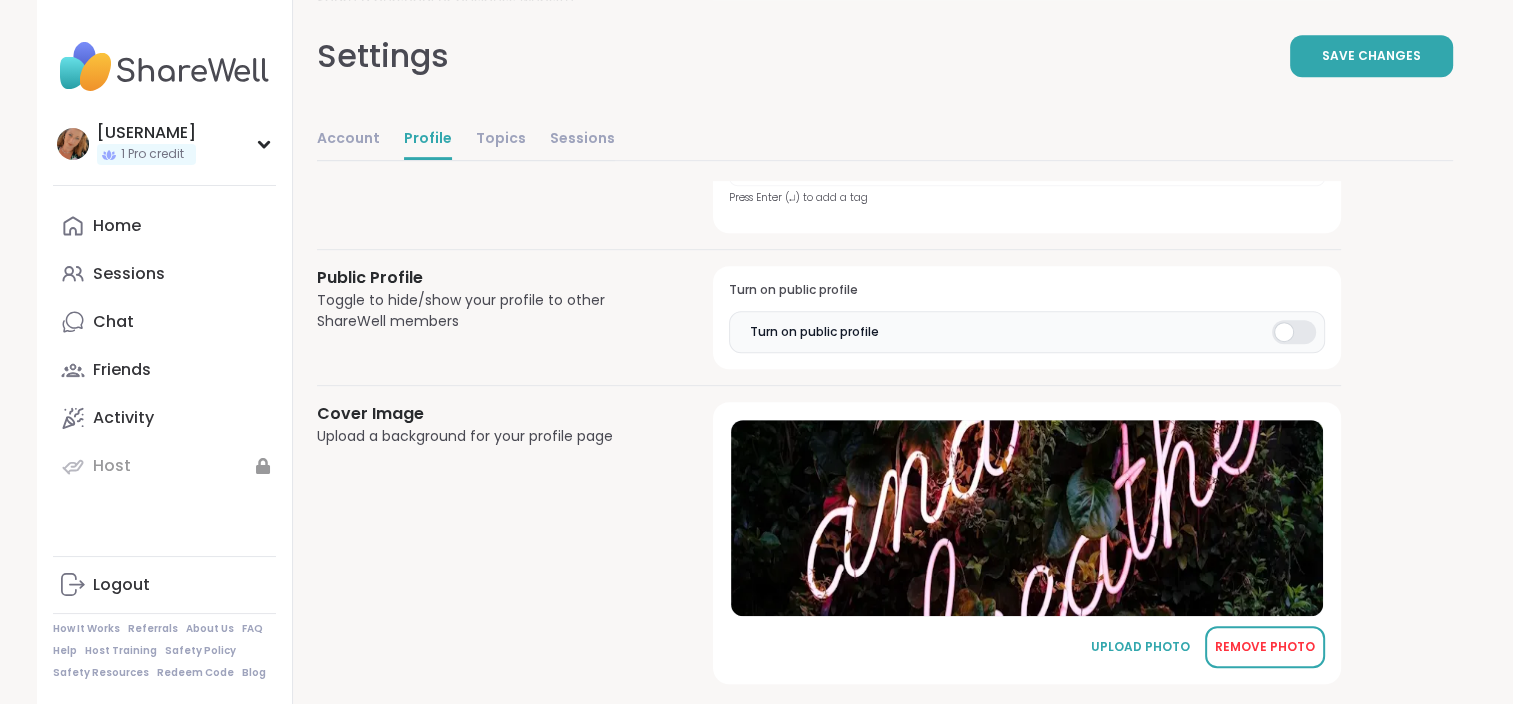 click on "REMOVE PHOTO" at bounding box center (1265, 647) 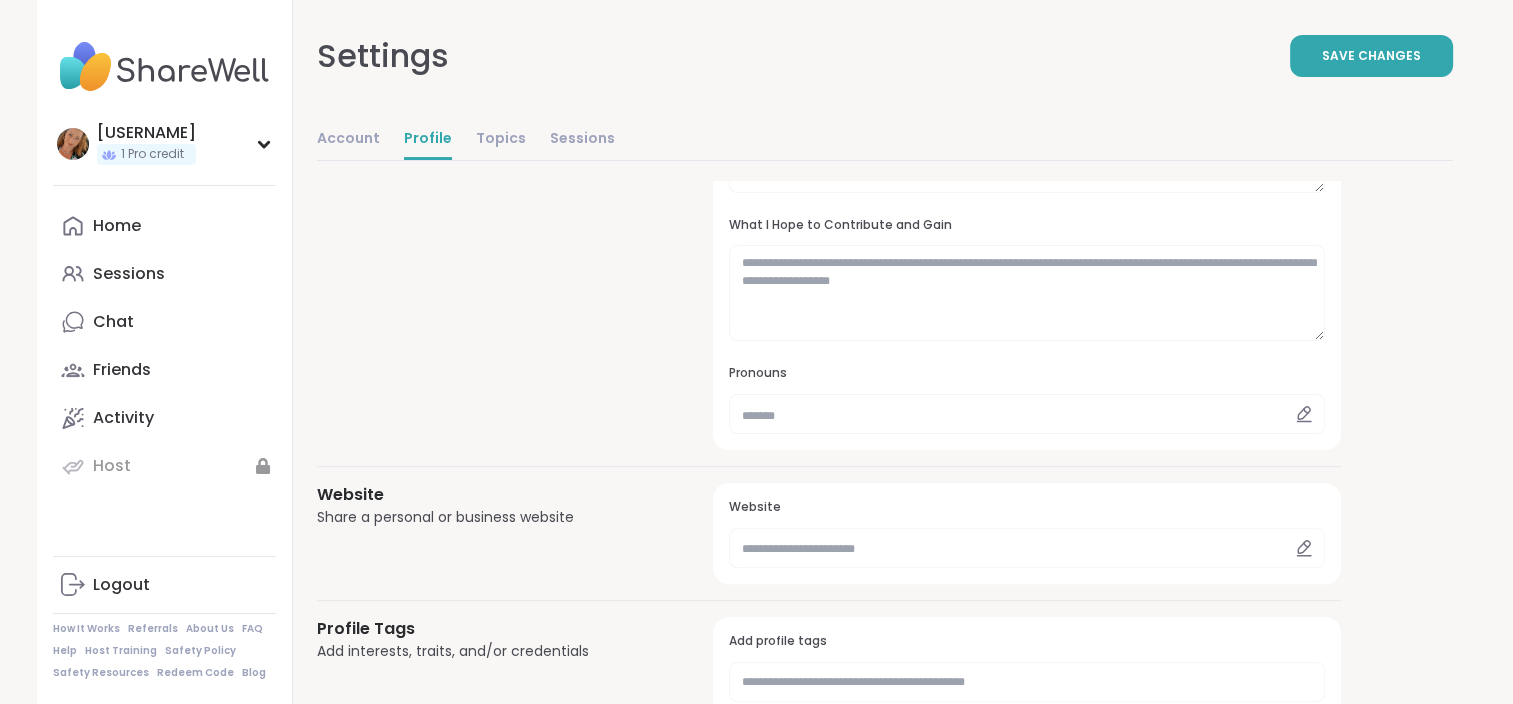 scroll, scrollTop: 0, scrollLeft: 0, axis: both 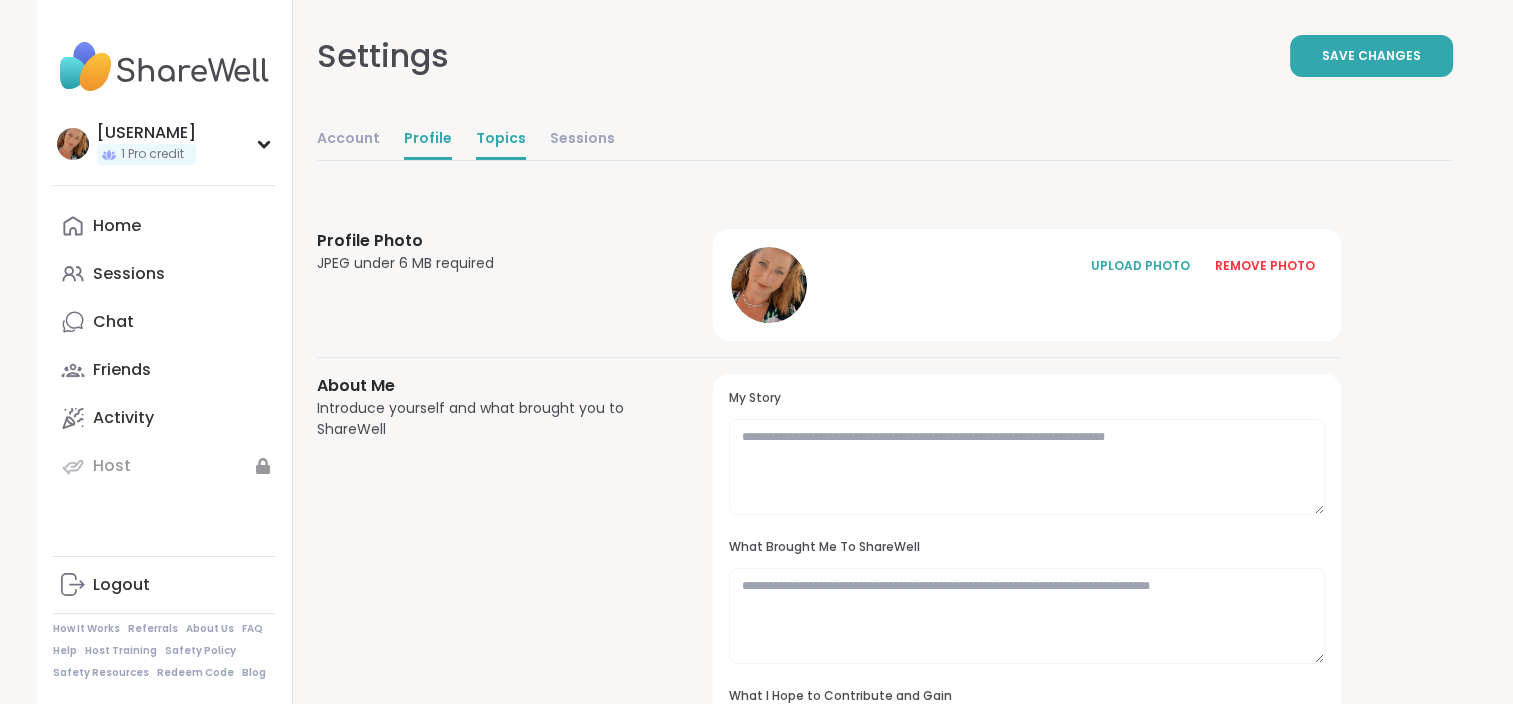 click on "Topics" at bounding box center (501, 140) 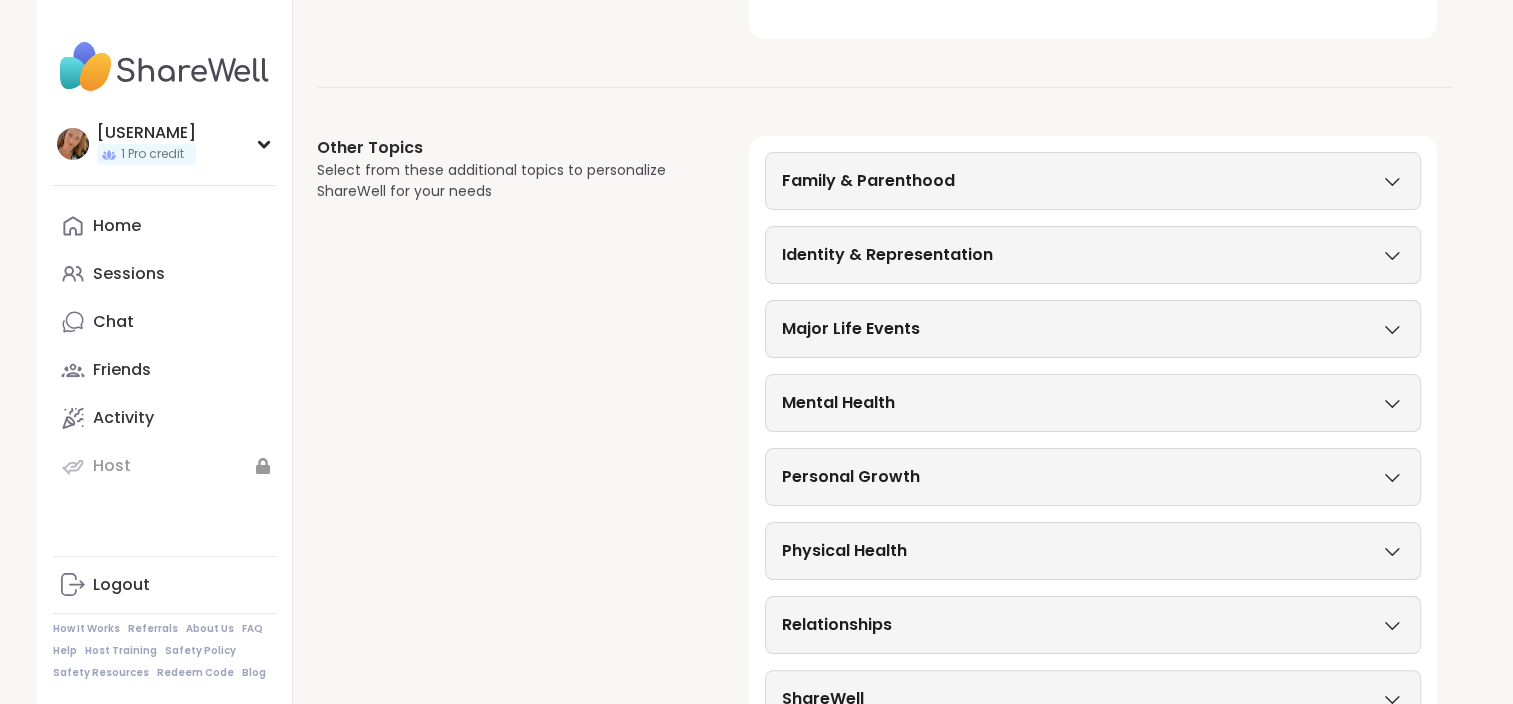 scroll, scrollTop: 344, scrollLeft: 0, axis: vertical 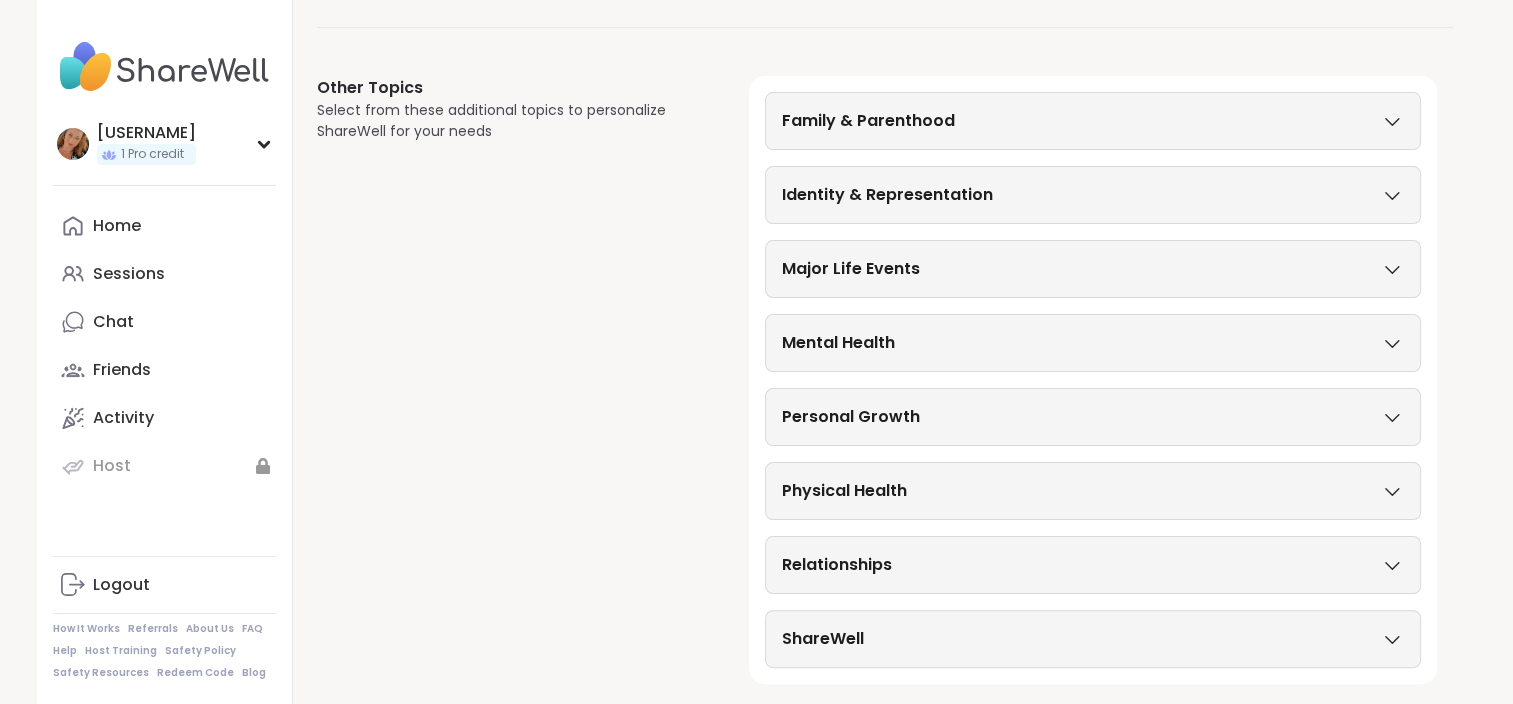 click 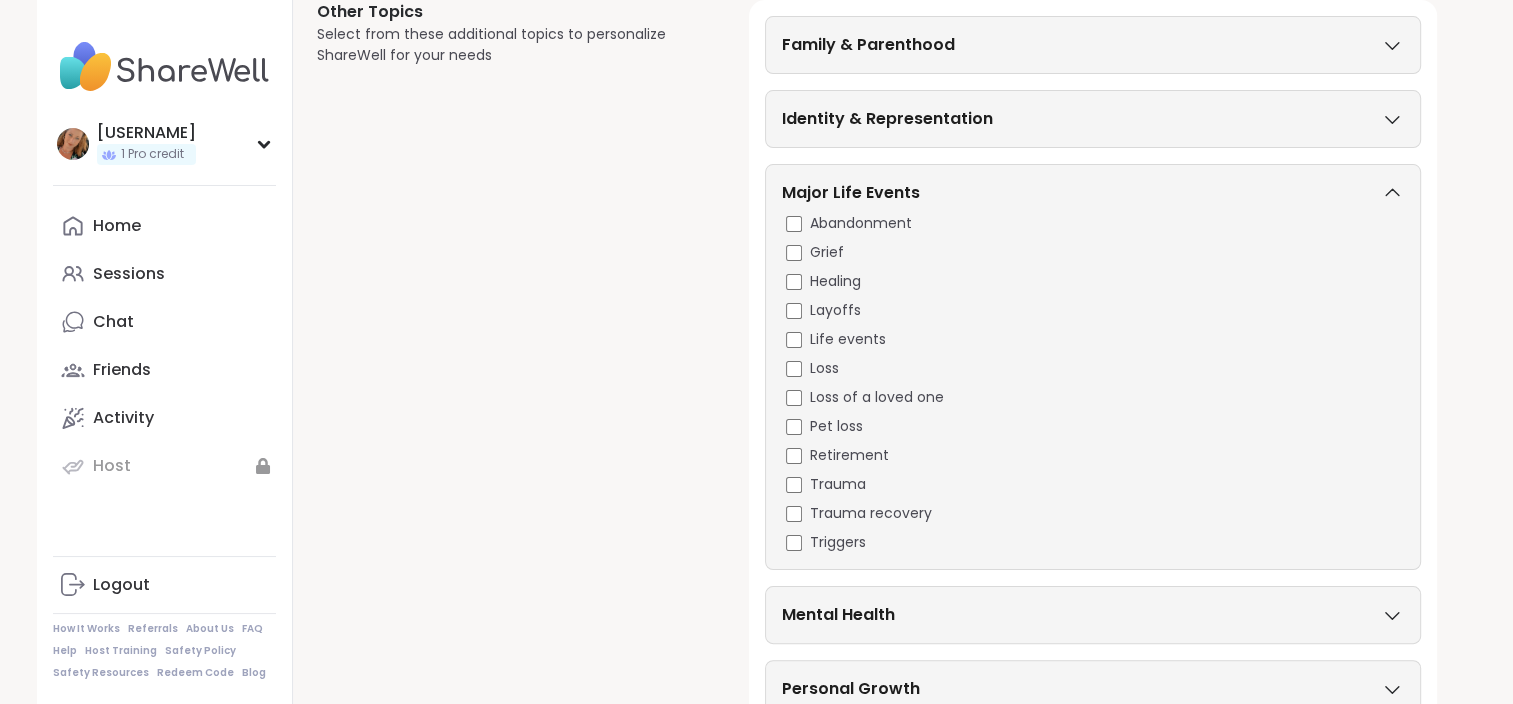 click on "Abandonment Grief Healing Layoffs Life events Loss Loss of a loved one Pet loss Retirement Trauma Trauma recovery Triggers" at bounding box center [1093, 383] 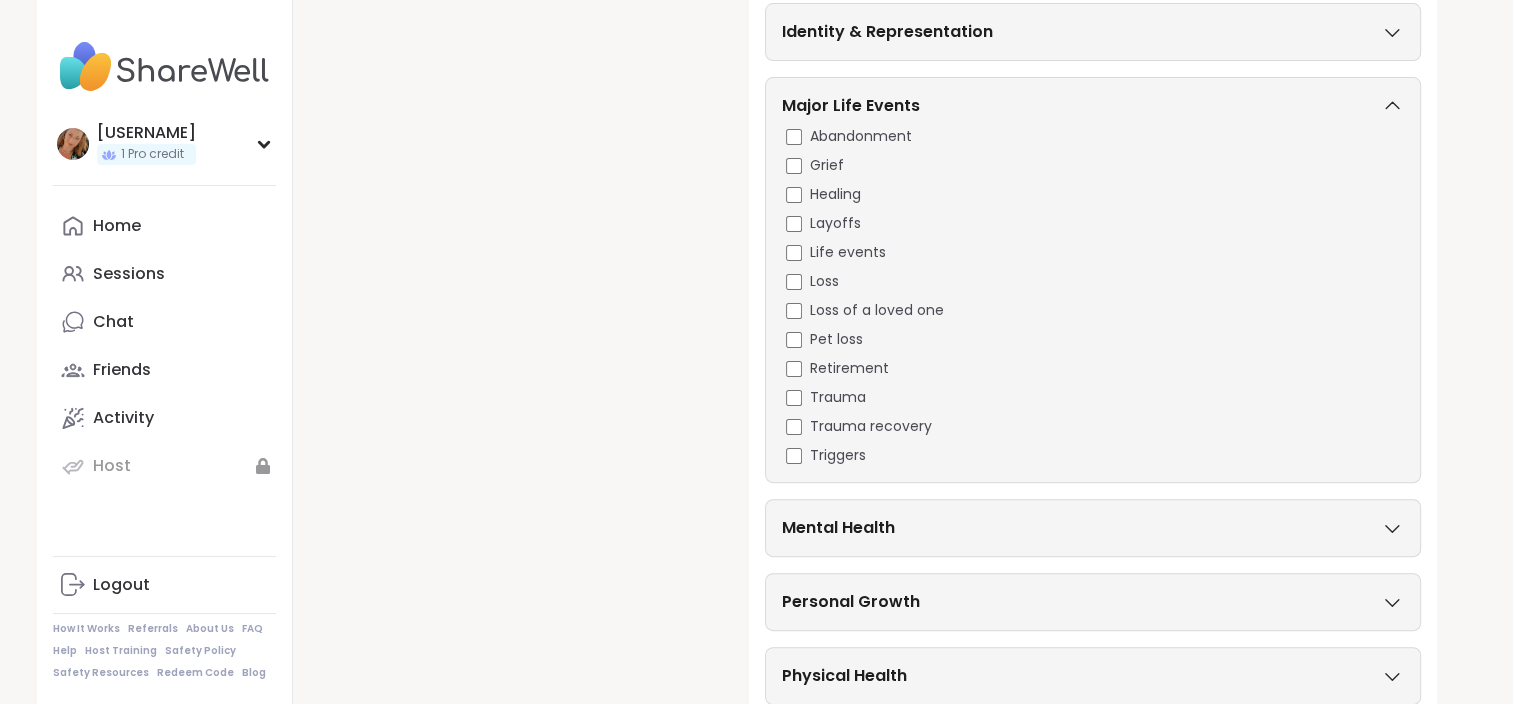 scroll, scrollTop: 488, scrollLeft: 0, axis: vertical 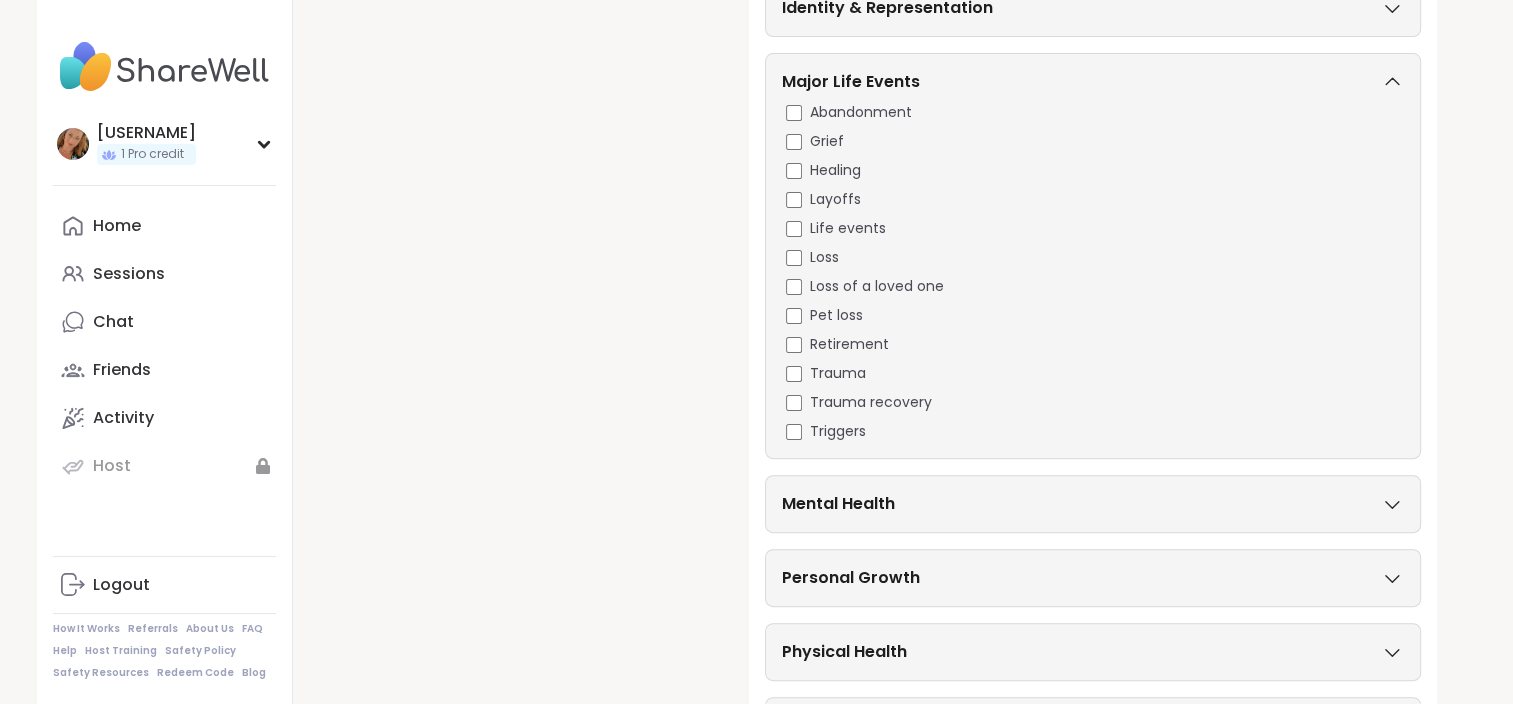 click 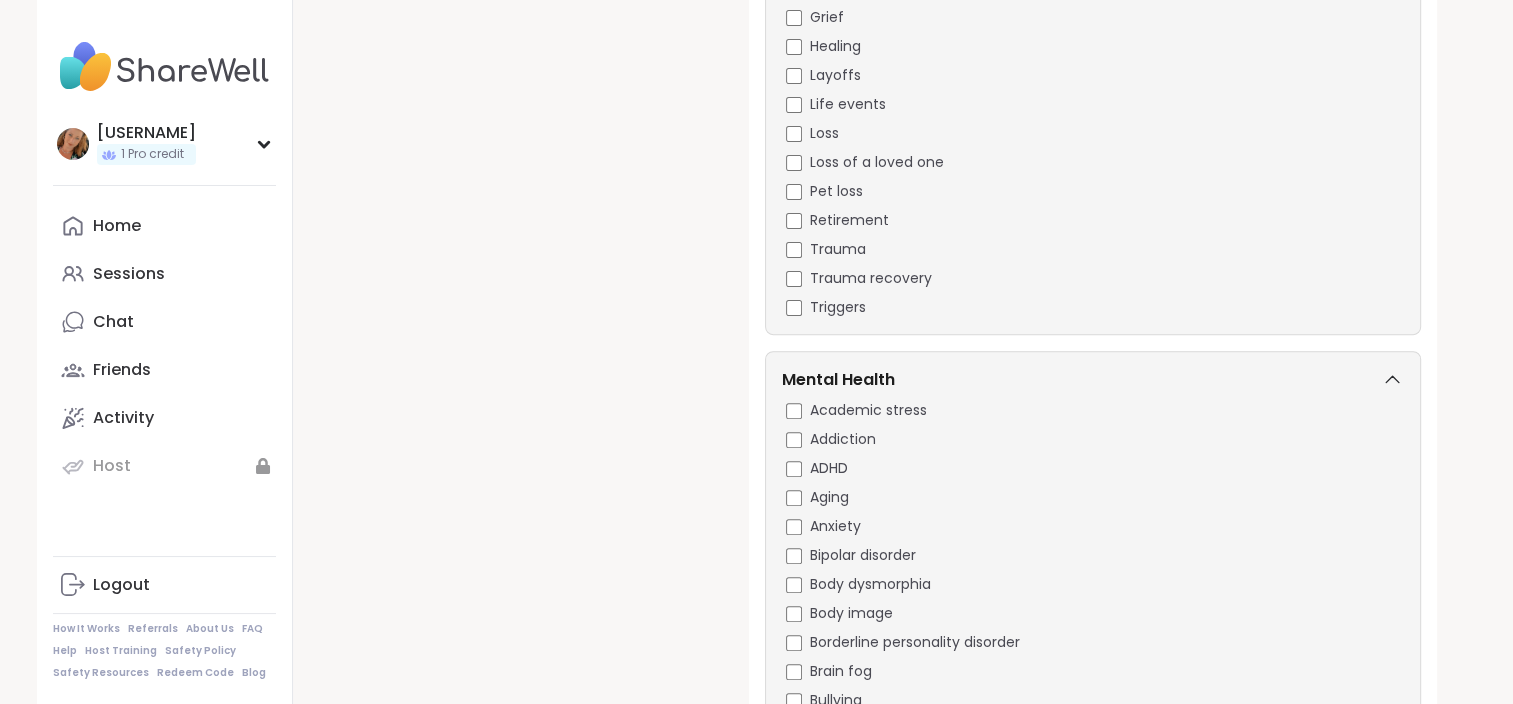 scroll, scrollTop: 615, scrollLeft: 0, axis: vertical 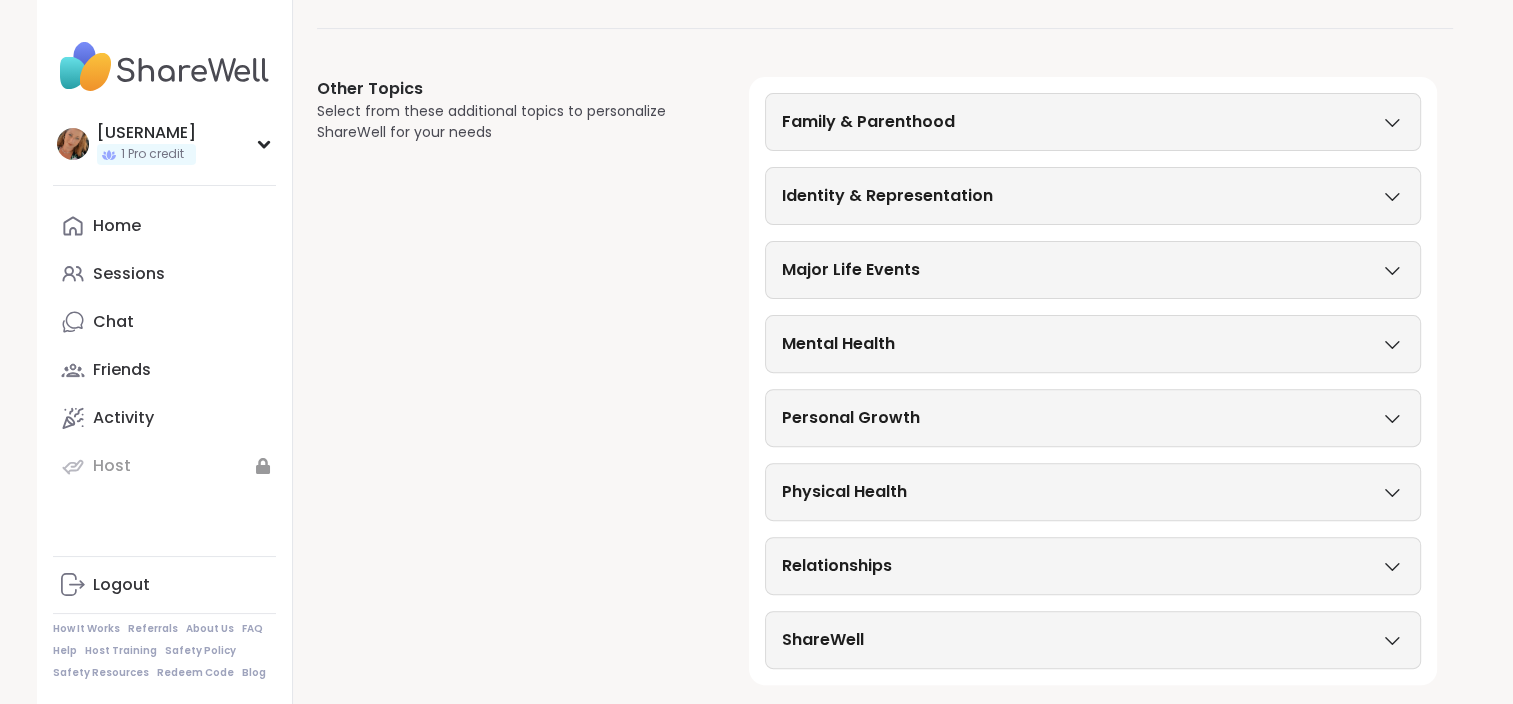 click 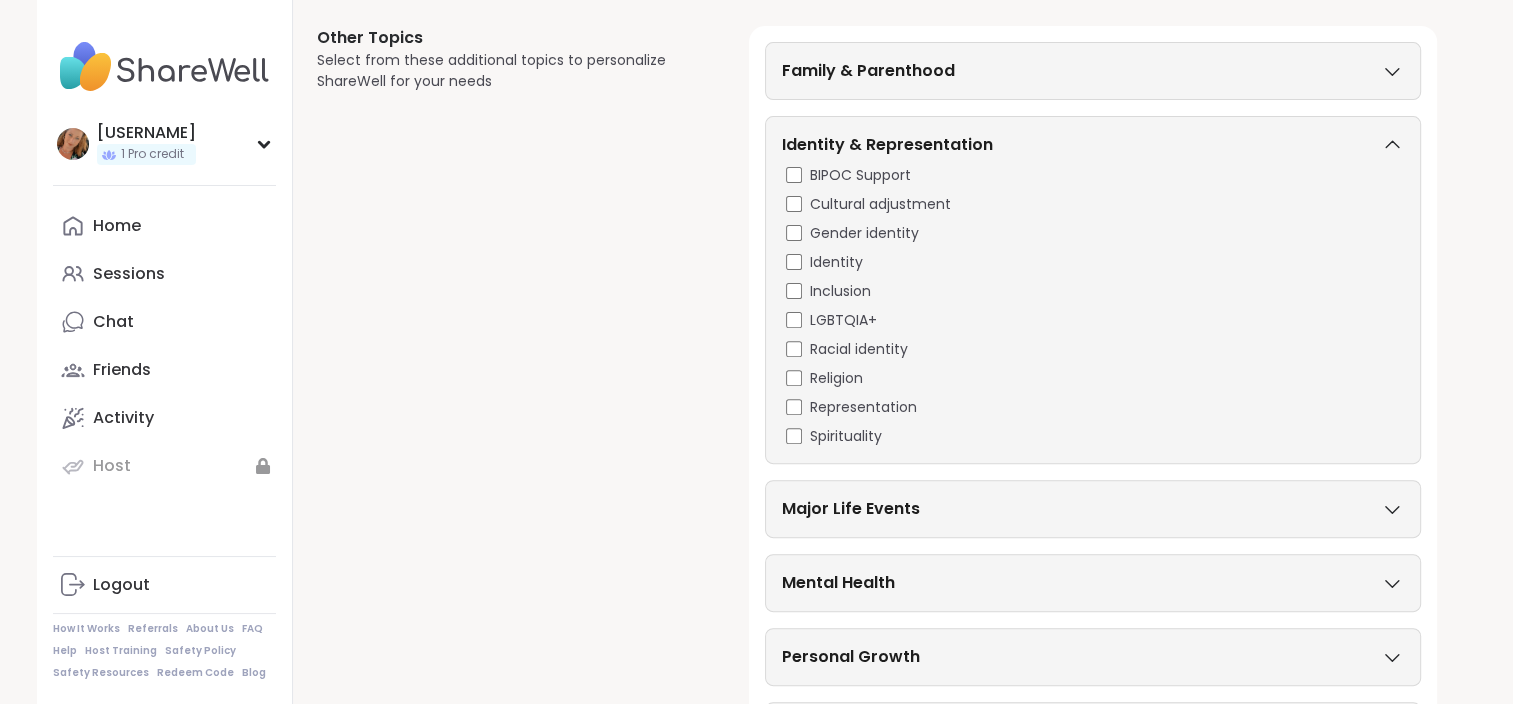 scroll, scrollTop: 625, scrollLeft: 0, axis: vertical 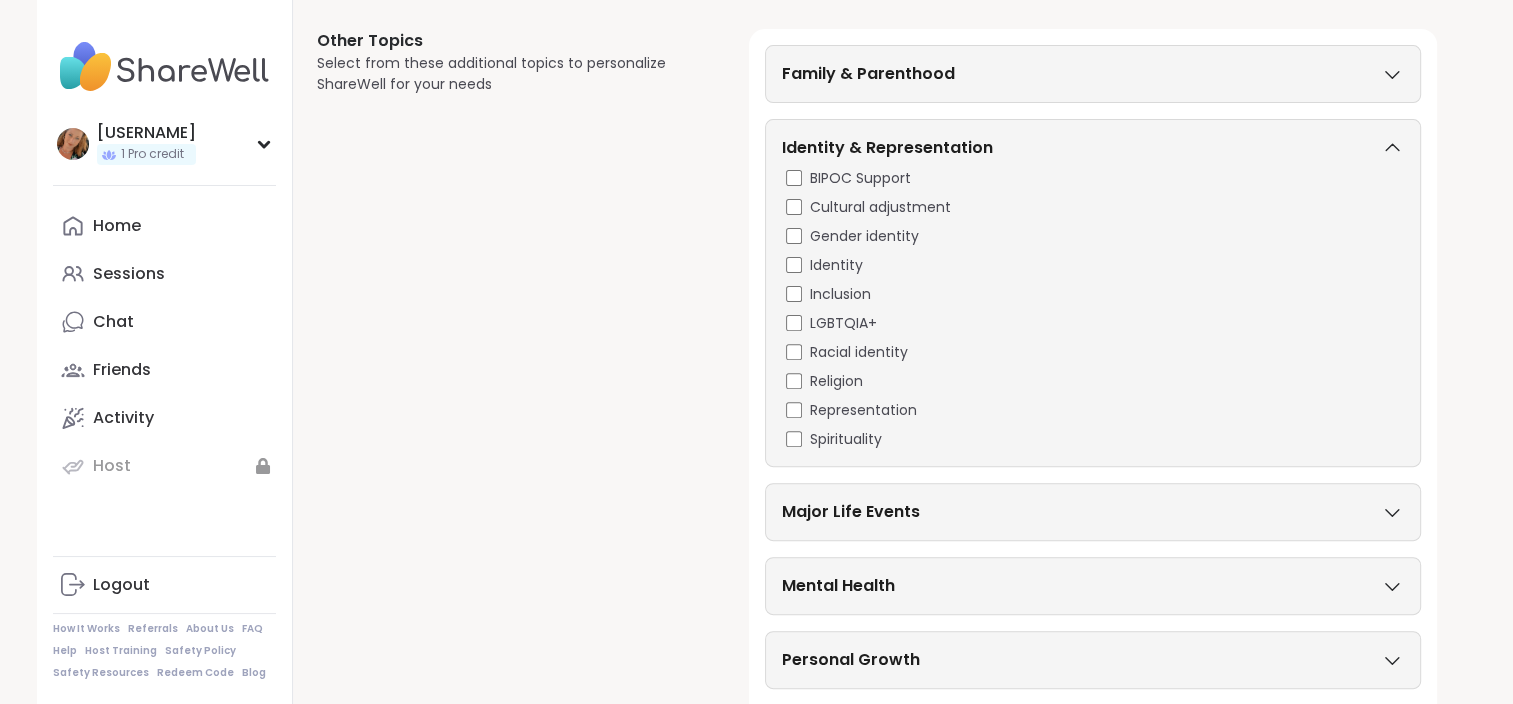 click 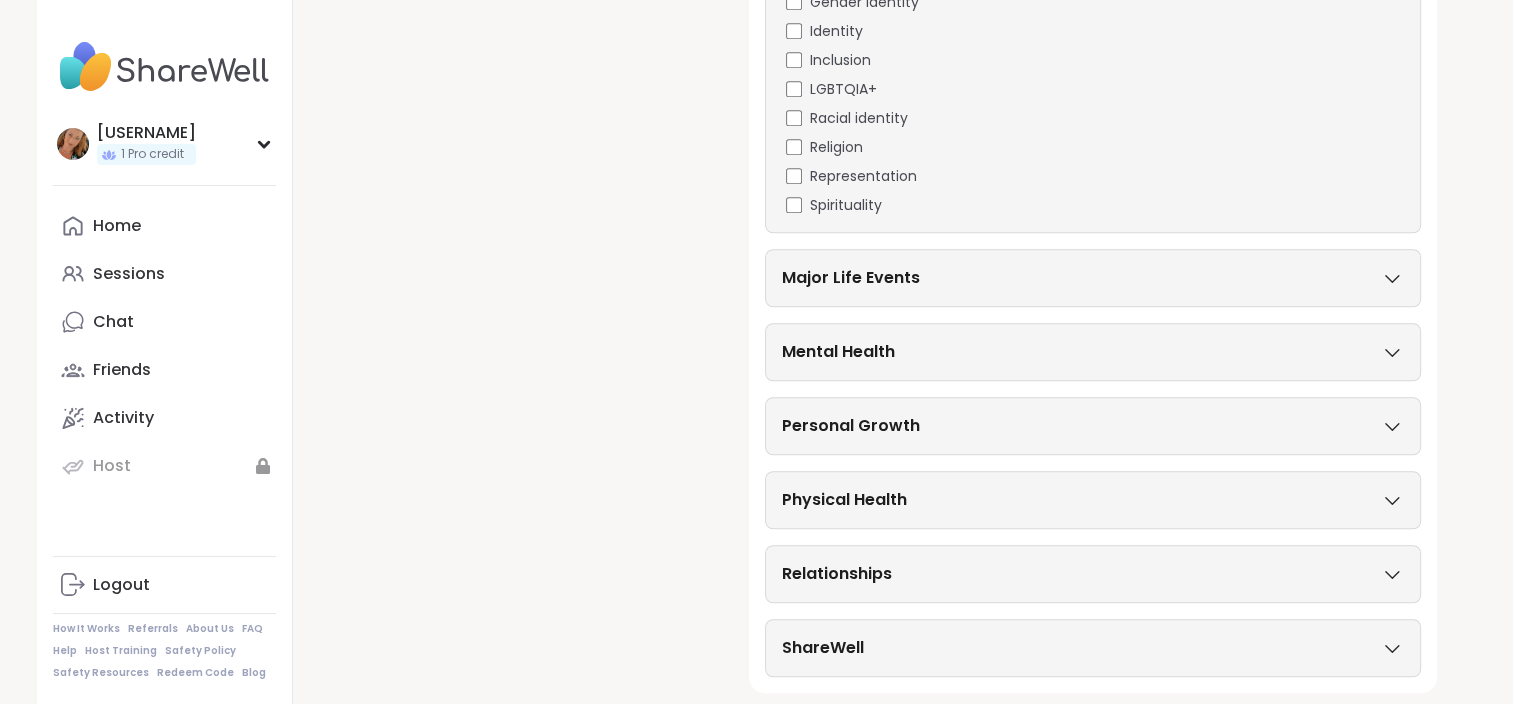 scroll, scrollTop: 1447, scrollLeft: 0, axis: vertical 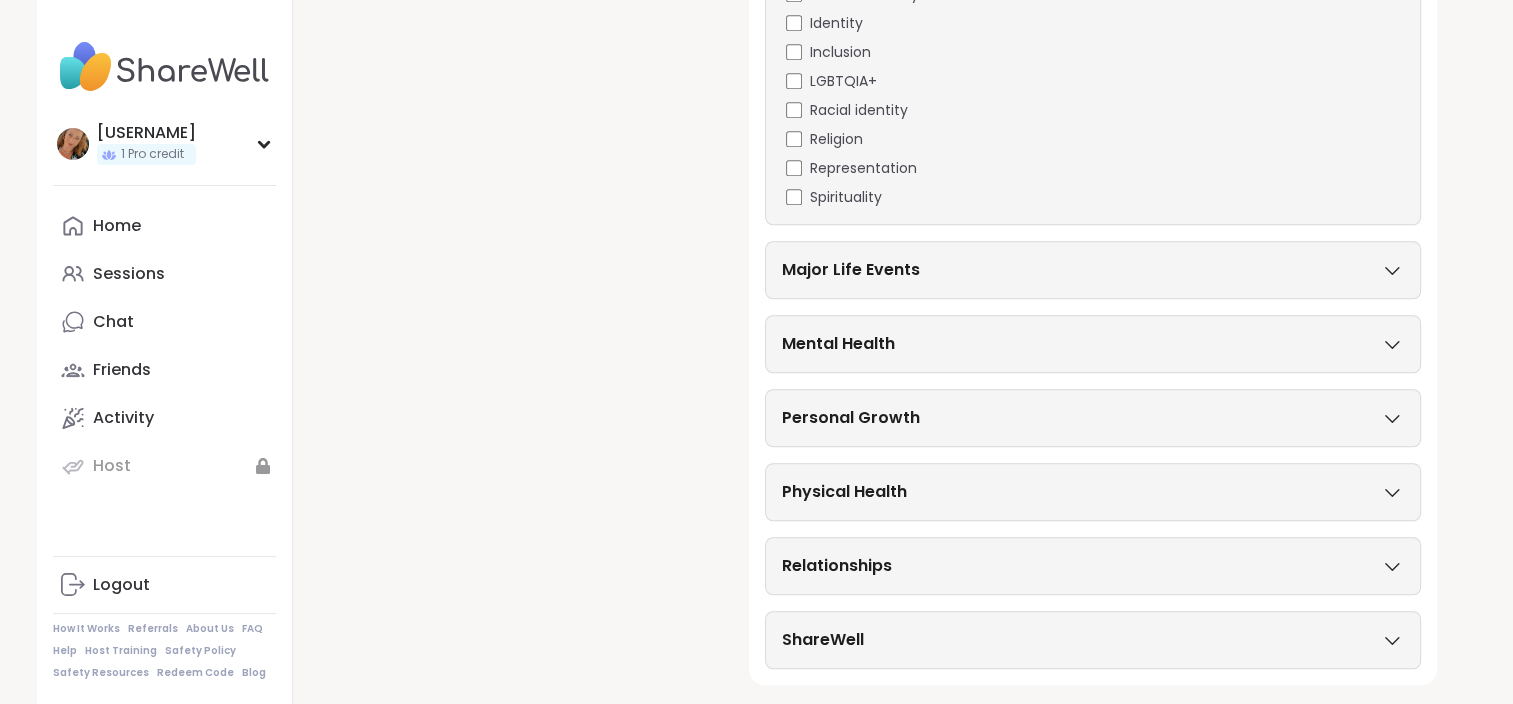 click 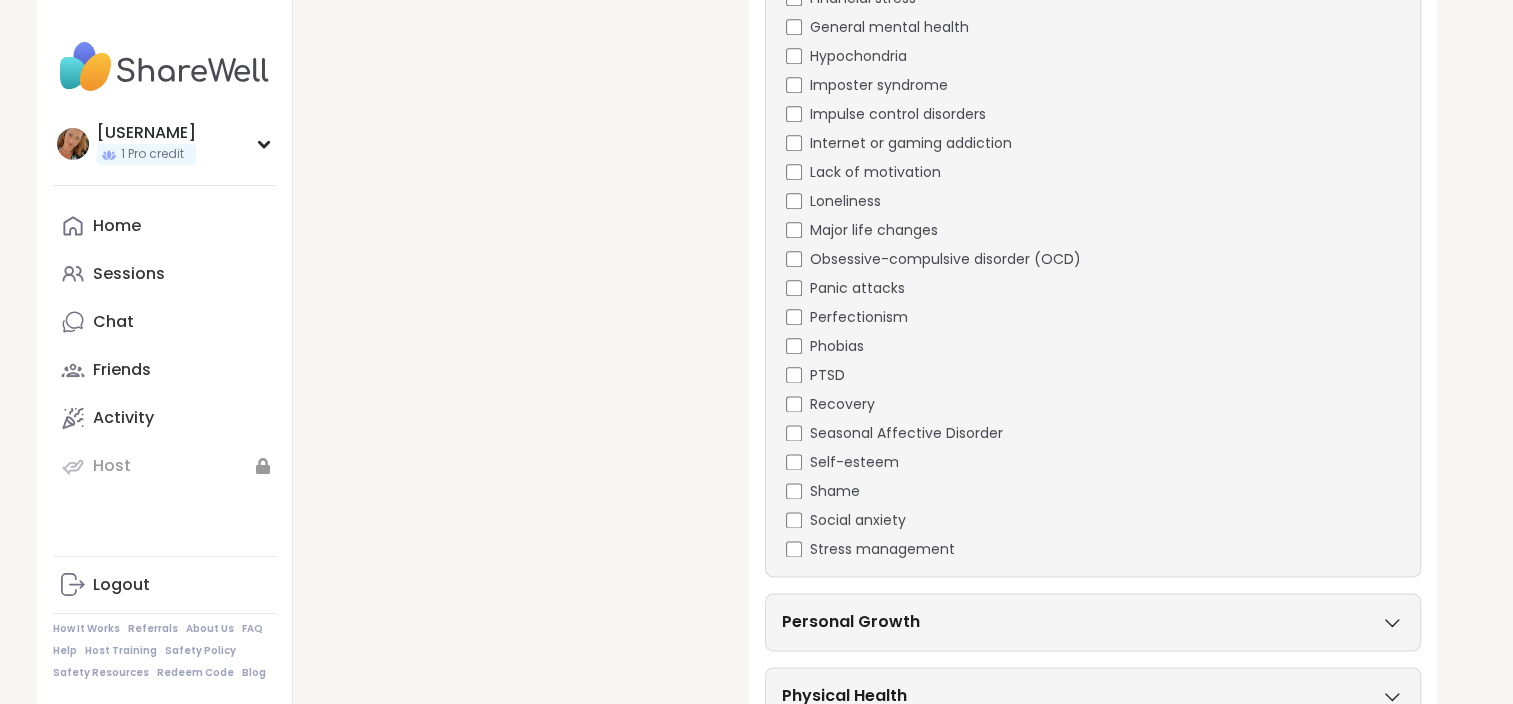 scroll, scrollTop: 2468, scrollLeft: 0, axis: vertical 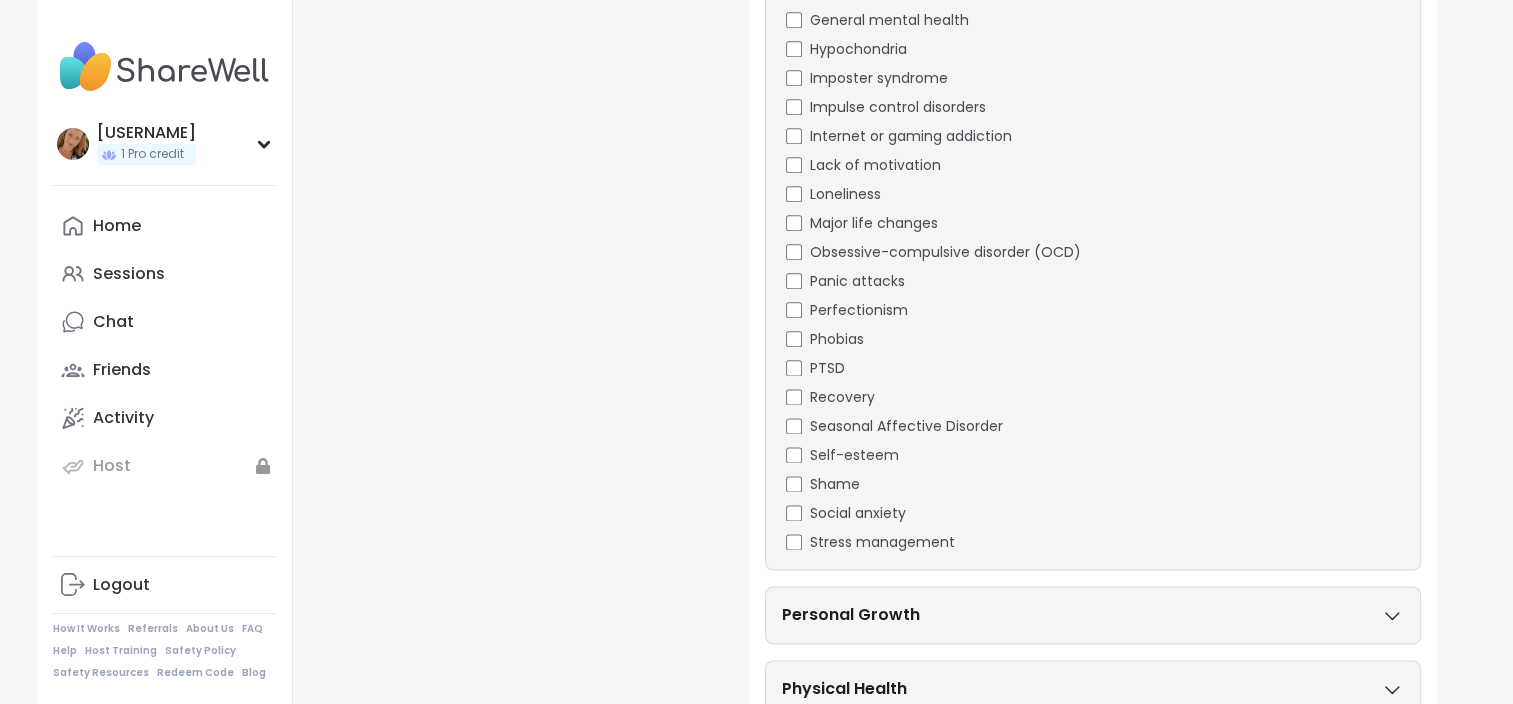 click on "Personal Growth" at bounding box center [1093, 615] 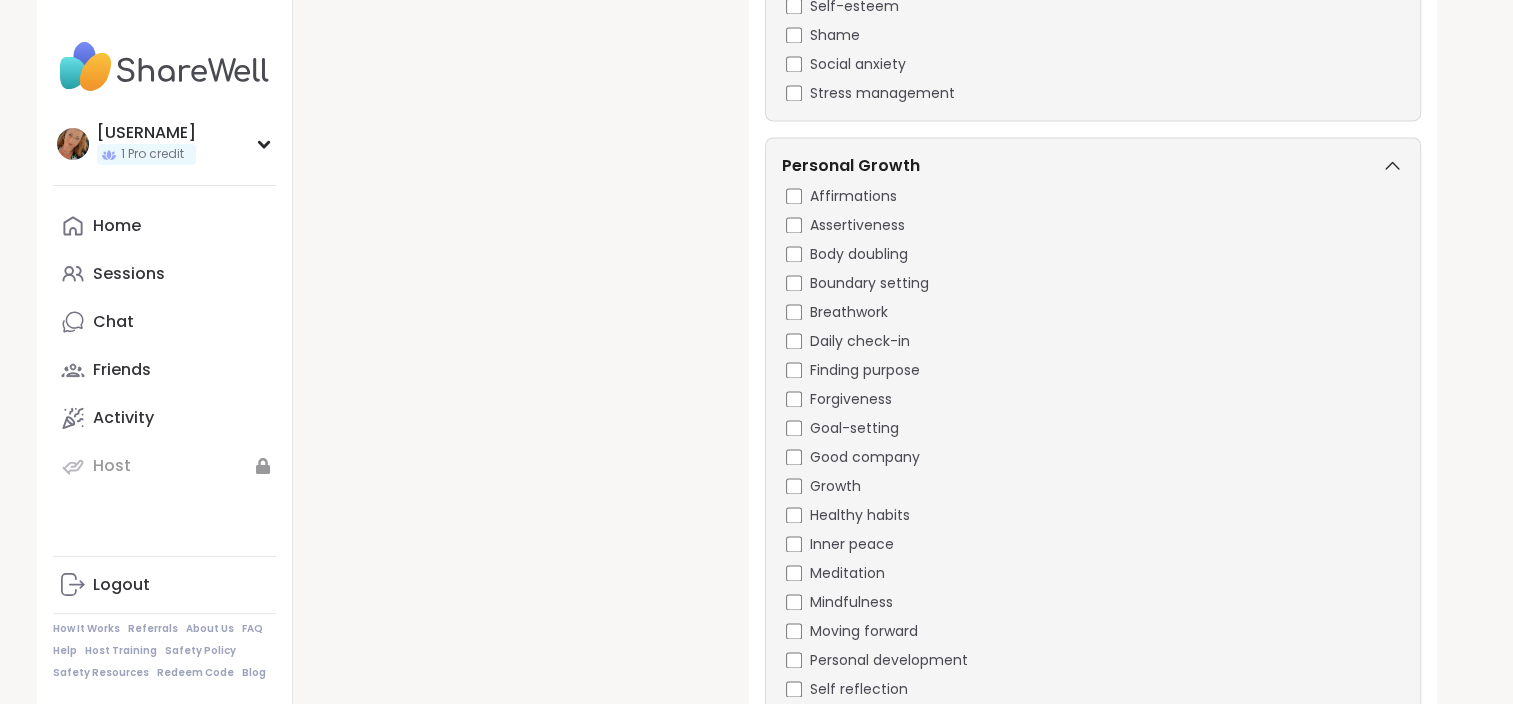 scroll, scrollTop: 2918, scrollLeft: 0, axis: vertical 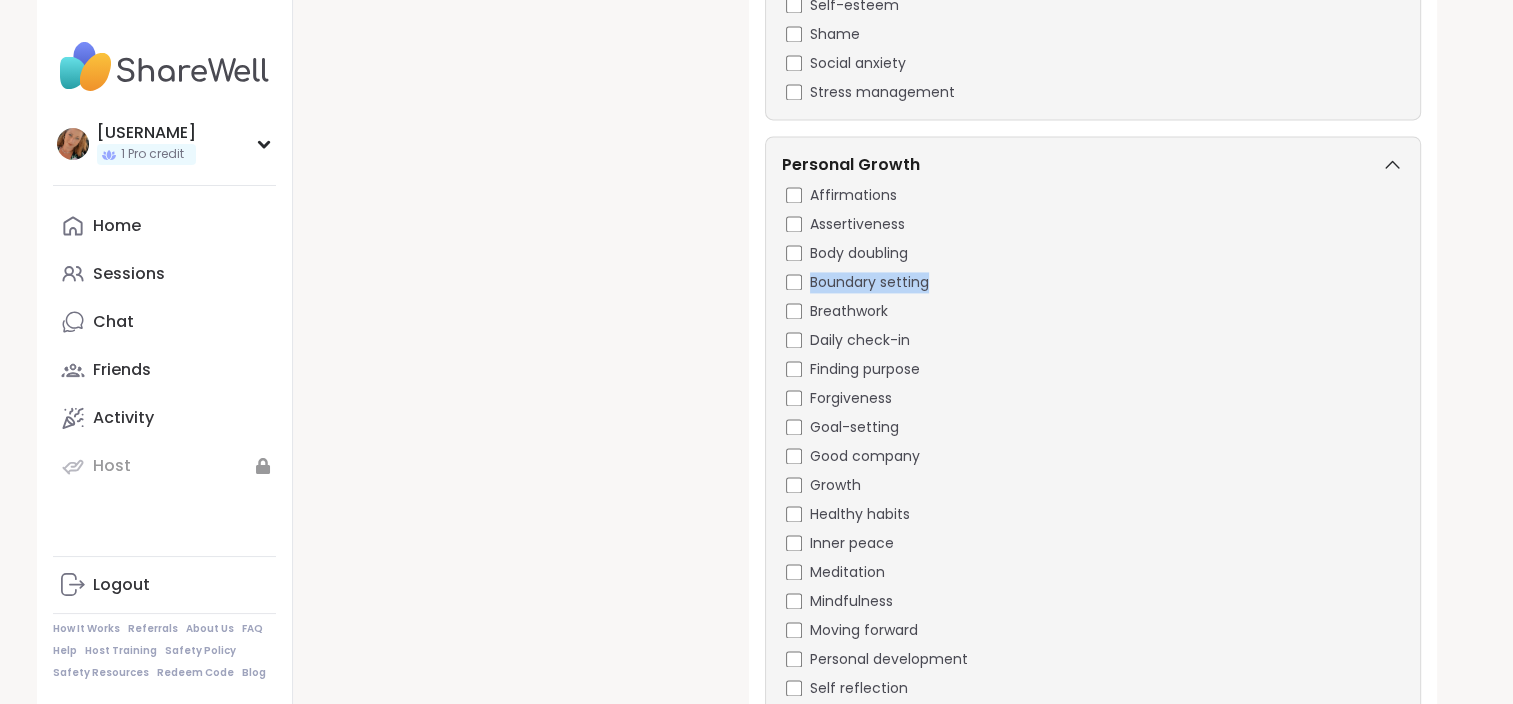 click on "Affirmations Assertiveness Body doubling Boundary setting Breathwork Daily check-in Finding purpose Forgiveness Goal-setting Good company Growth Healthy habits Inner peace Meditation Mindfulness Moving forward Personal development Self reflection Self-care Self-Improvement Vision building Wins" at bounding box center (1093, 500) 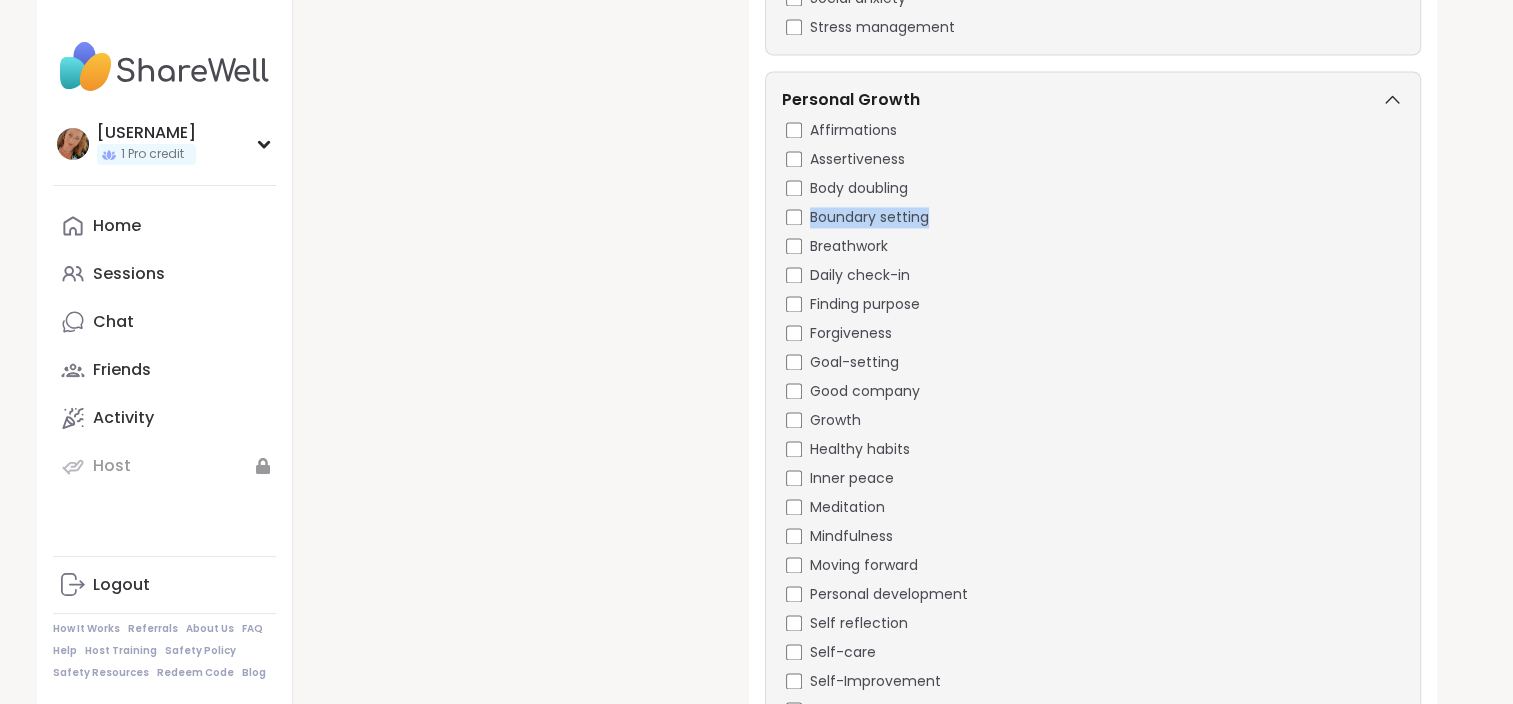 scroll, scrollTop: 3070, scrollLeft: 0, axis: vertical 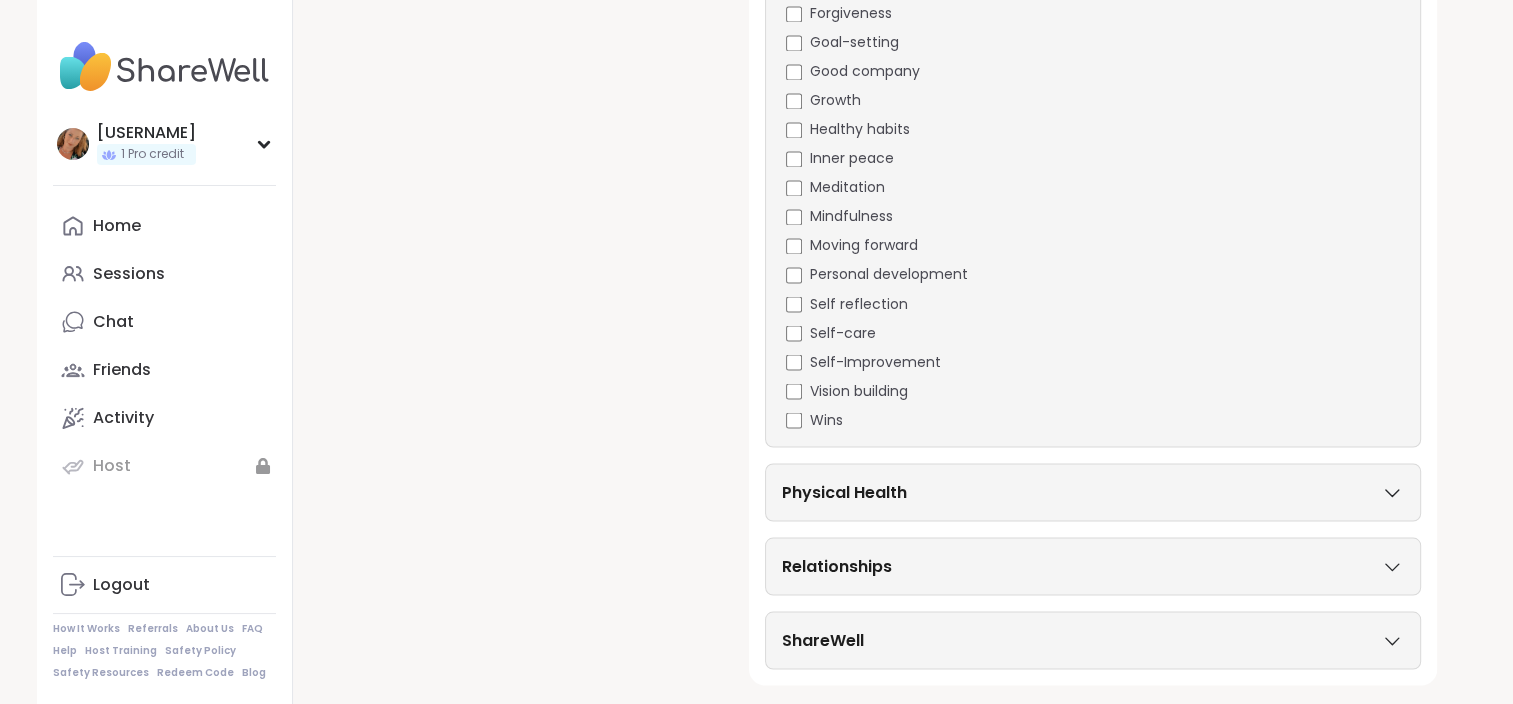 click 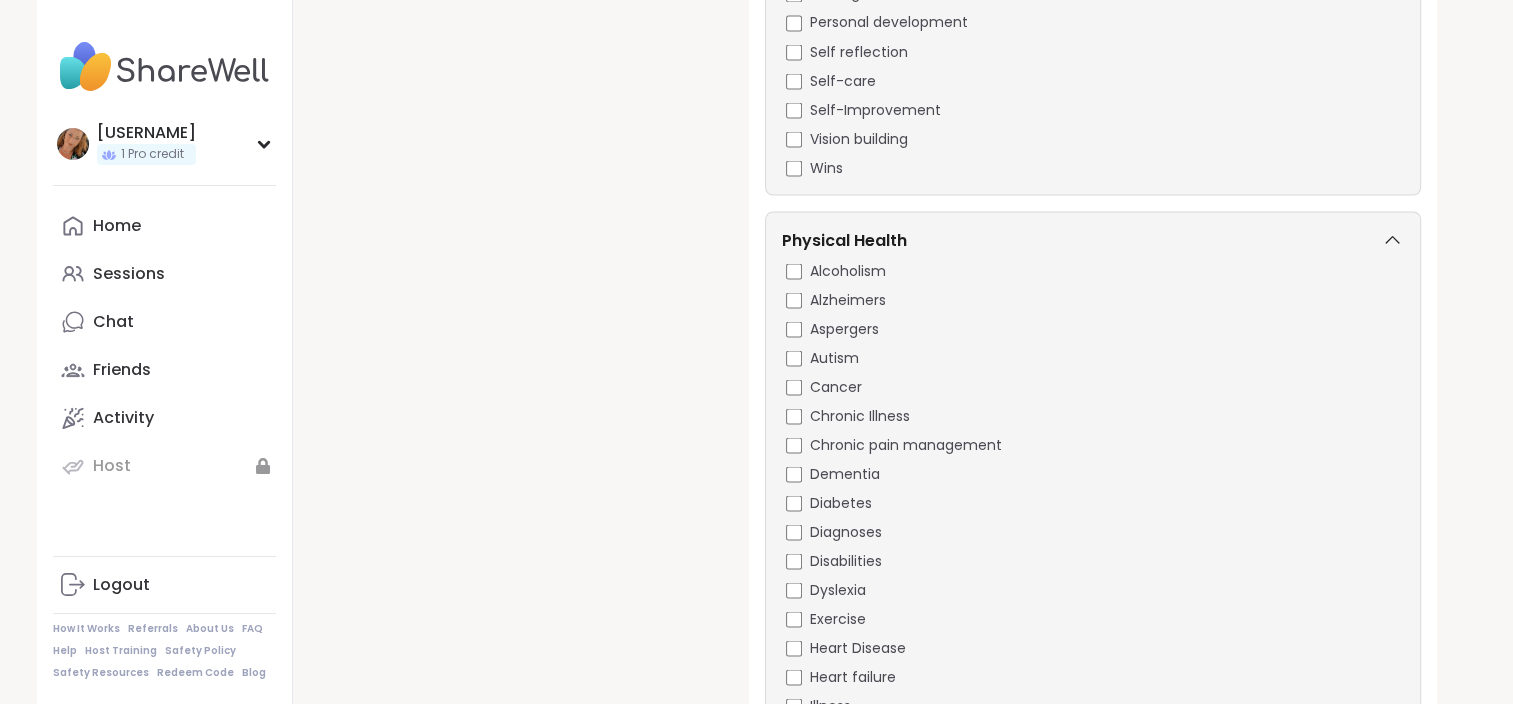 scroll, scrollTop: 3753, scrollLeft: 0, axis: vertical 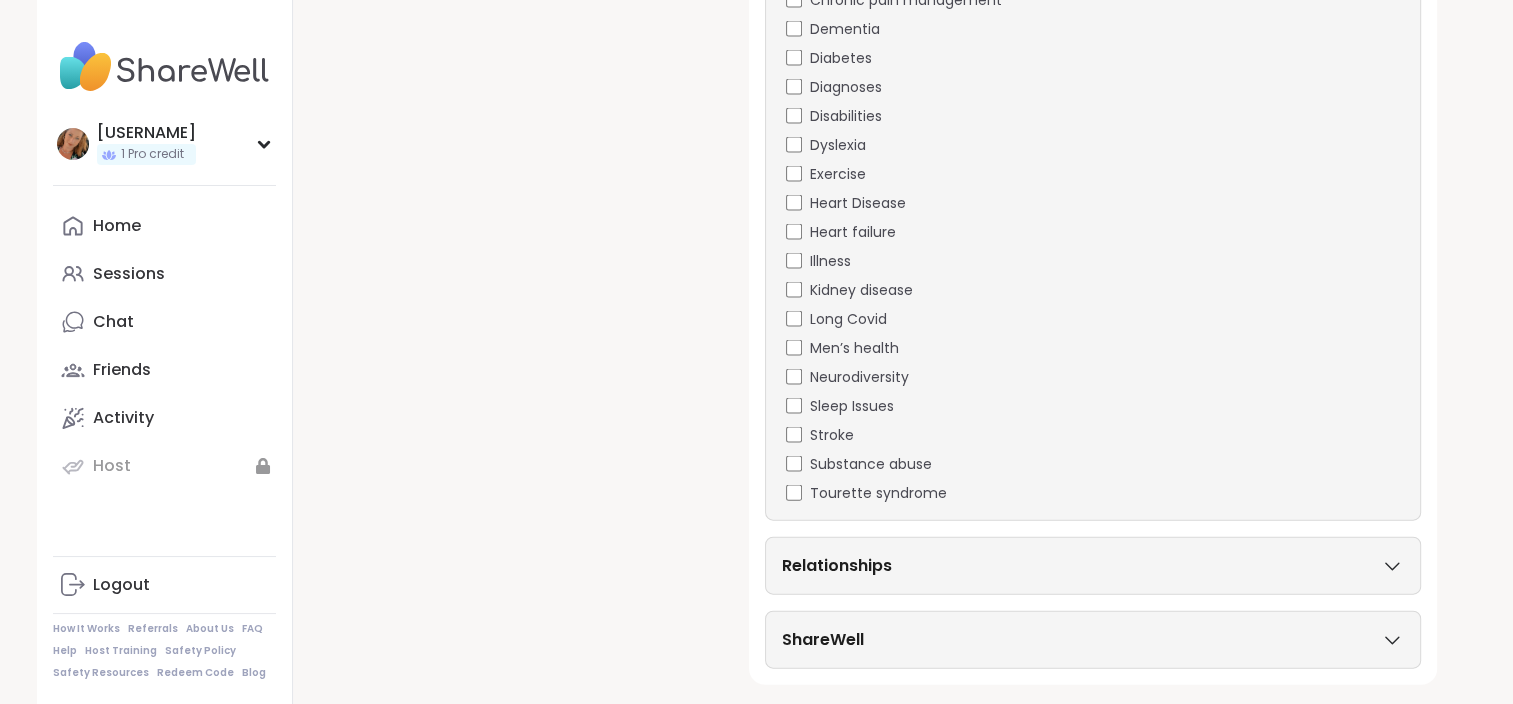 click on "Relationships" at bounding box center [1093, 566] 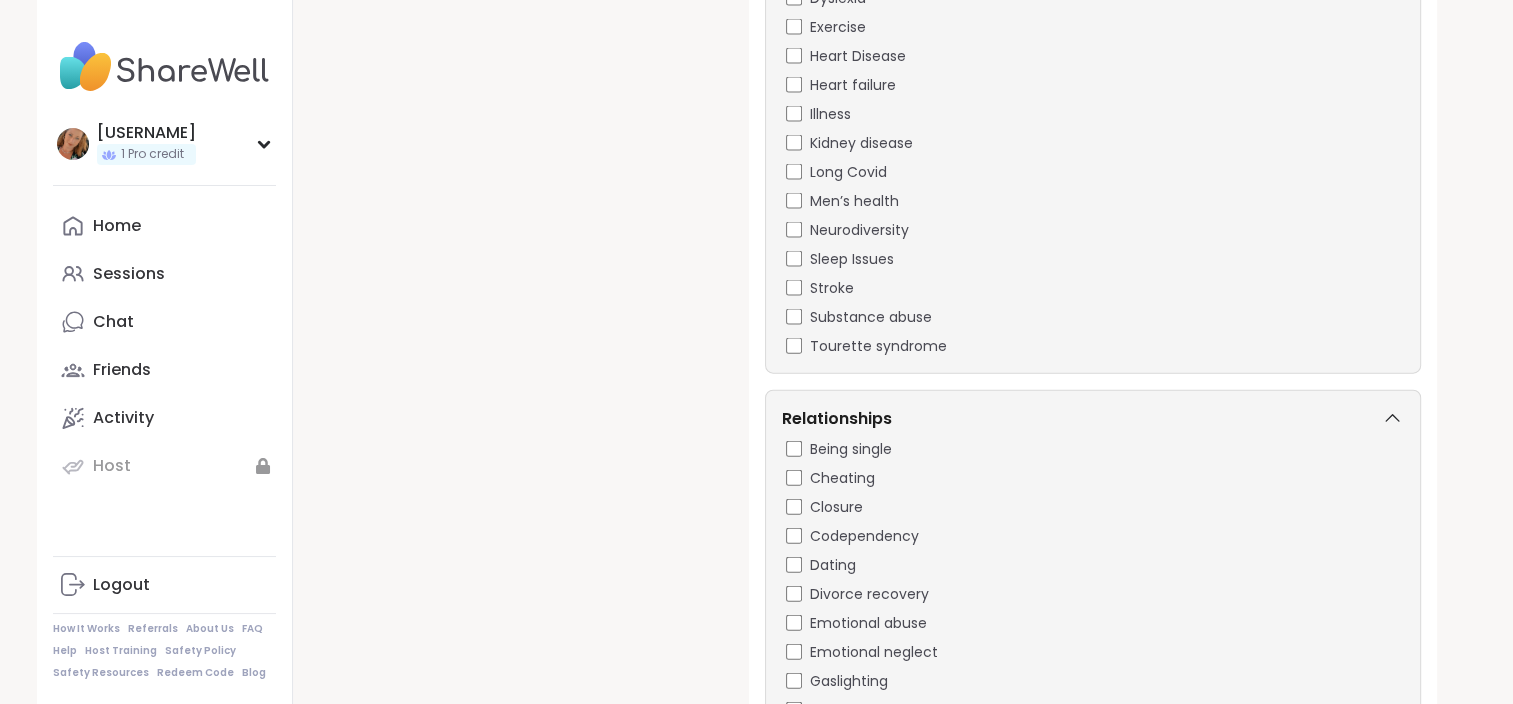 scroll, scrollTop: 4396, scrollLeft: 0, axis: vertical 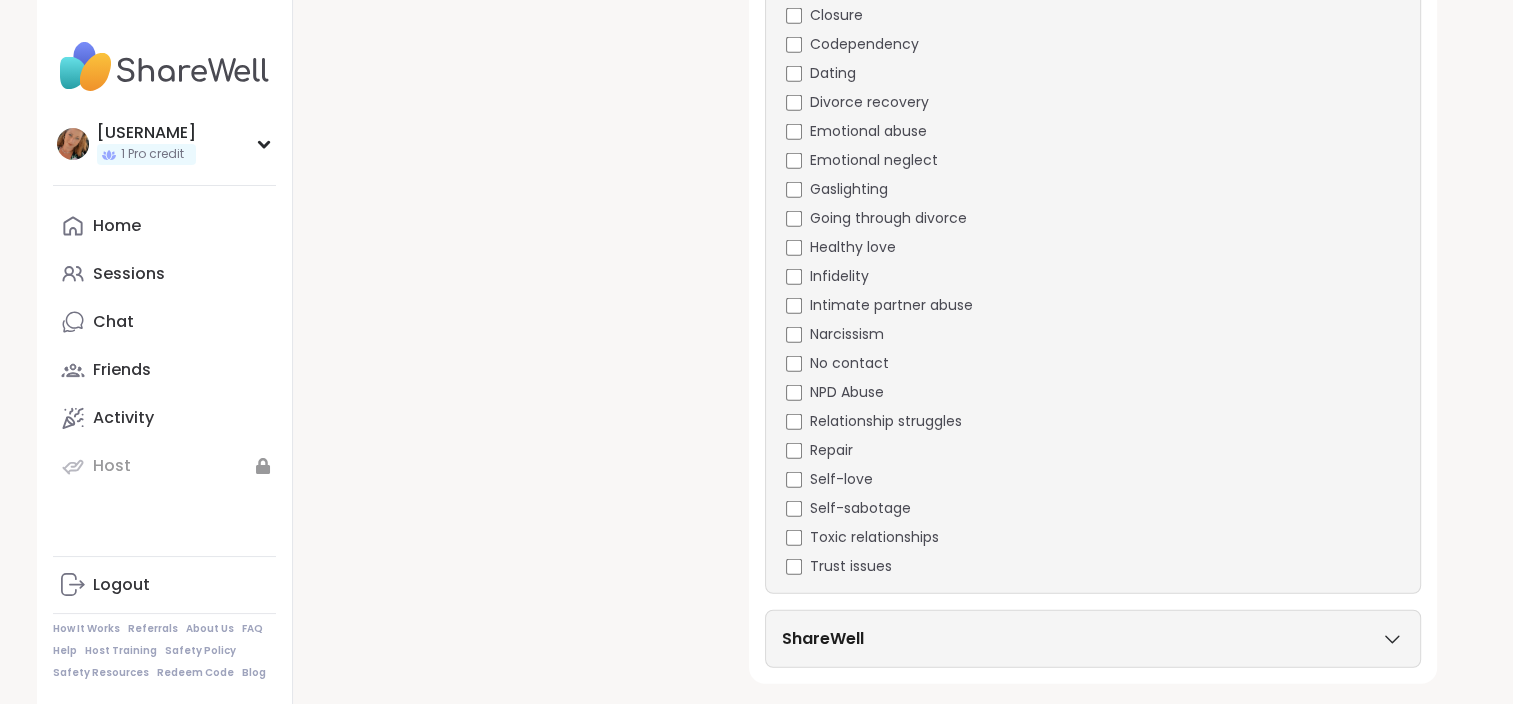 click on "ShareWell" at bounding box center (823, 639) 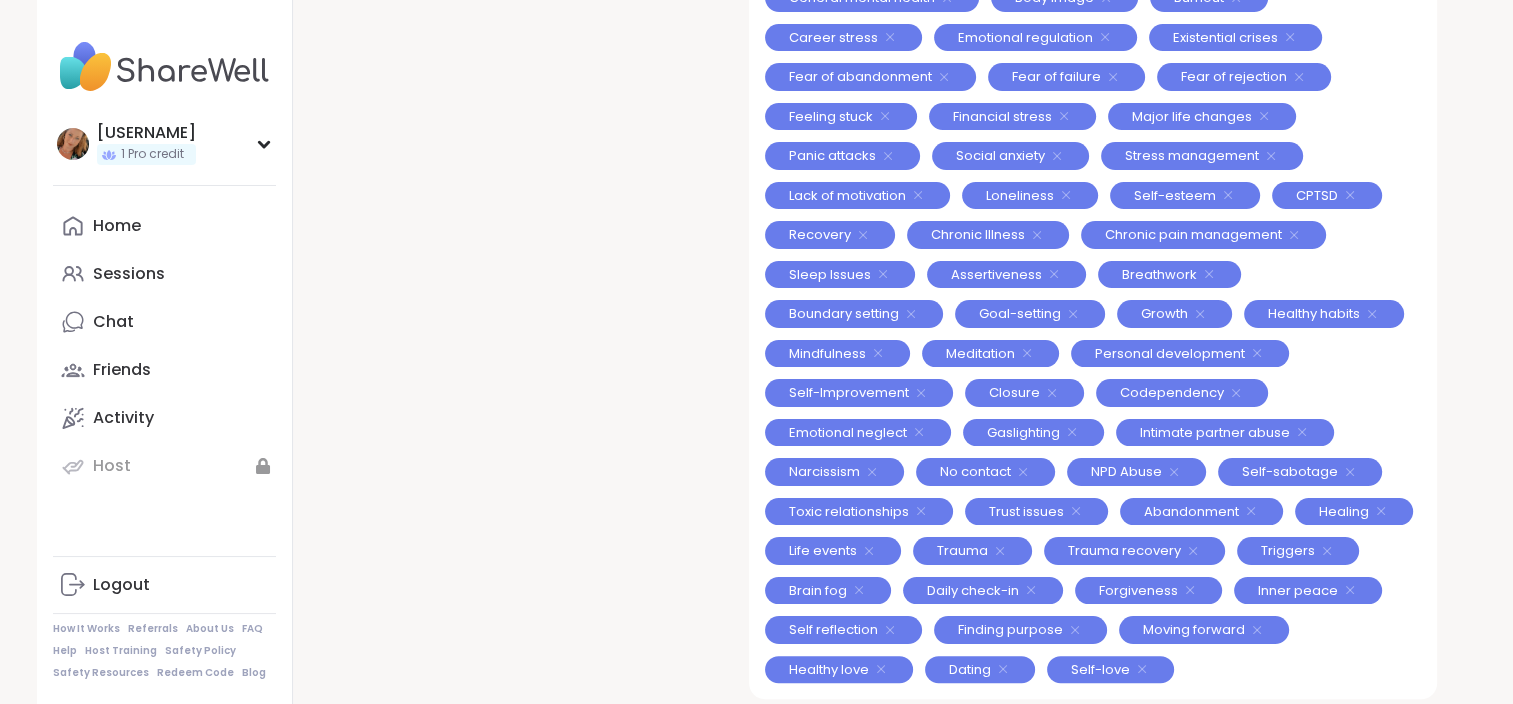 scroll, scrollTop: 0, scrollLeft: 0, axis: both 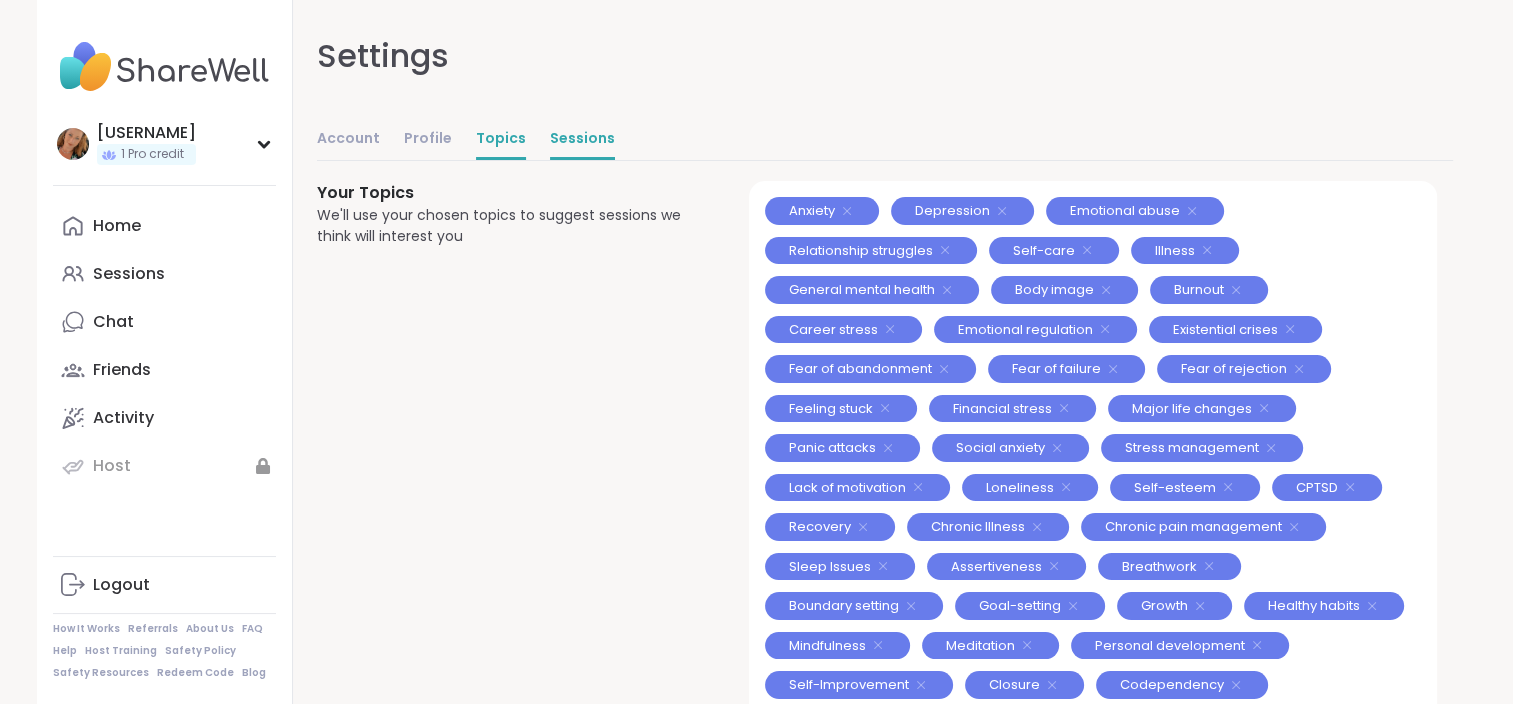 click on "Sessions" at bounding box center [582, 140] 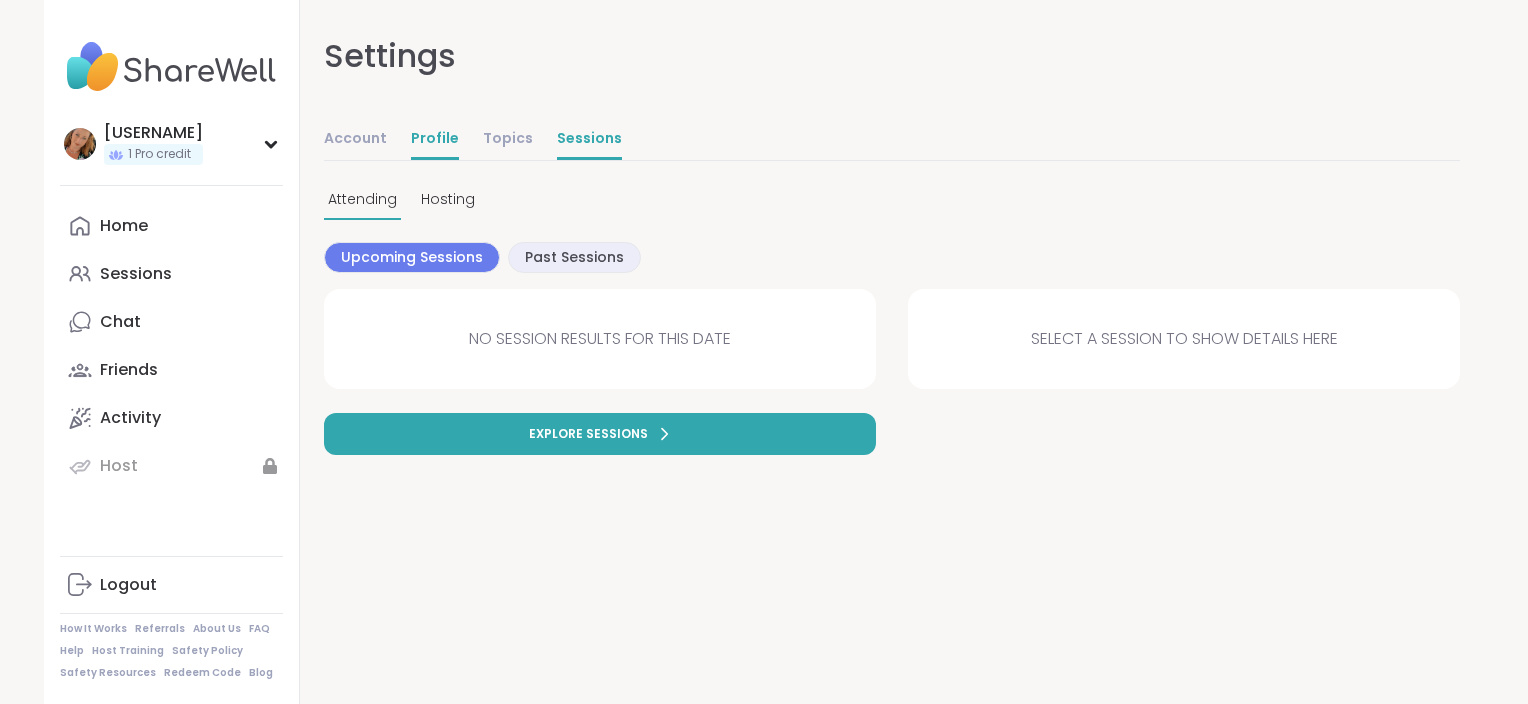 click on "Profile" at bounding box center [435, 140] 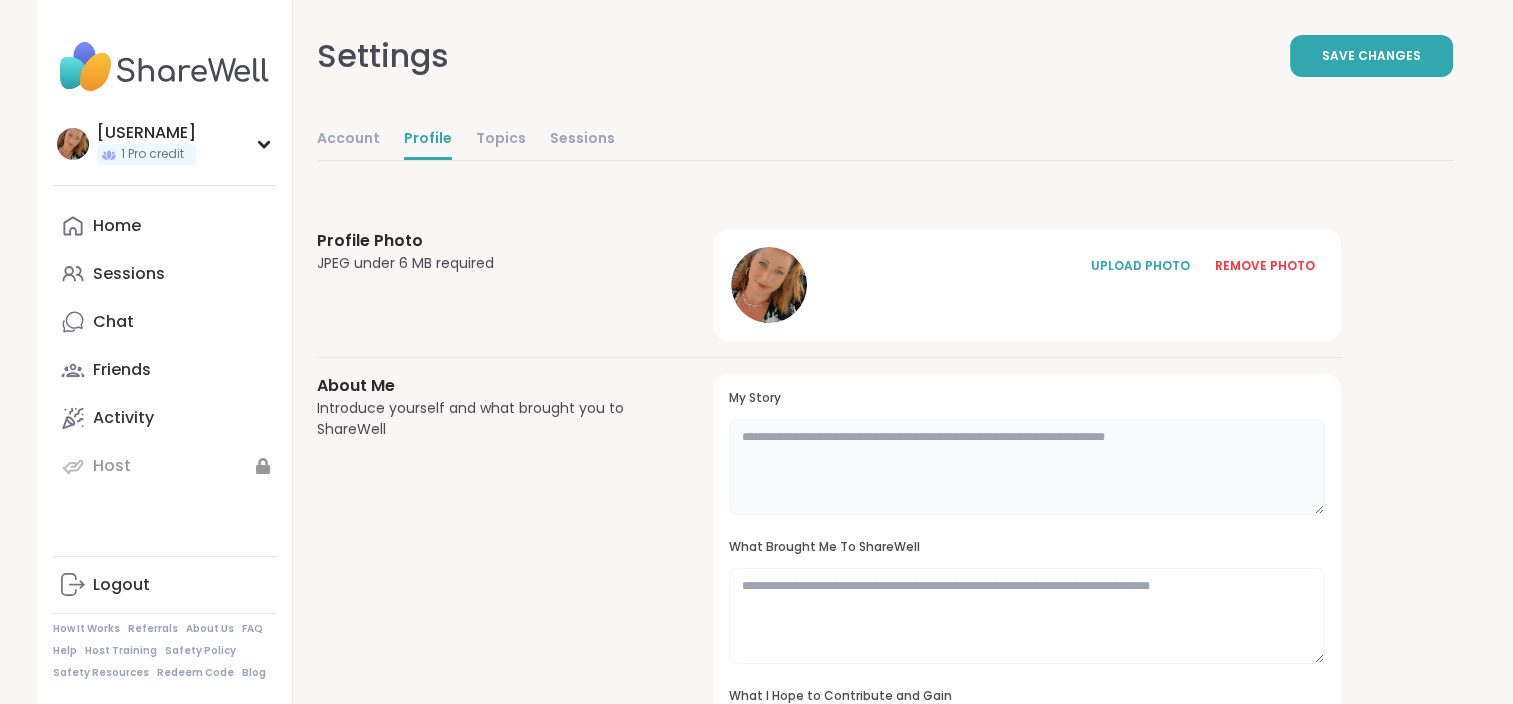 click at bounding box center (1026, 467) 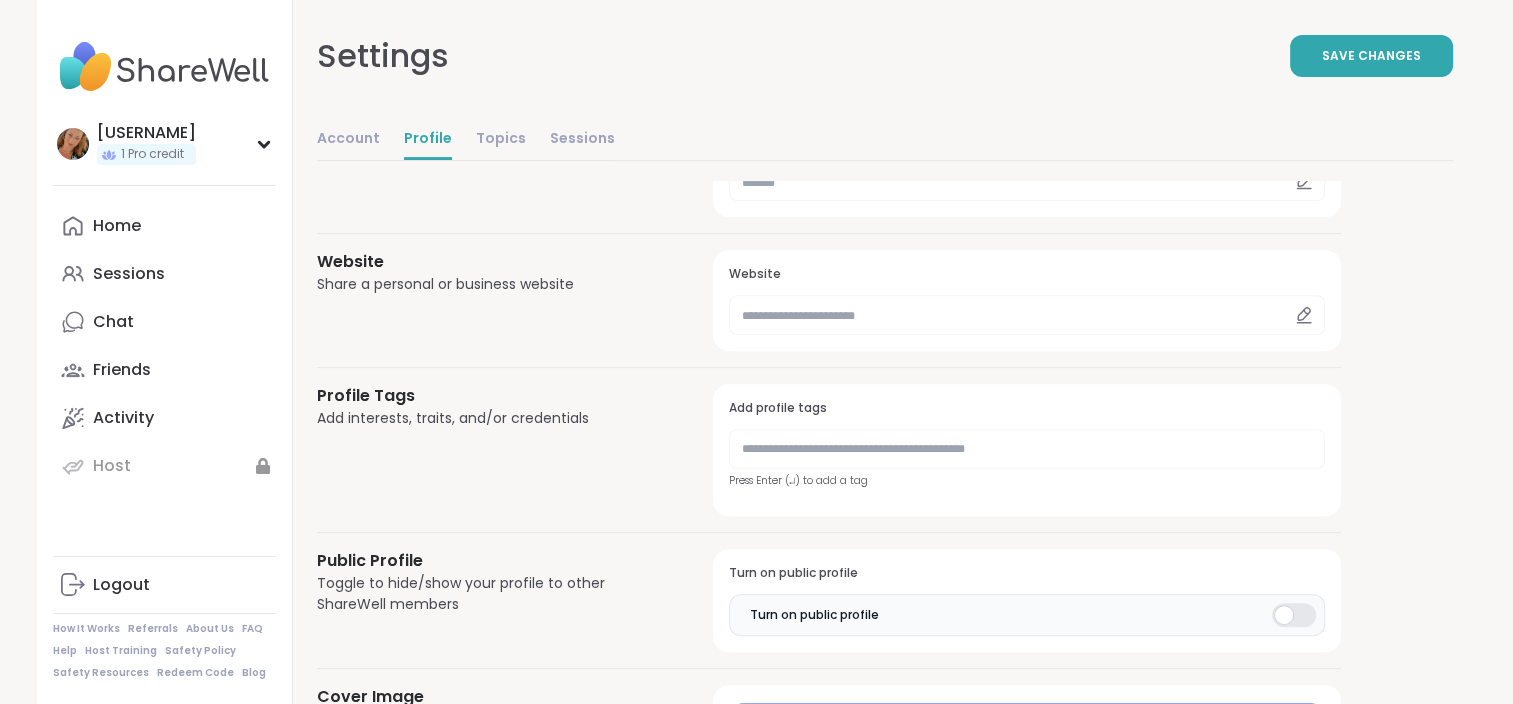 scroll, scrollTop: 1012, scrollLeft: 0, axis: vertical 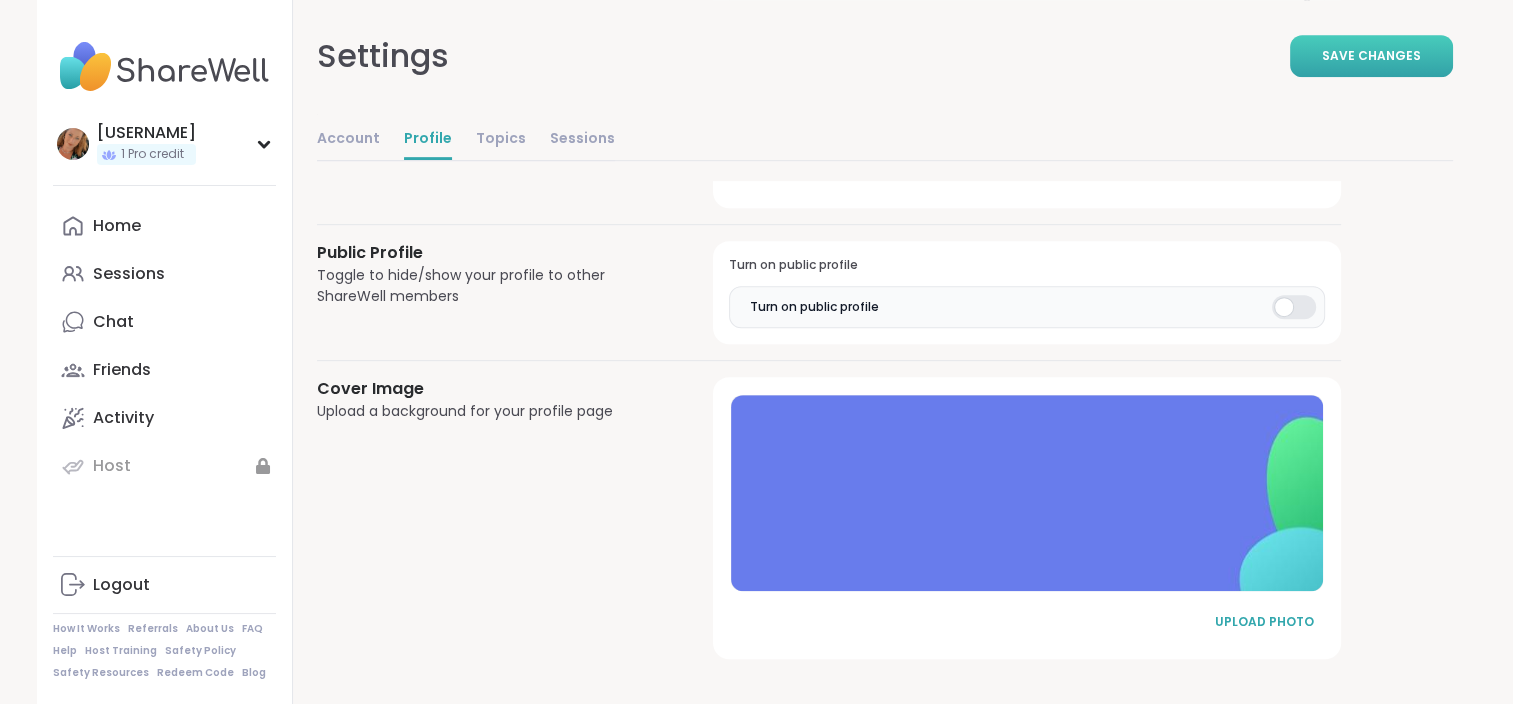 click on "Save Changes" at bounding box center [1371, 56] 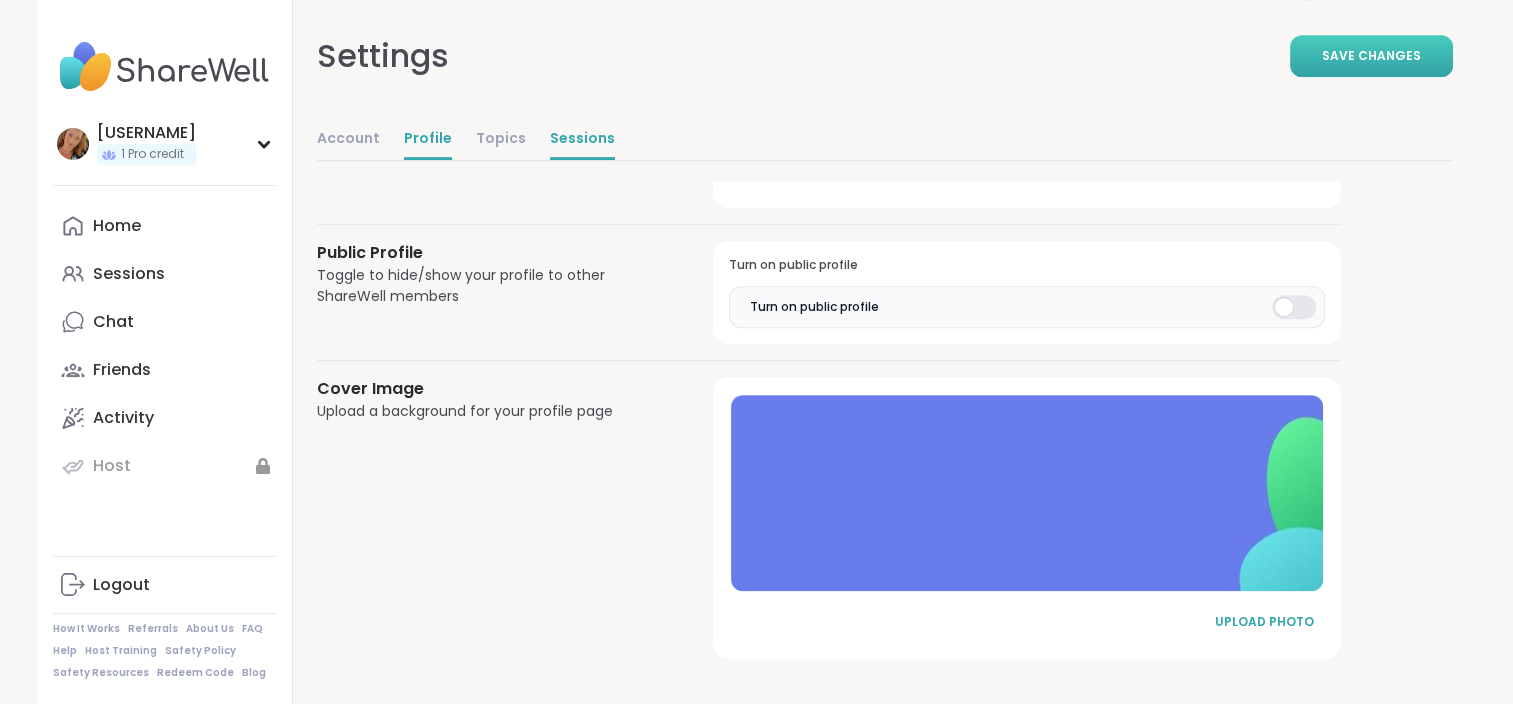 click on "Sessions" at bounding box center [582, 140] 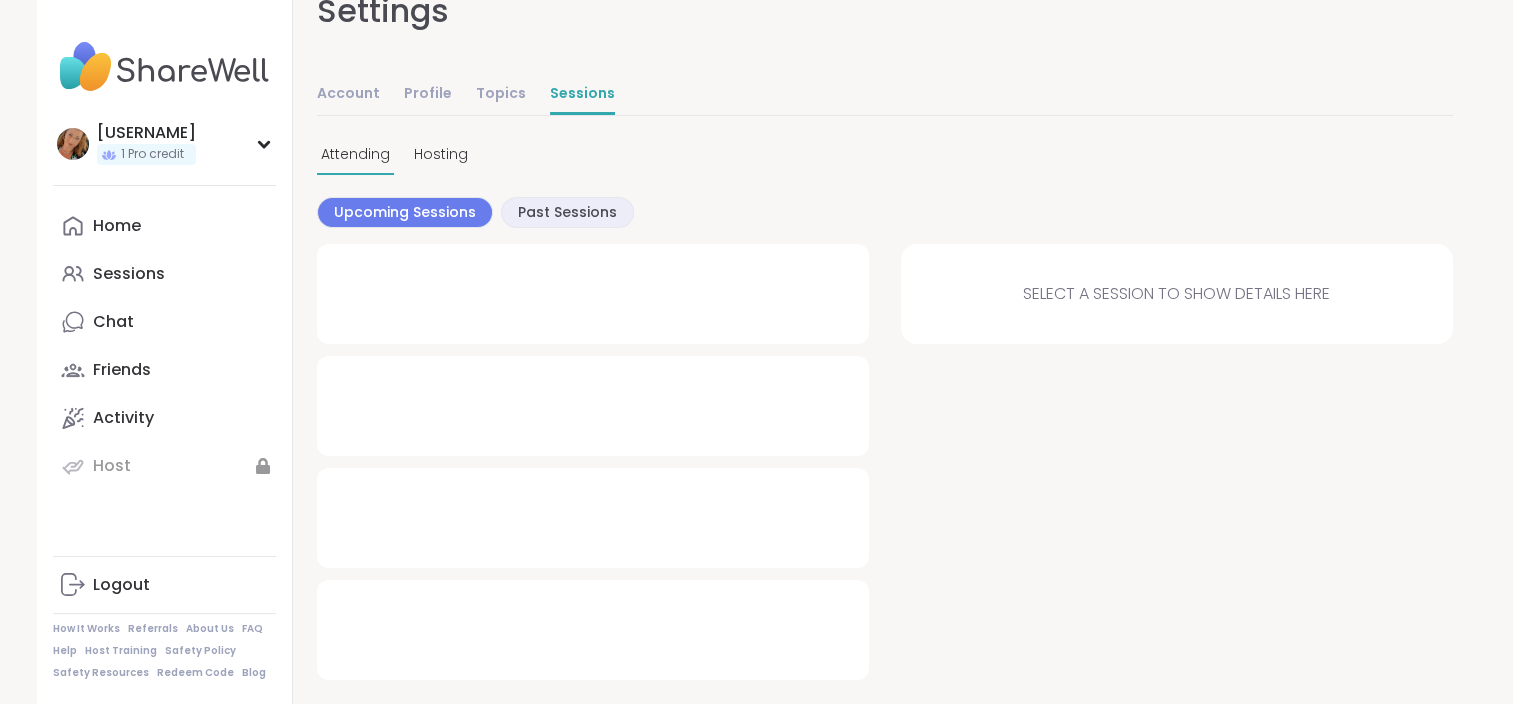 scroll, scrollTop: 0, scrollLeft: 0, axis: both 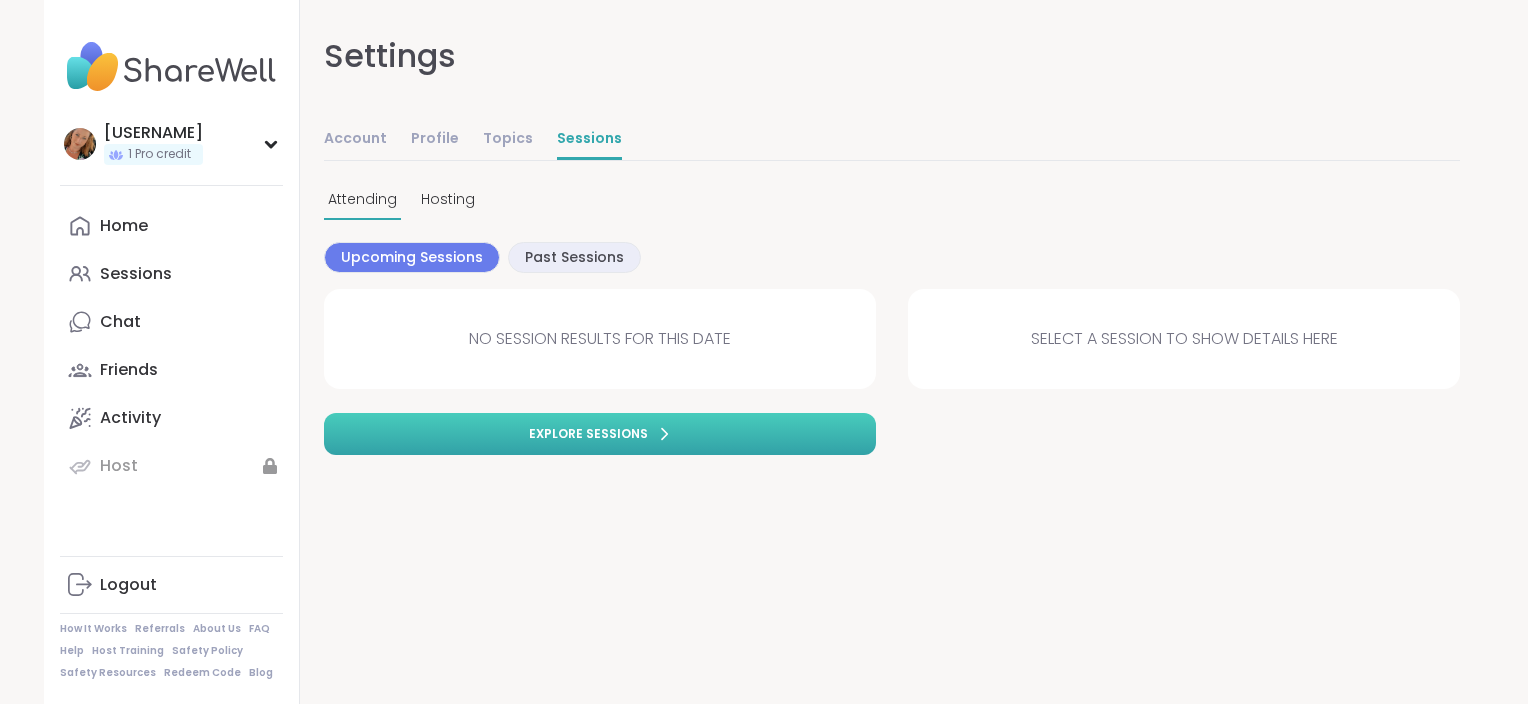 click on "Explore sessions" at bounding box center (588, 434) 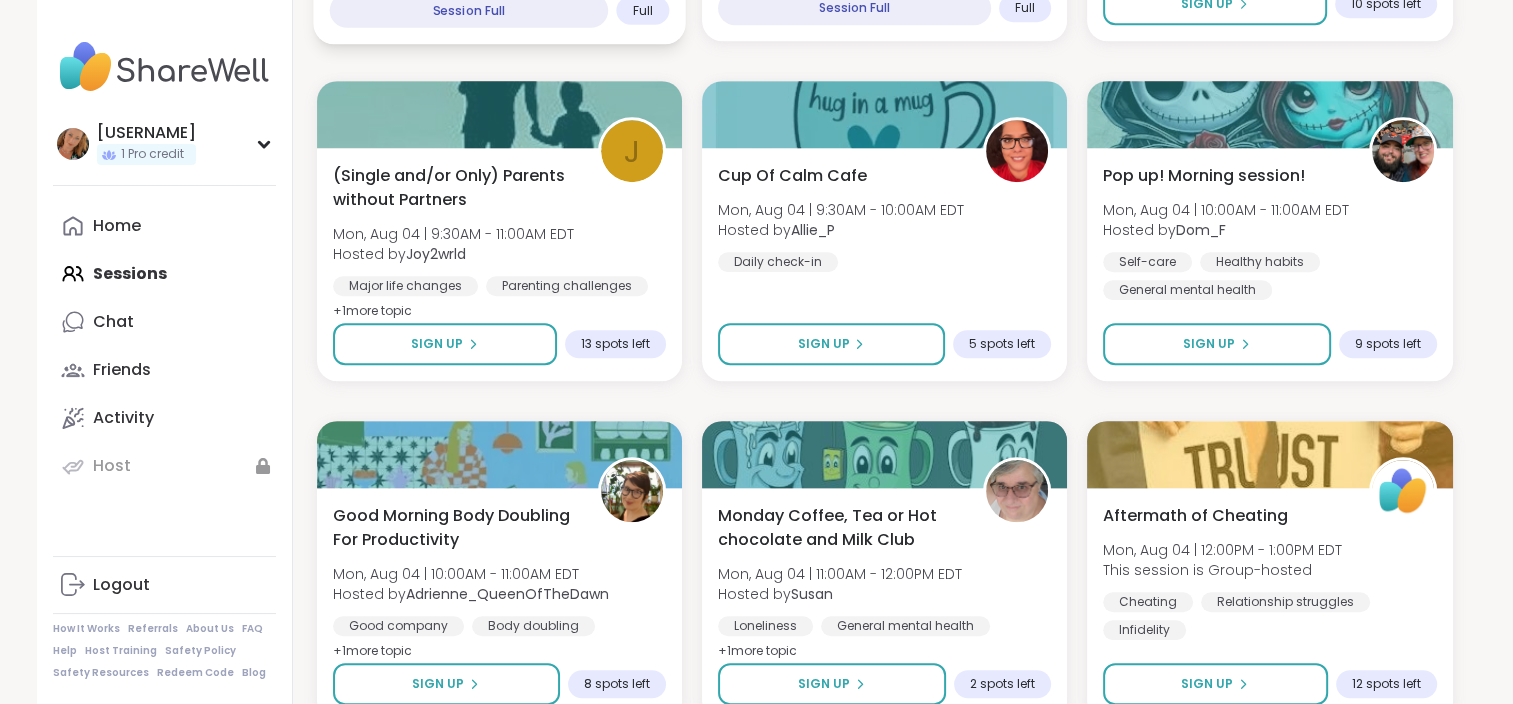 scroll, scrollTop: 1355, scrollLeft: 0, axis: vertical 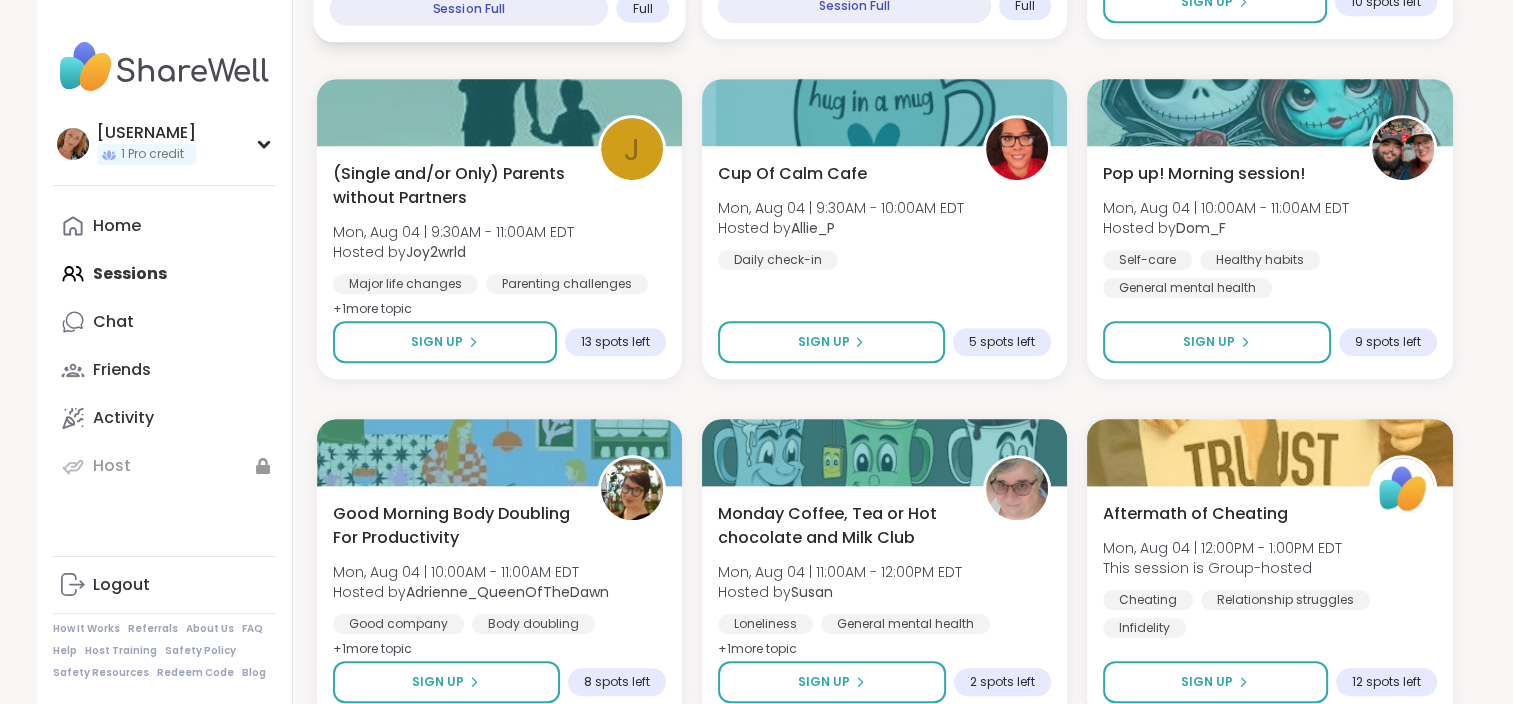click on "Major life changes Parenting challenges Family conflicts" at bounding box center (499, 298) 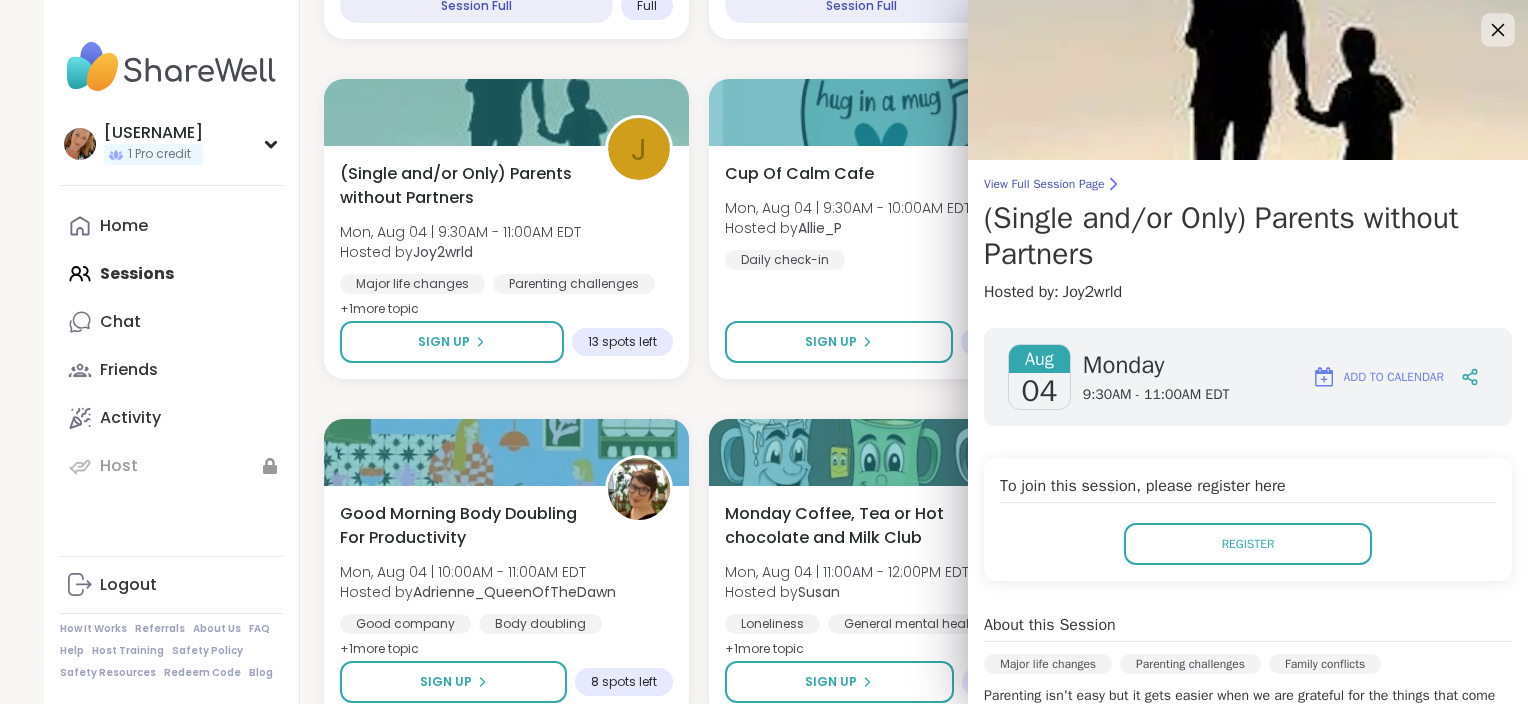 click 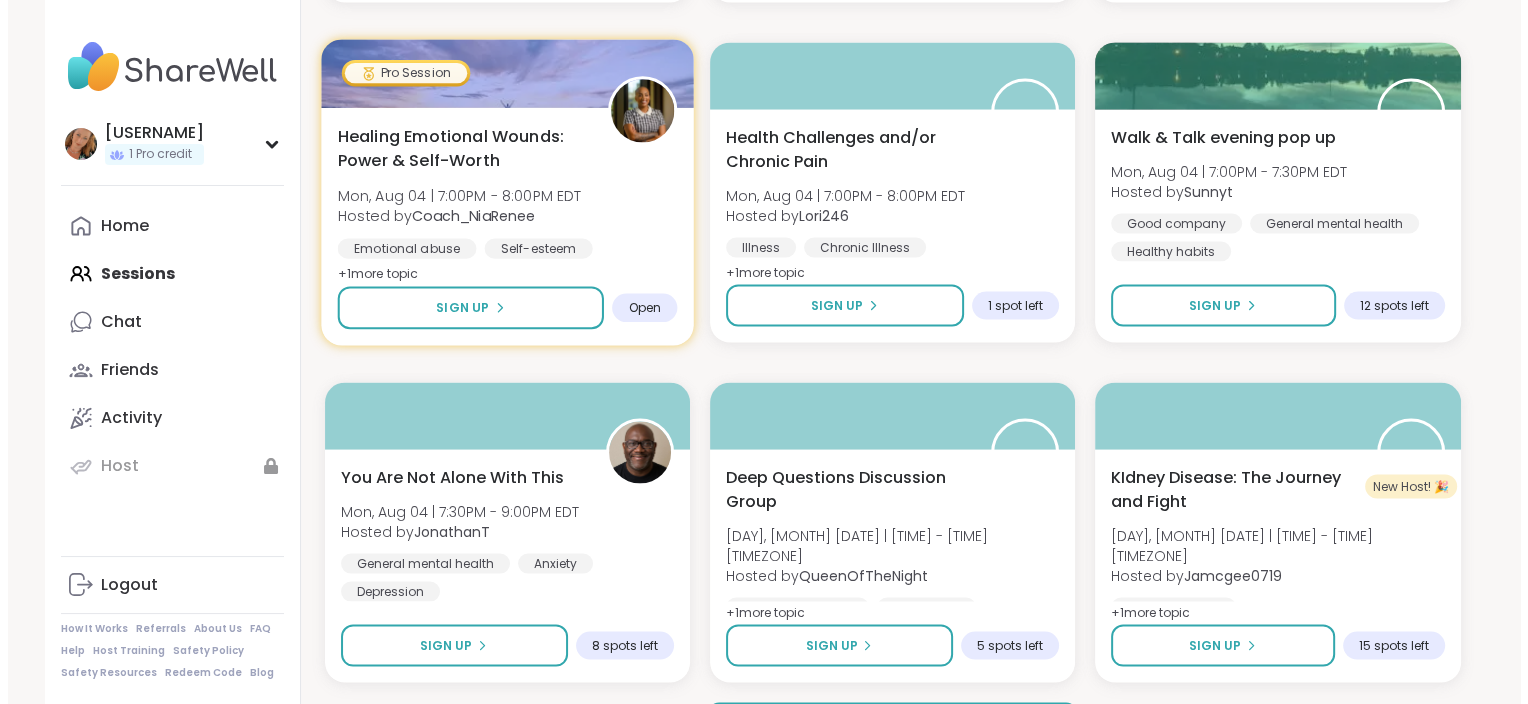 scroll, scrollTop: 3775, scrollLeft: 0, axis: vertical 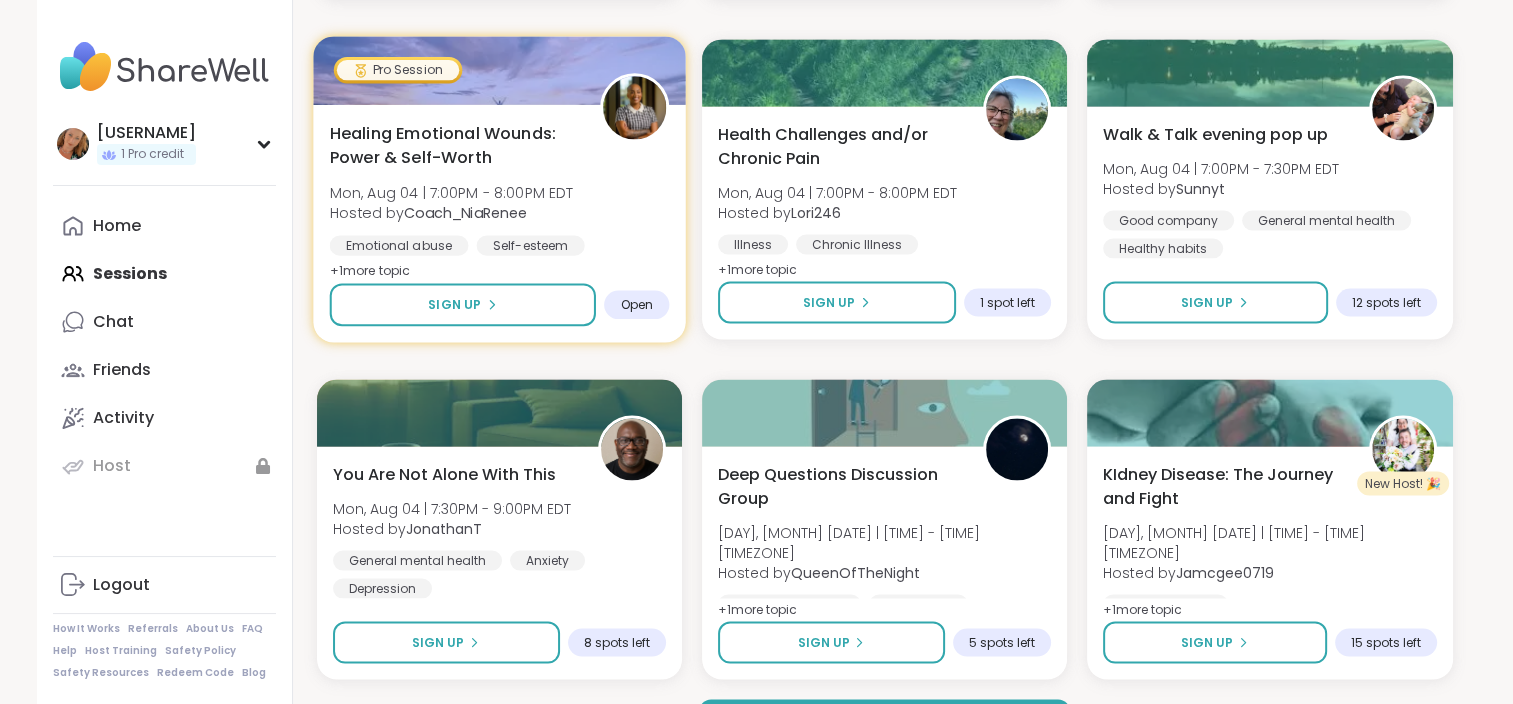 click on "+ 1  more topic" at bounding box center [369, 270] 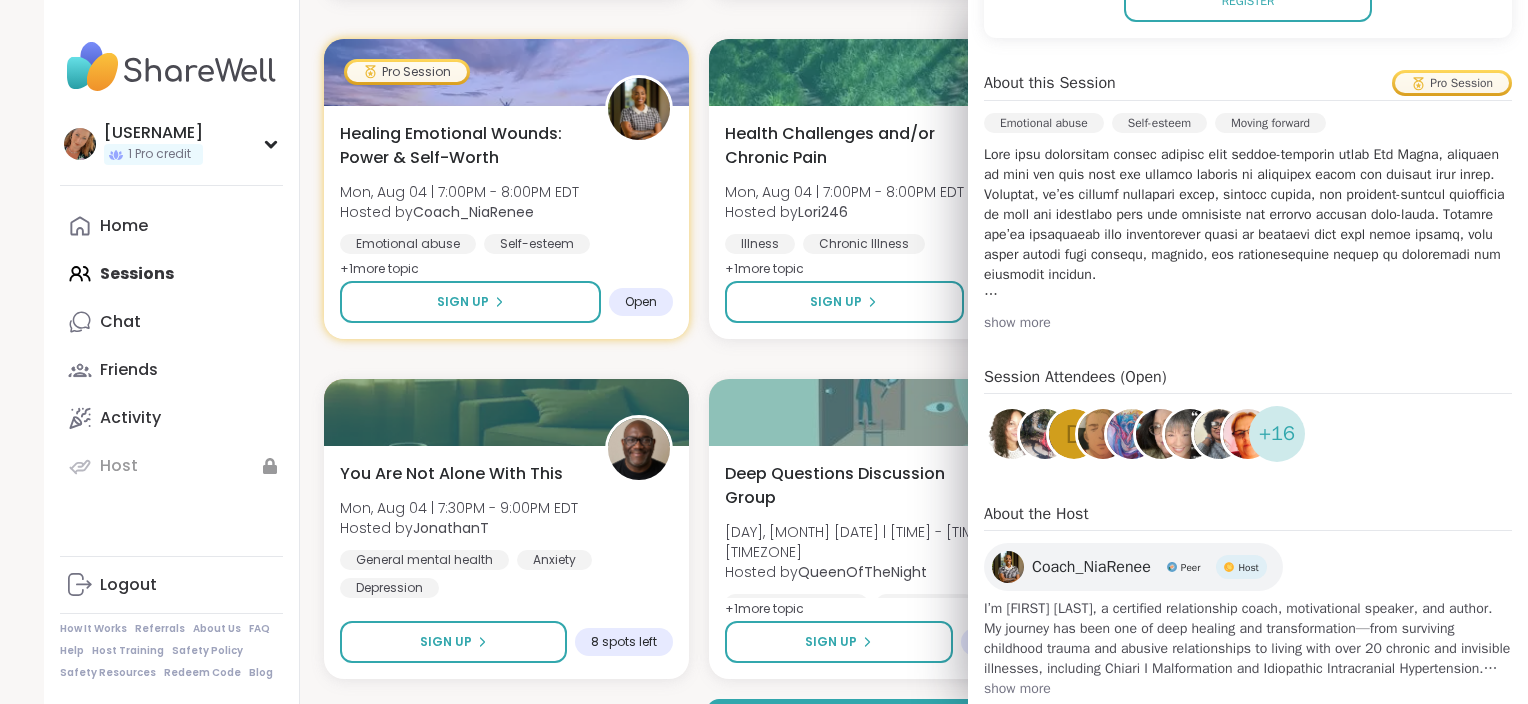 scroll, scrollTop: 584, scrollLeft: 0, axis: vertical 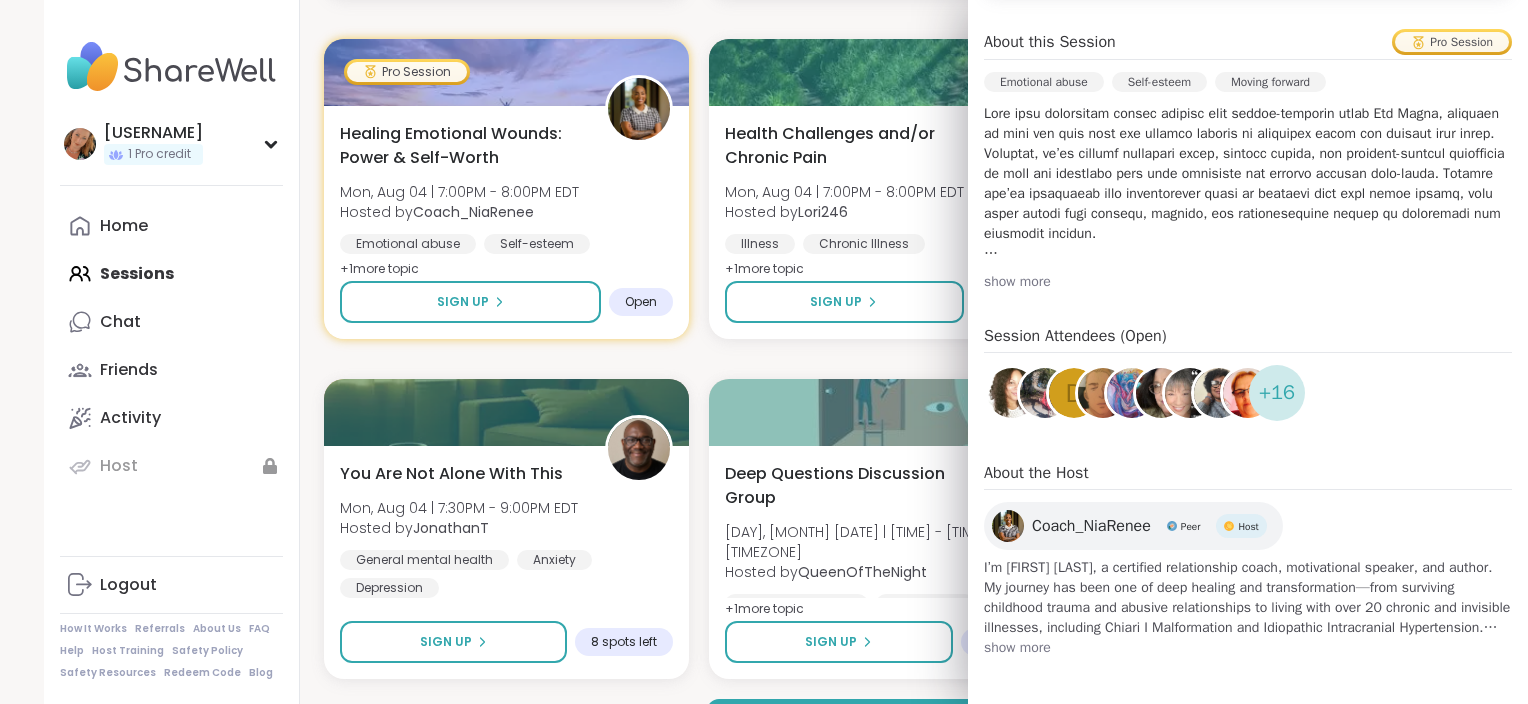 click on "show more" at bounding box center (1248, 282) 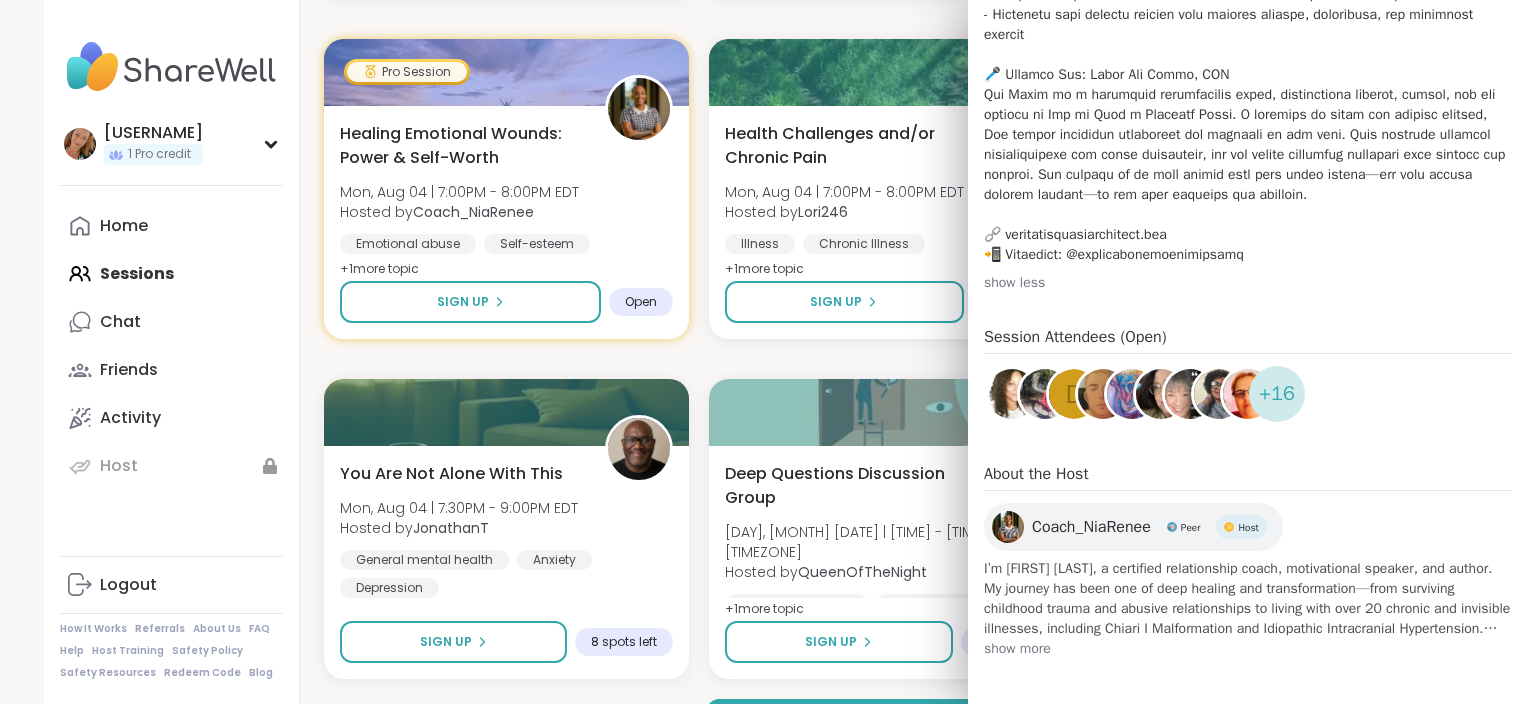 scroll, scrollTop: 904, scrollLeft: 0, axis: vertical 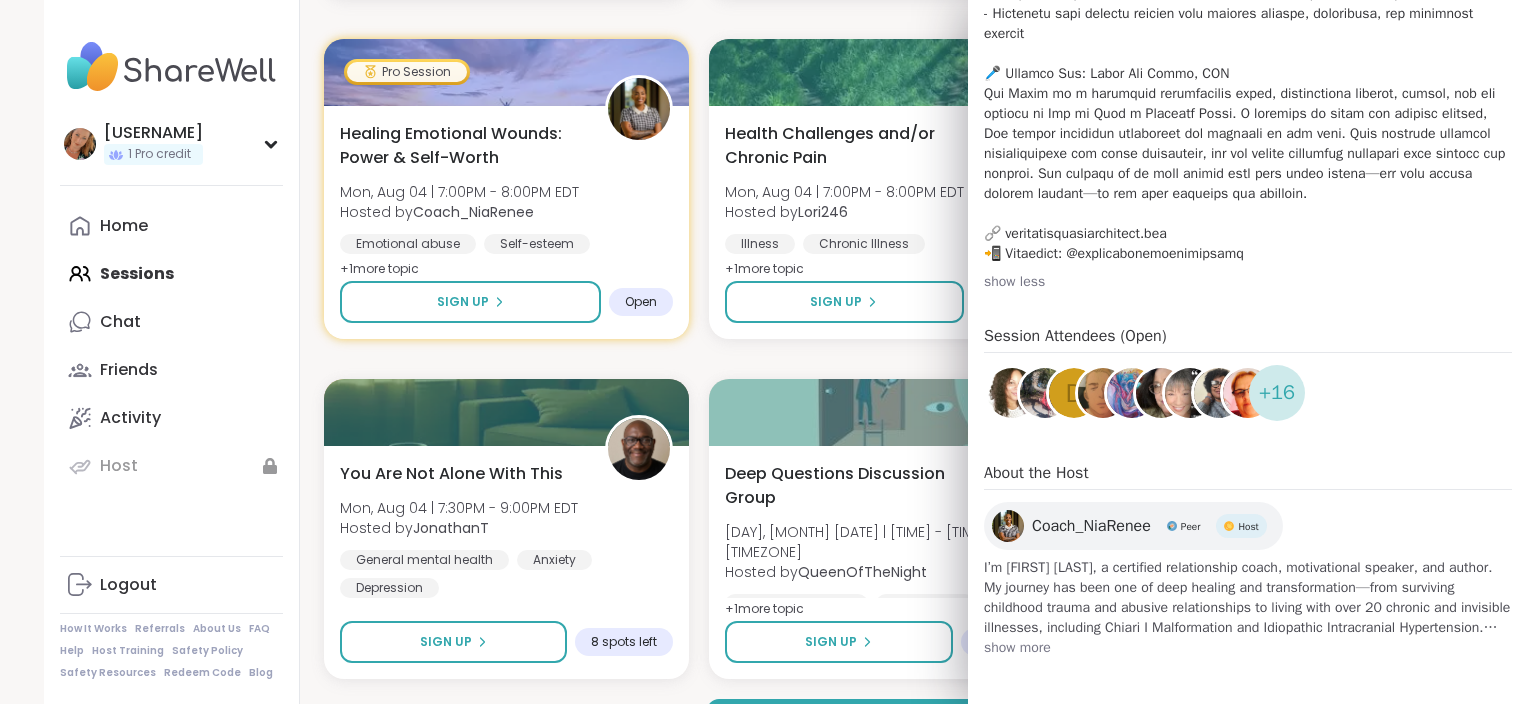click at bounding box center [1248, 24] 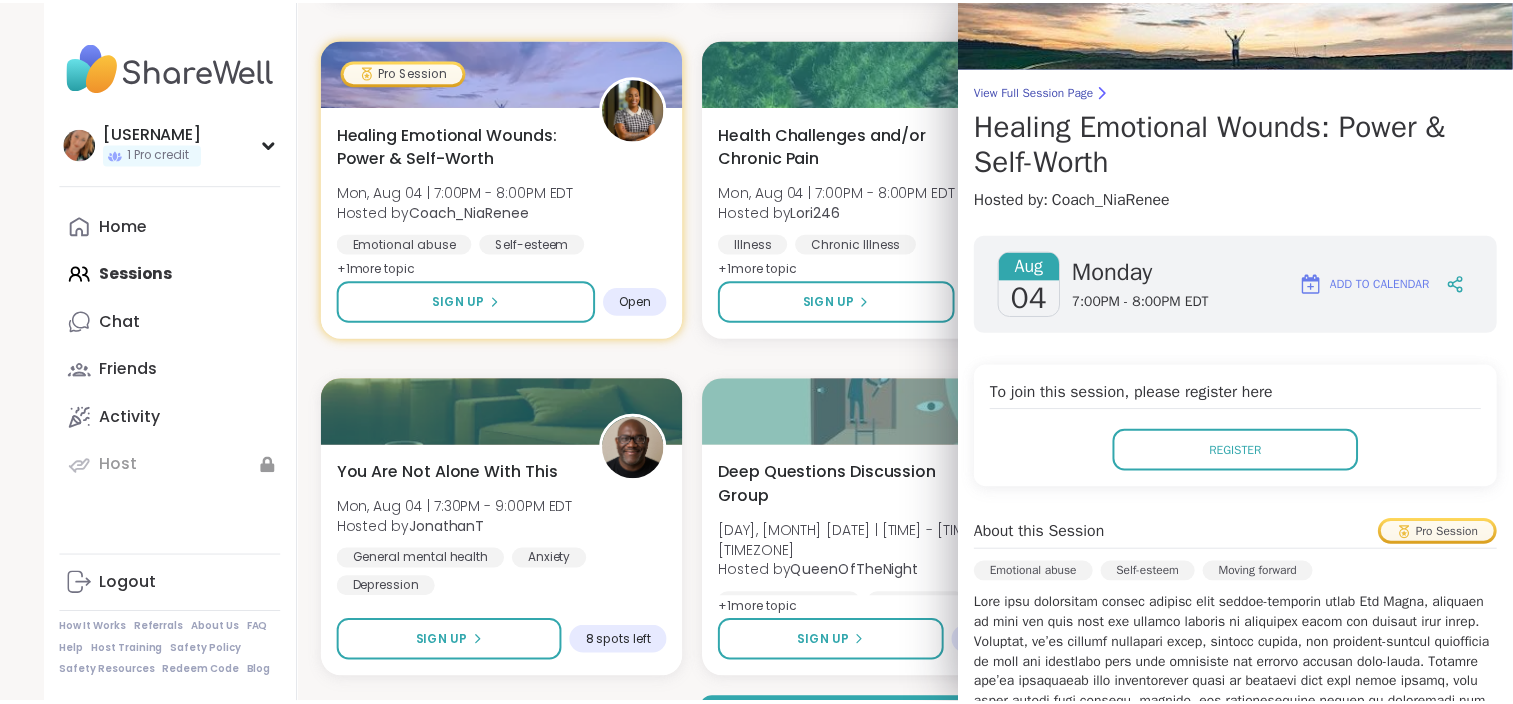 scroll, scrollTop: 0, scrollLeft: 0, axis: both 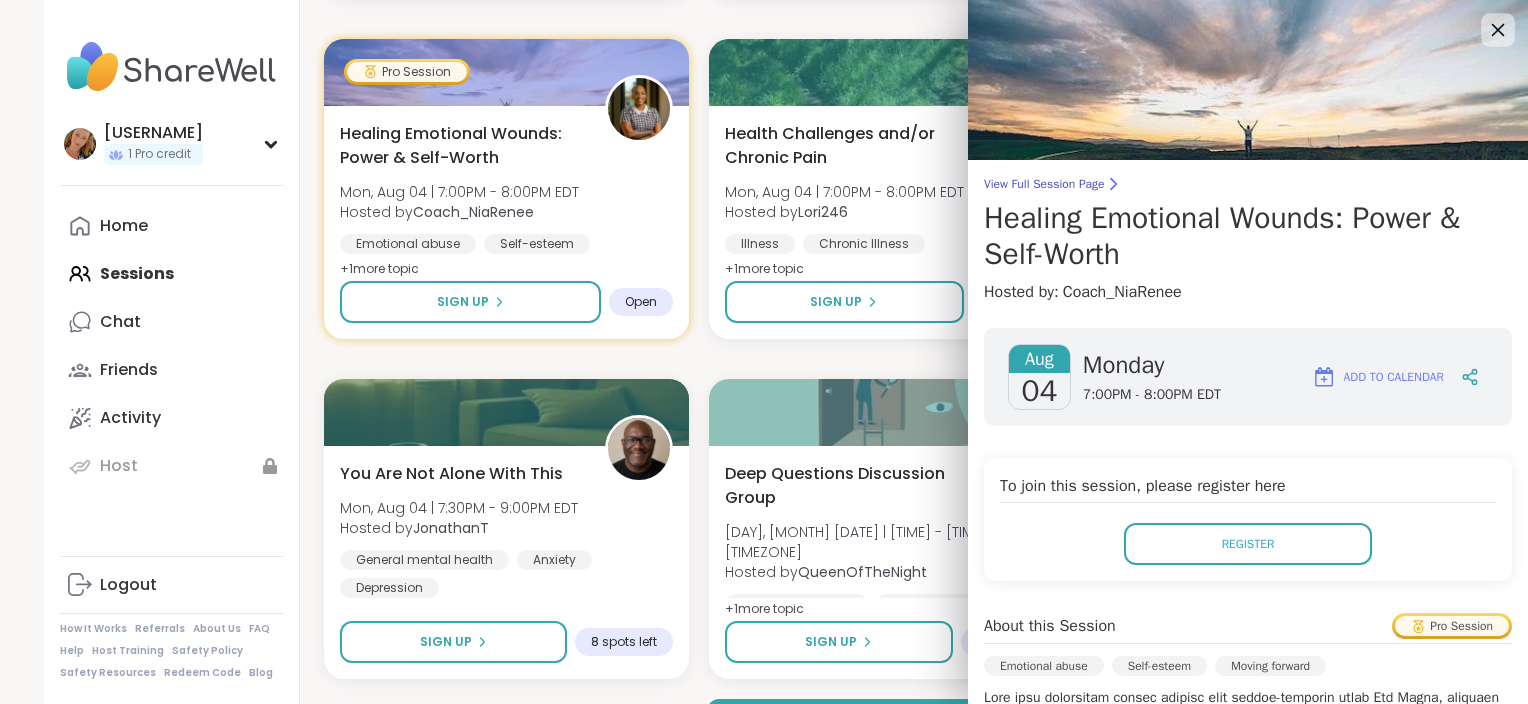 click 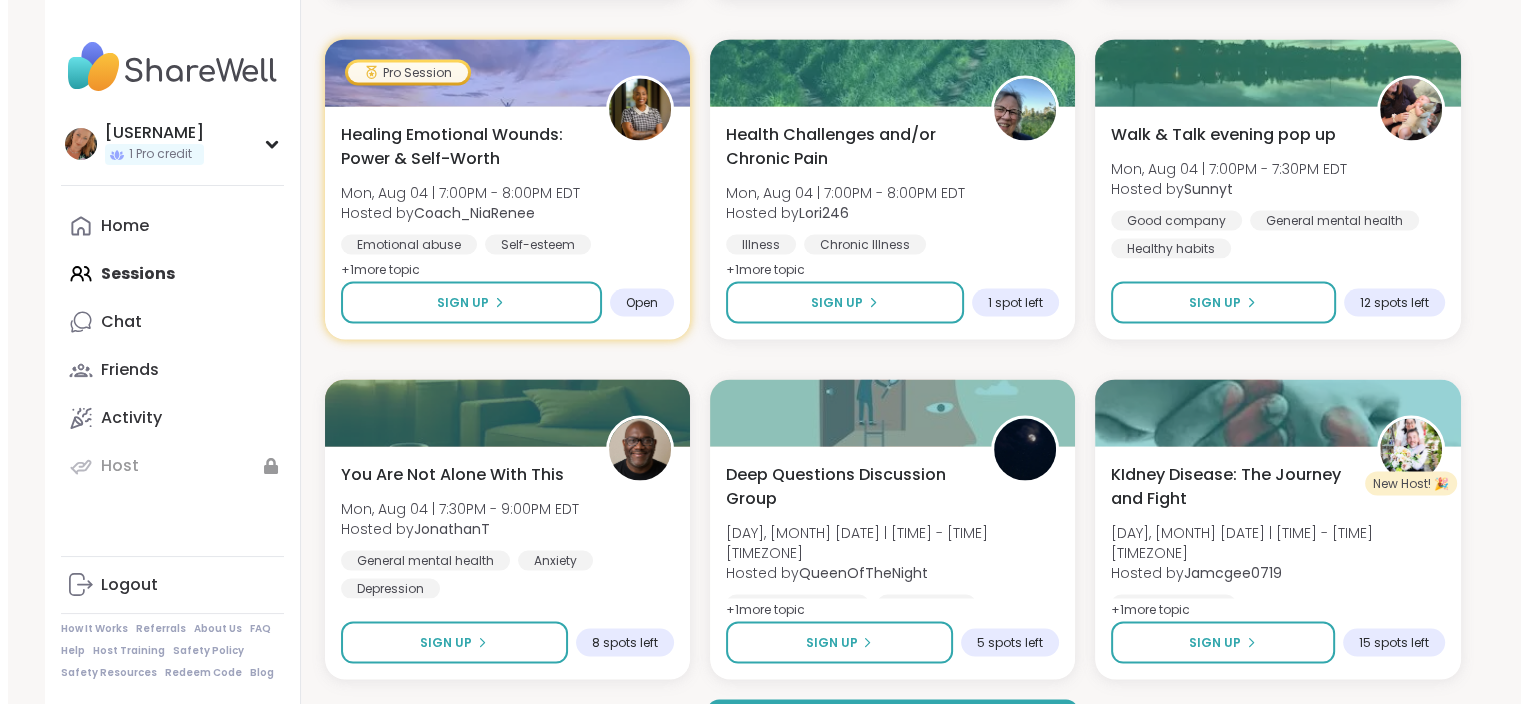 scroll, scrollTop: 3831, scrollLeft: 0, axis: vertical 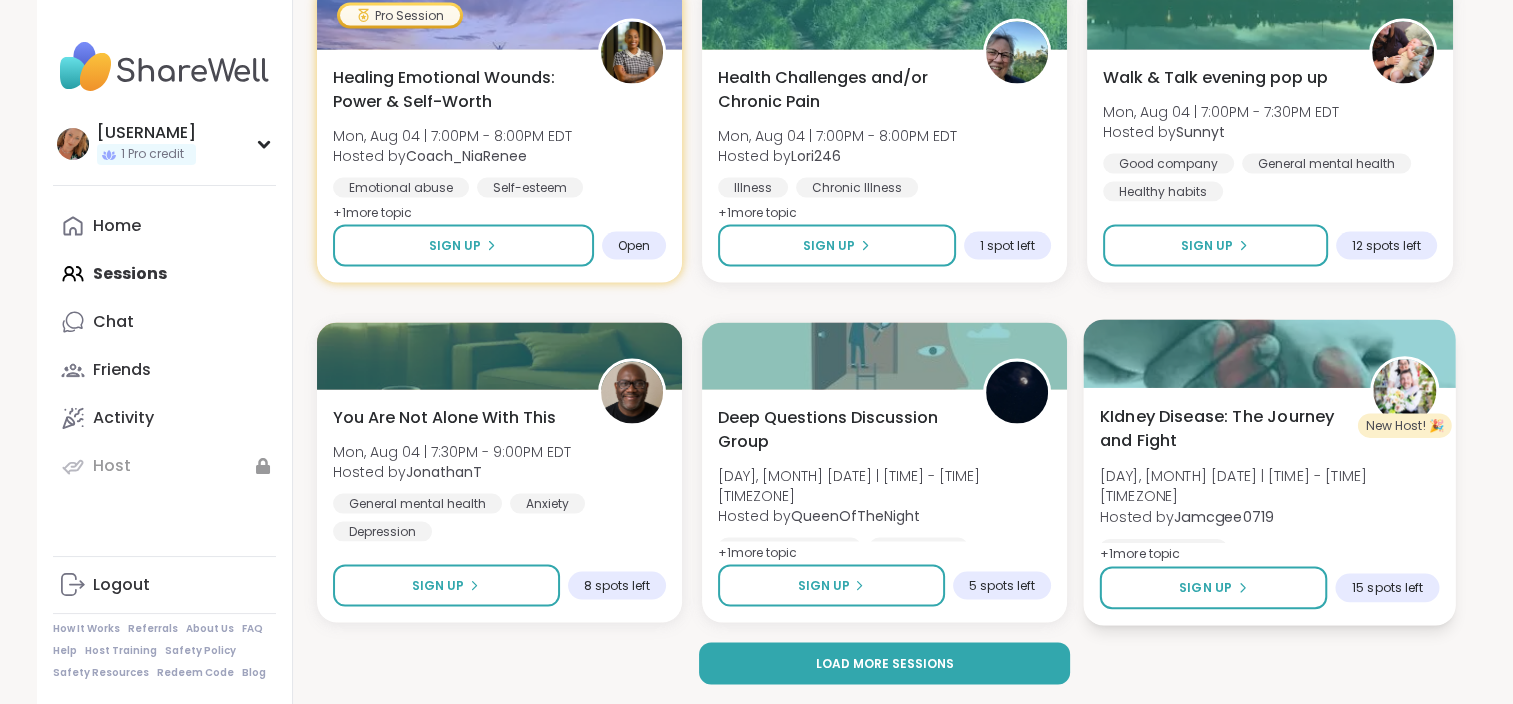click on "+ 1  more topic" at bounding box center (1140, 554) 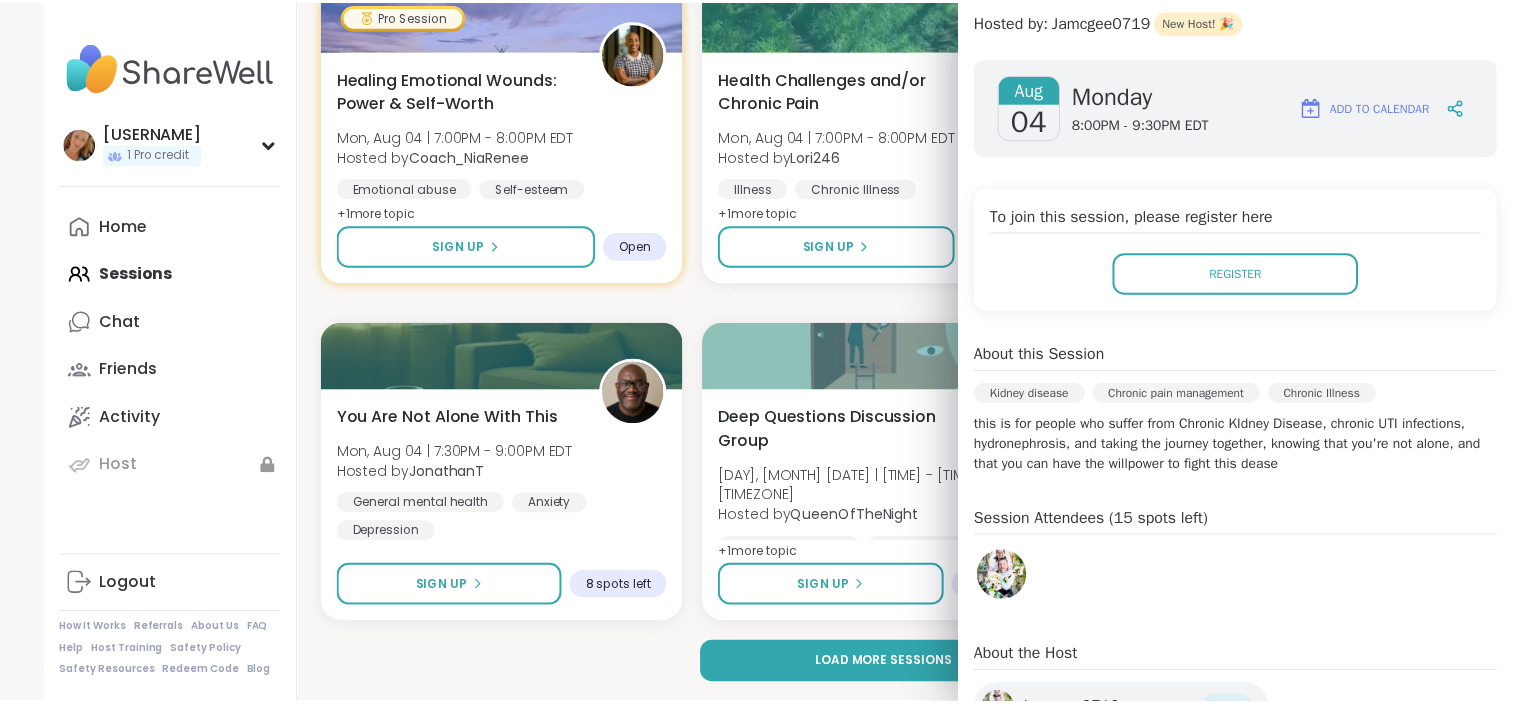 scroll, scrollTop: 0, scrollLeft: 0, axis: both 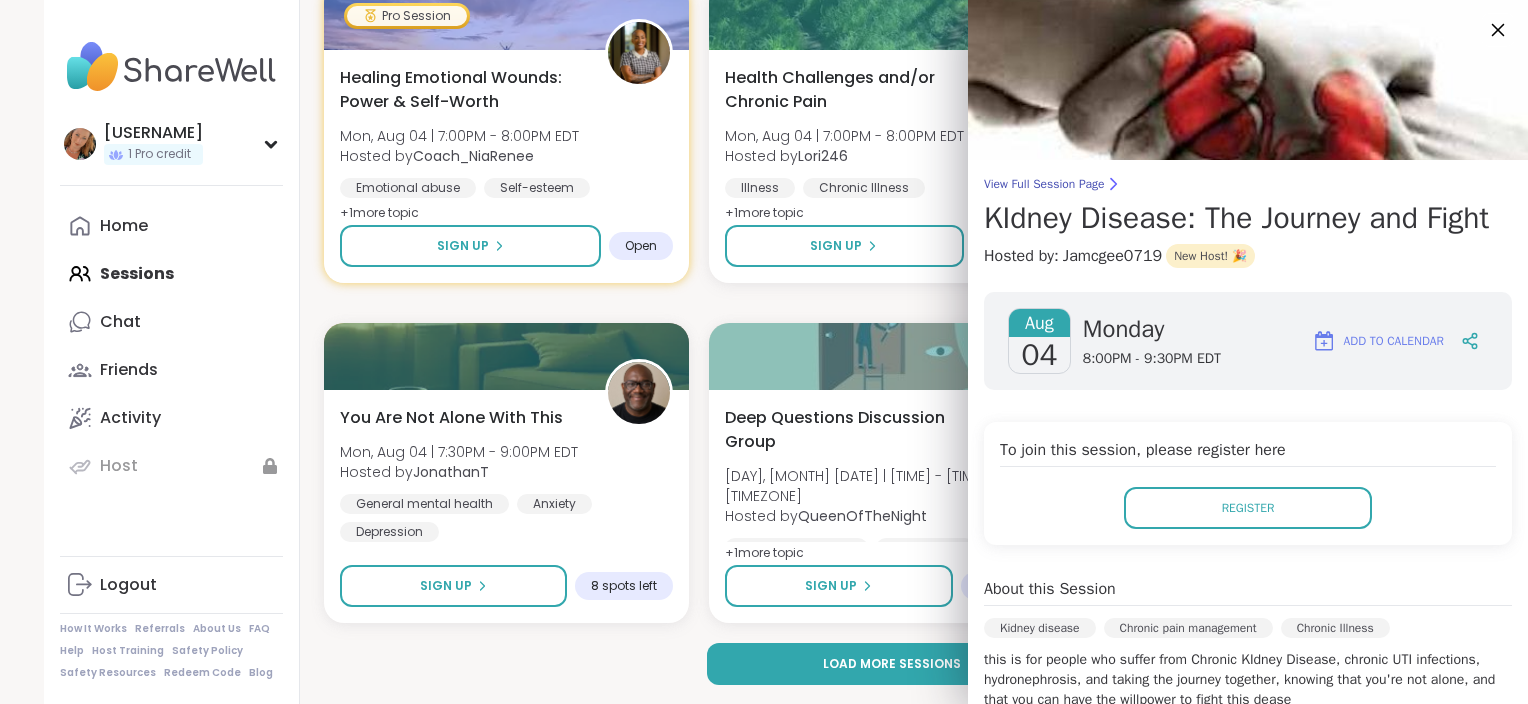 click 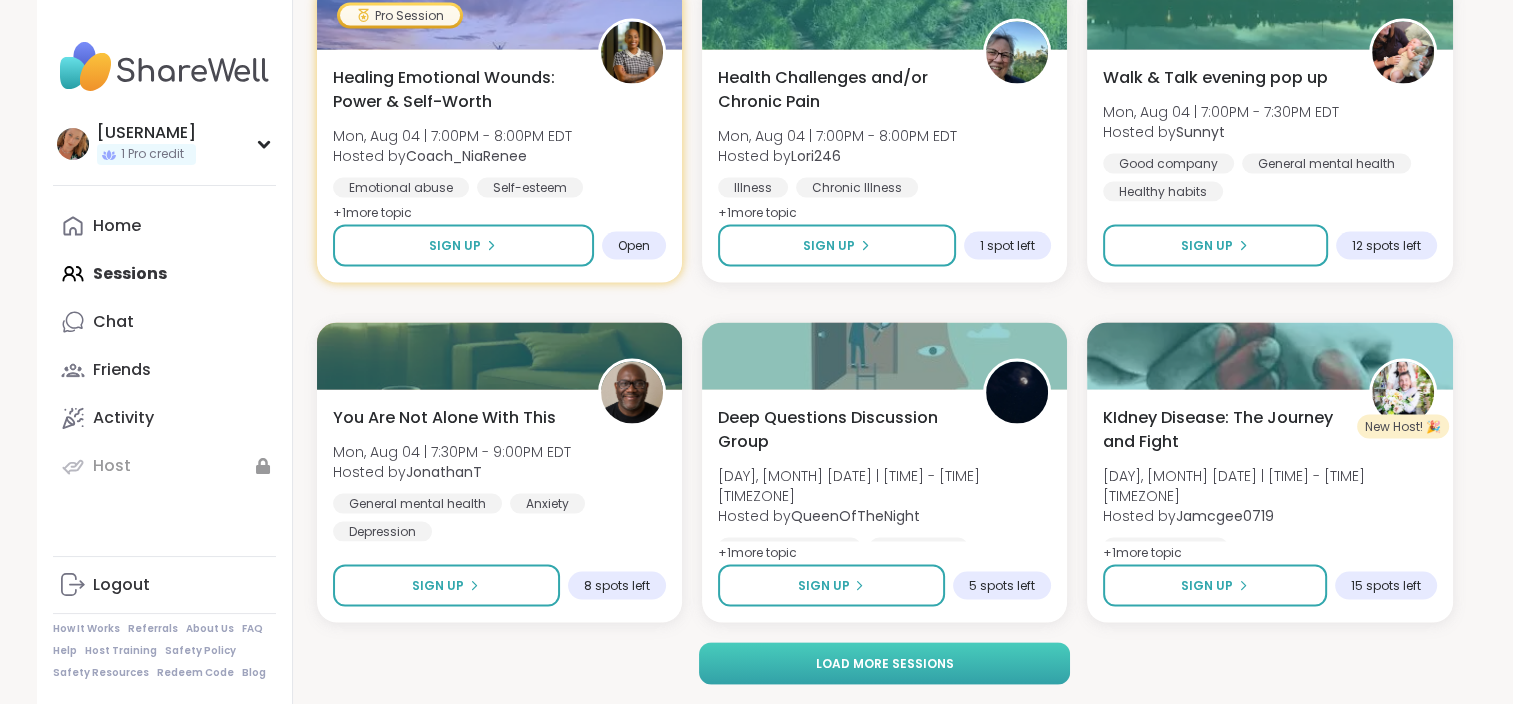click on "Load more sessions" at bounding box center [884, 664] 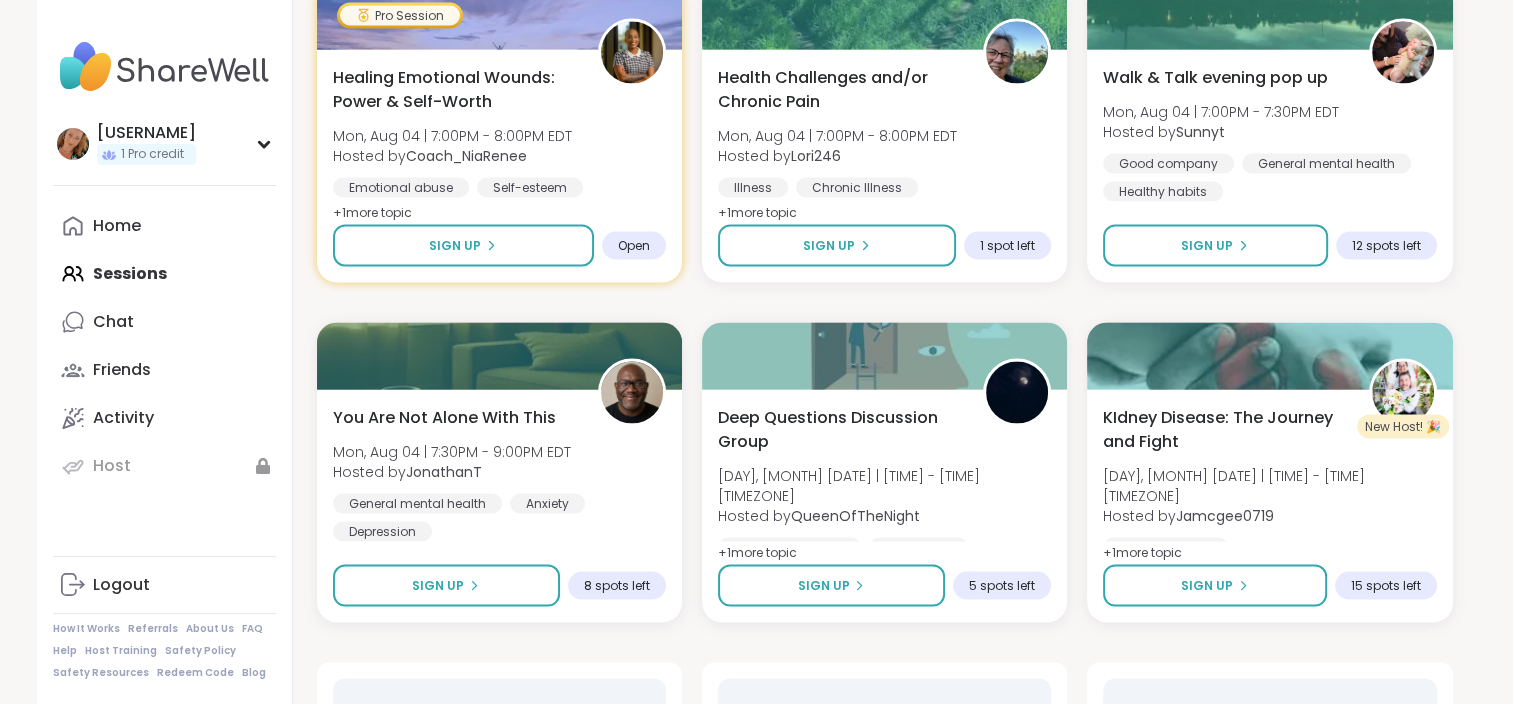 click at bounding box center [884, 809] 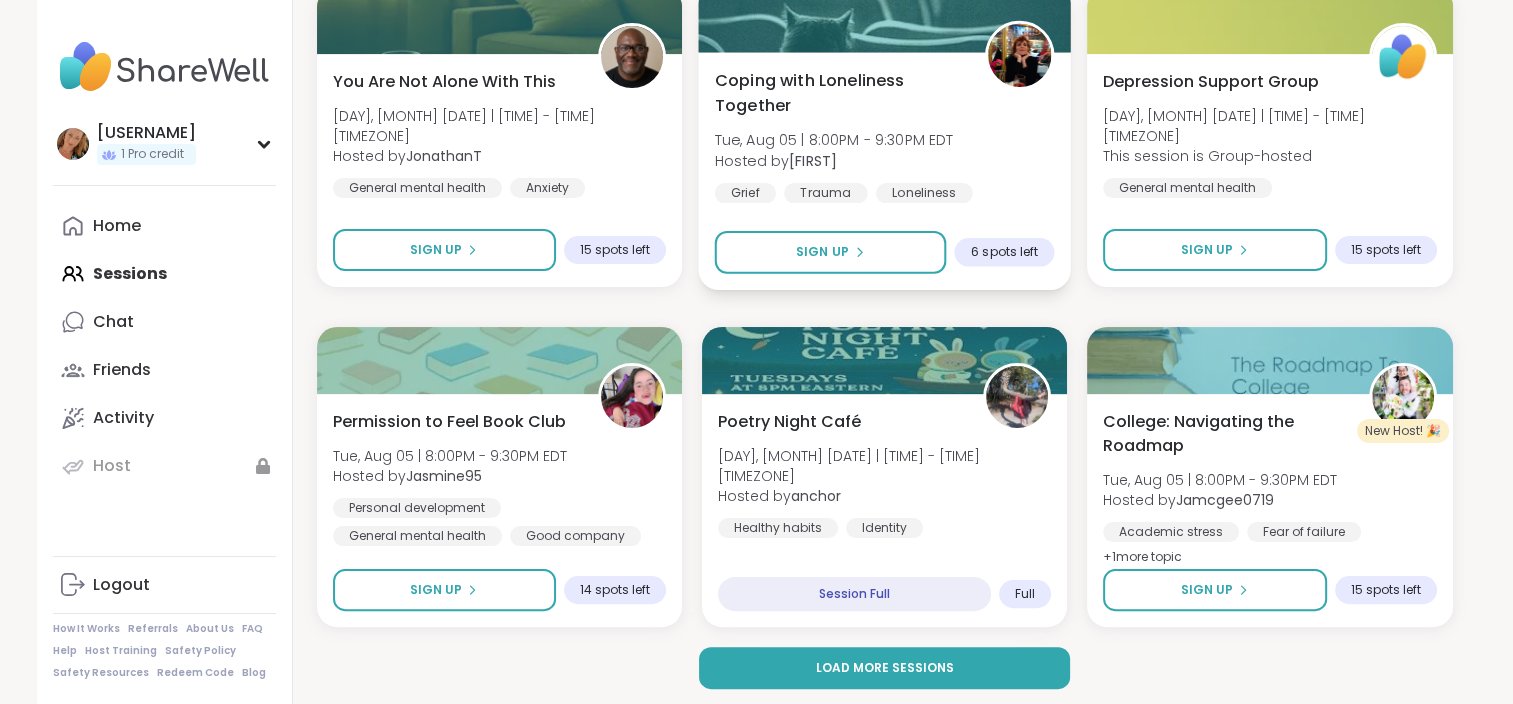 scroll, scrollTop: 7911, scrollLeft: 0, axis: vertical 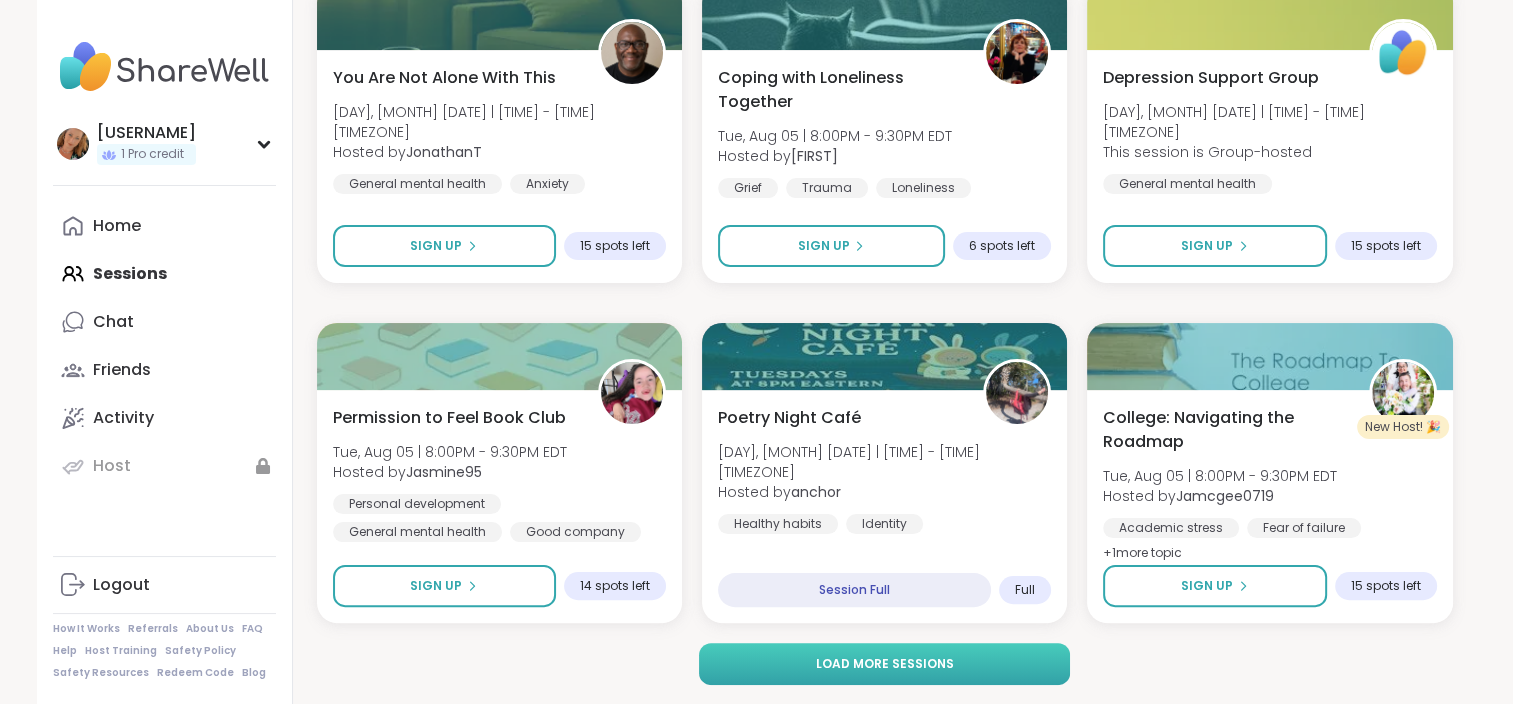 click on "Load more sessions" at bounding box center (884, 664) 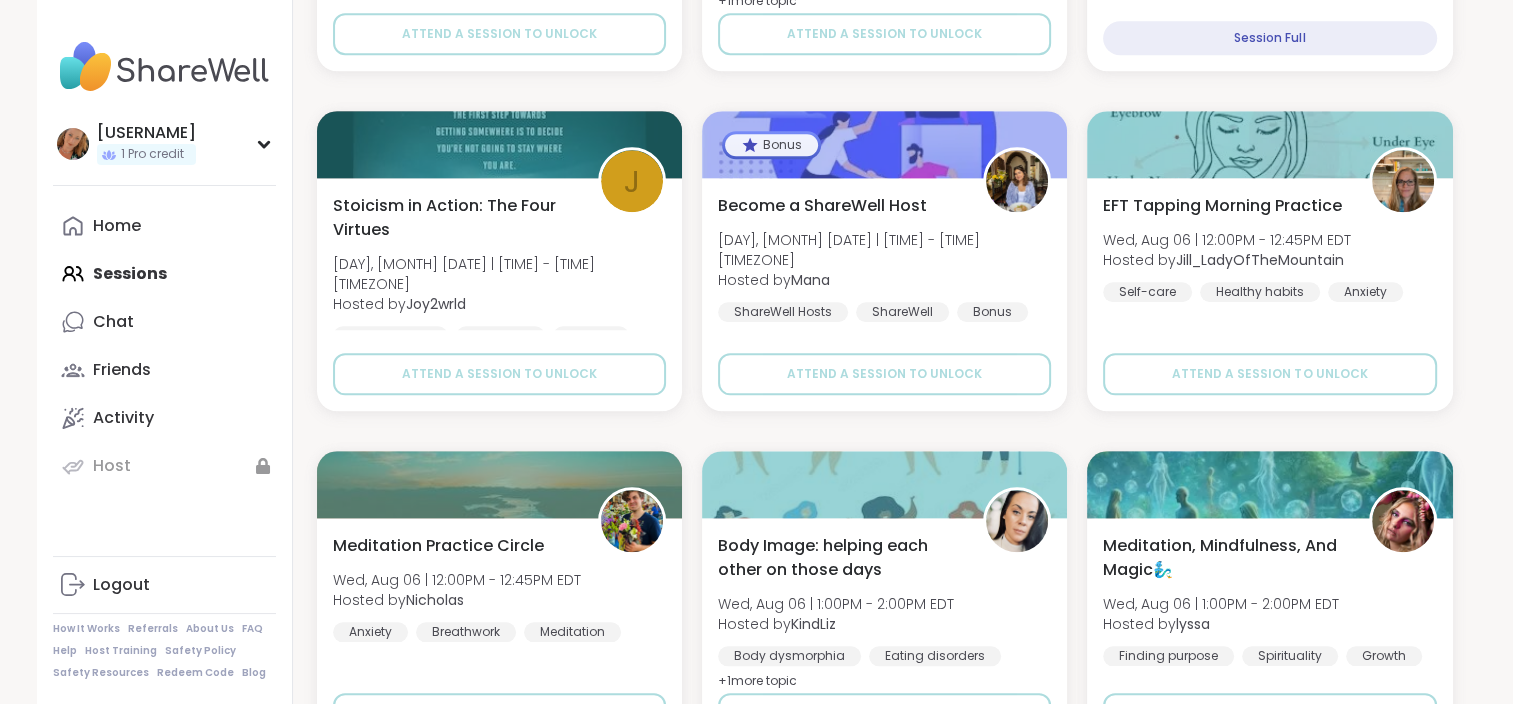 scroll, scrollTop: 9486, scrollLeft: 0, axis: vertical 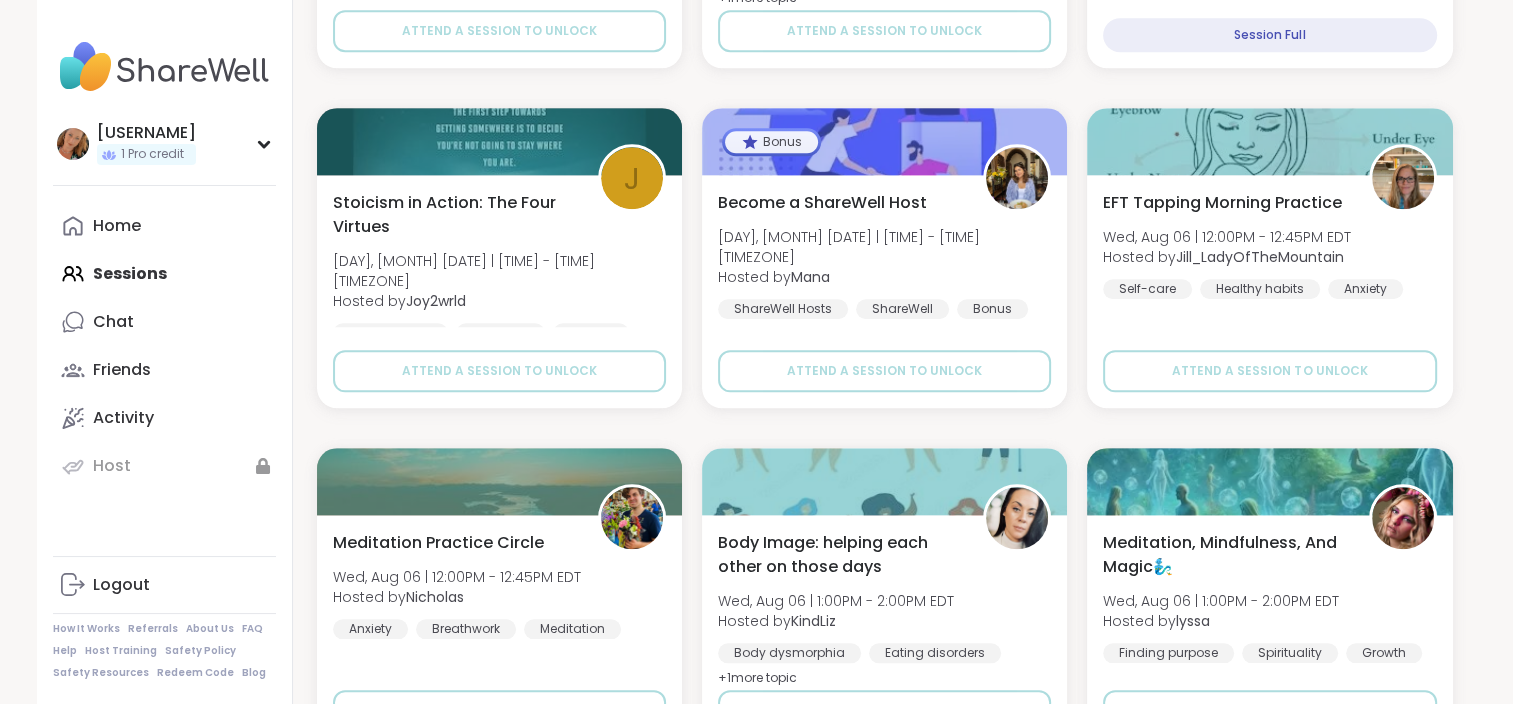 click on "Body dysmorphia" at bounding box center [789, 653] 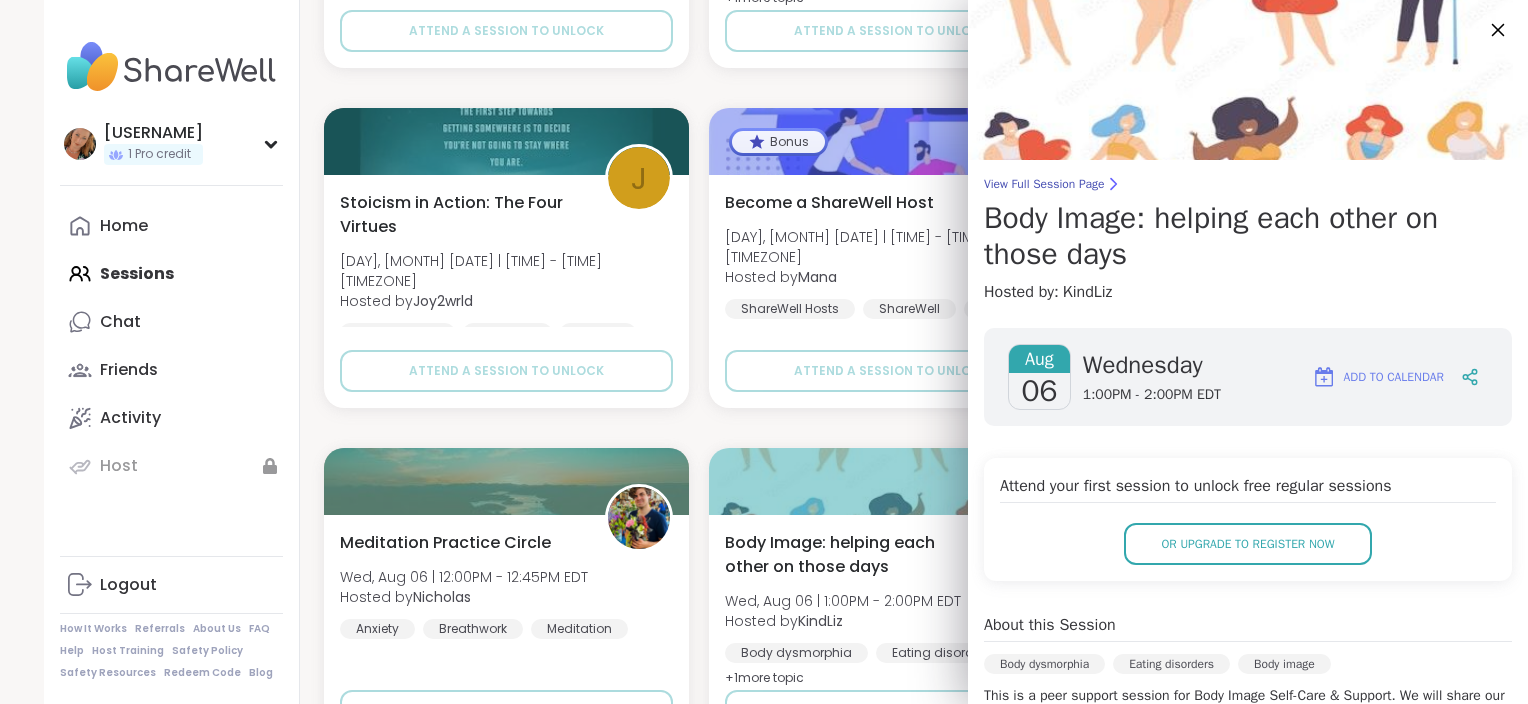 click 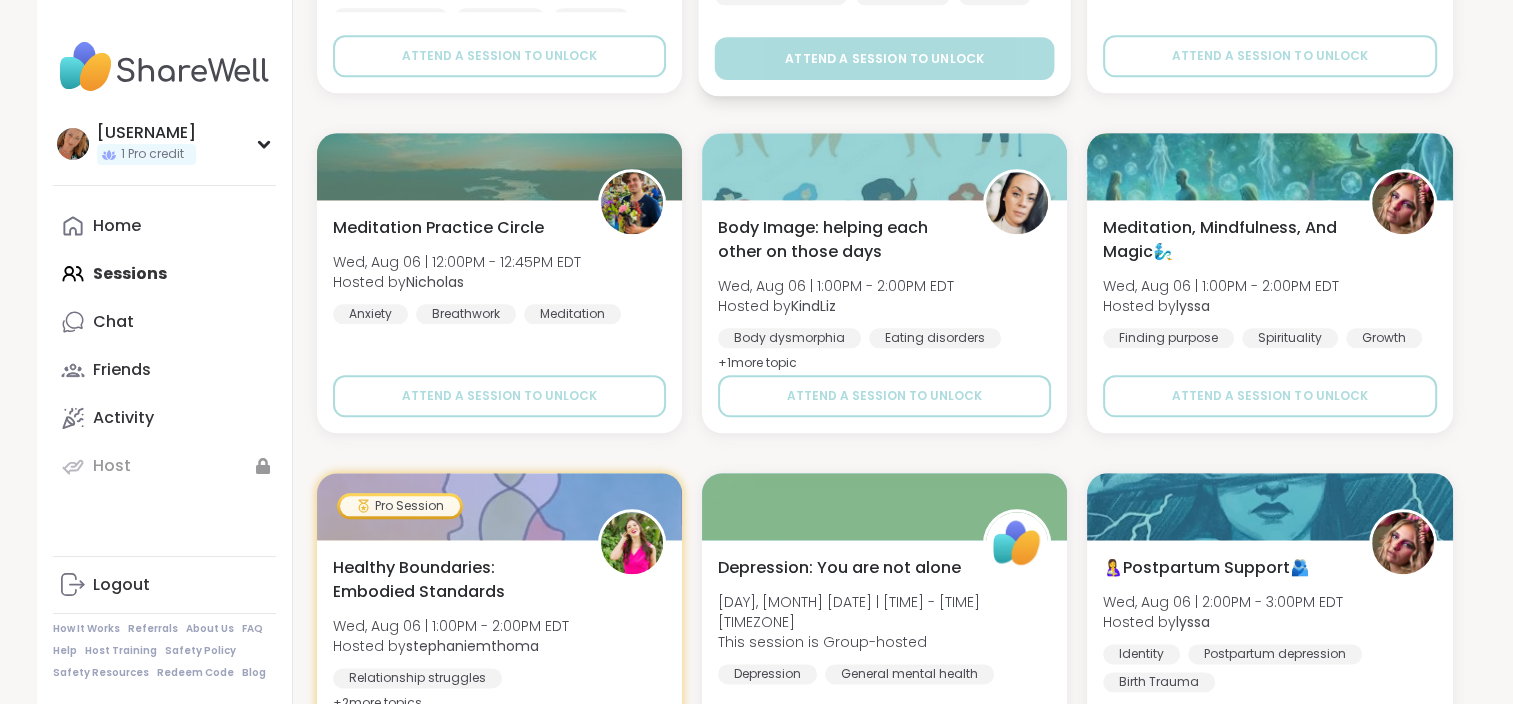 scroll, scrollTop: 9802, scrollLeft: 0, axis: vertical 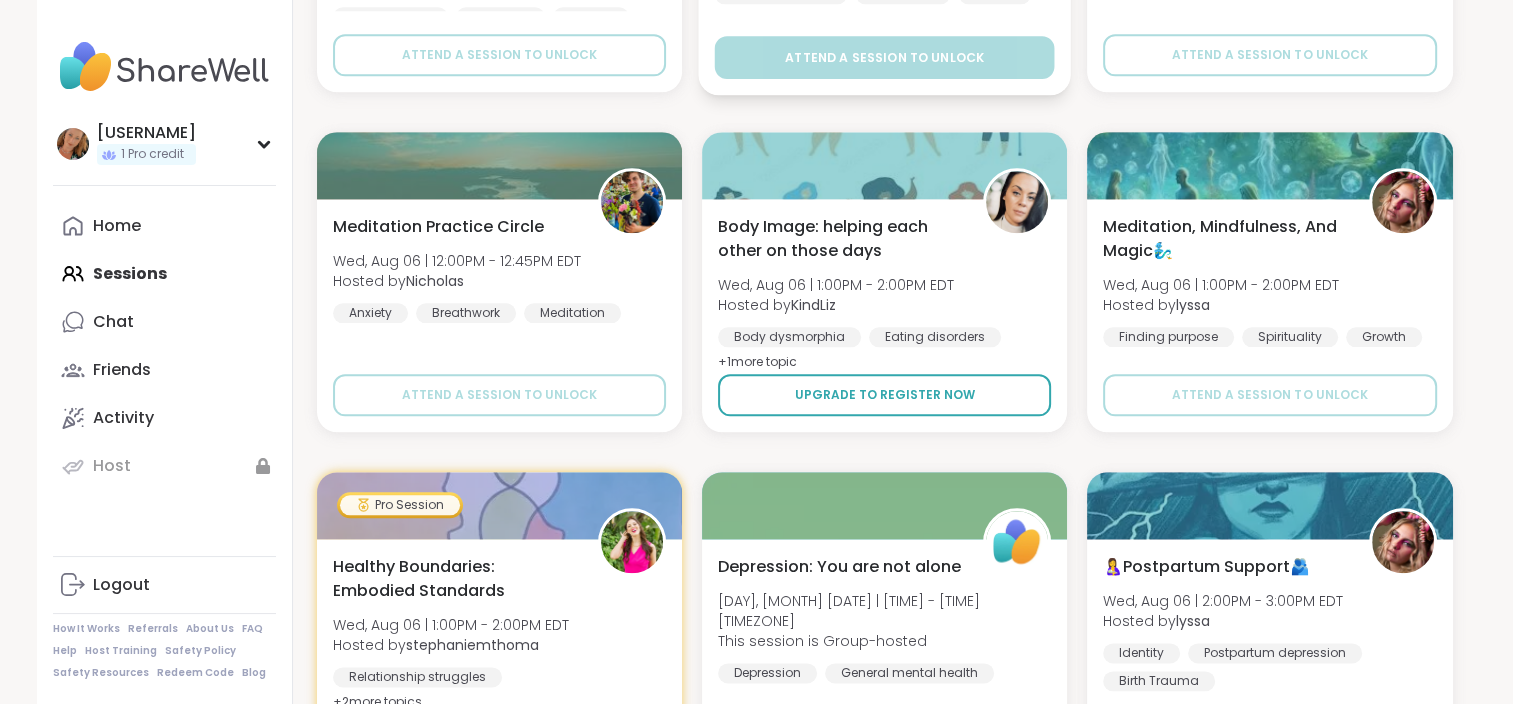 click on "Upgrade to register now" at bounding box center (884, 395) 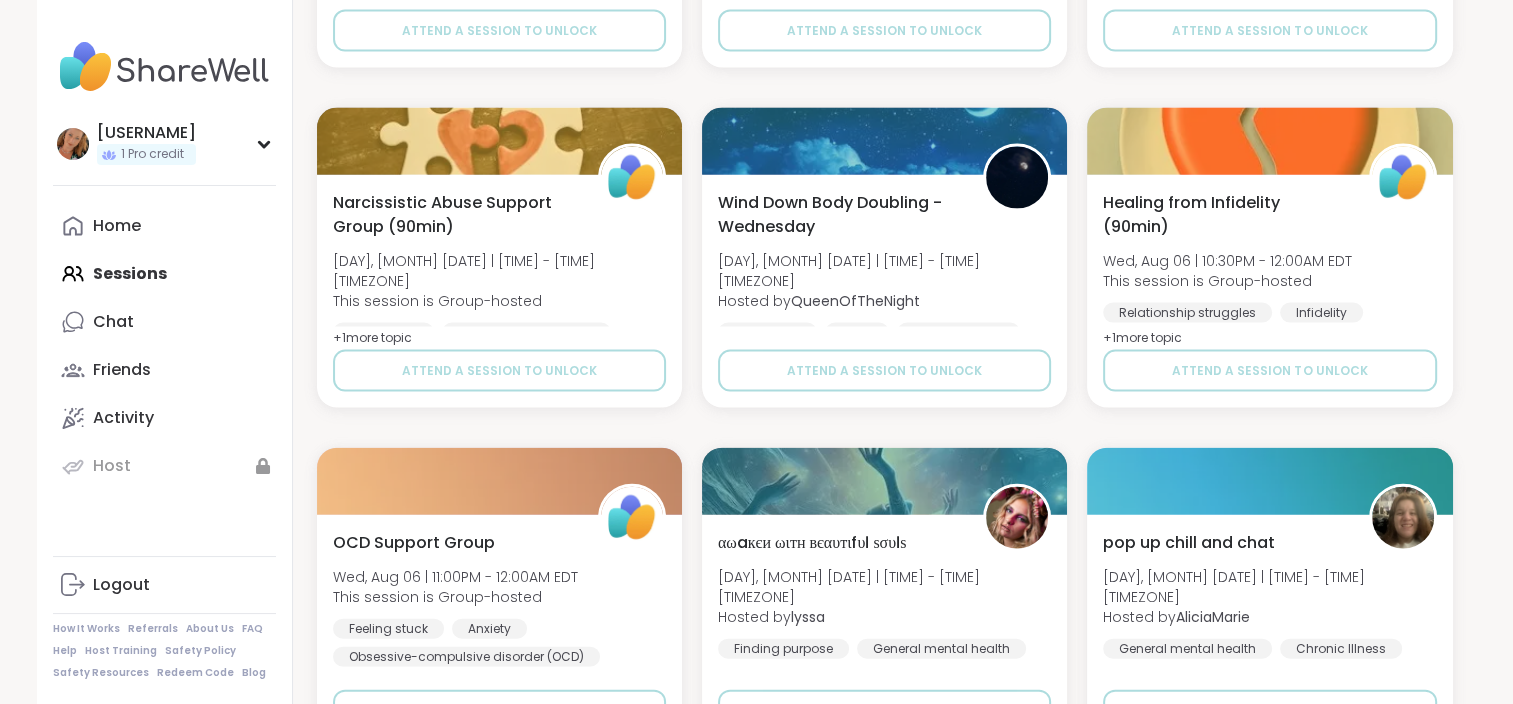 scroll, scrollTop: 11991, scrollLeft: 0, axis: vertical 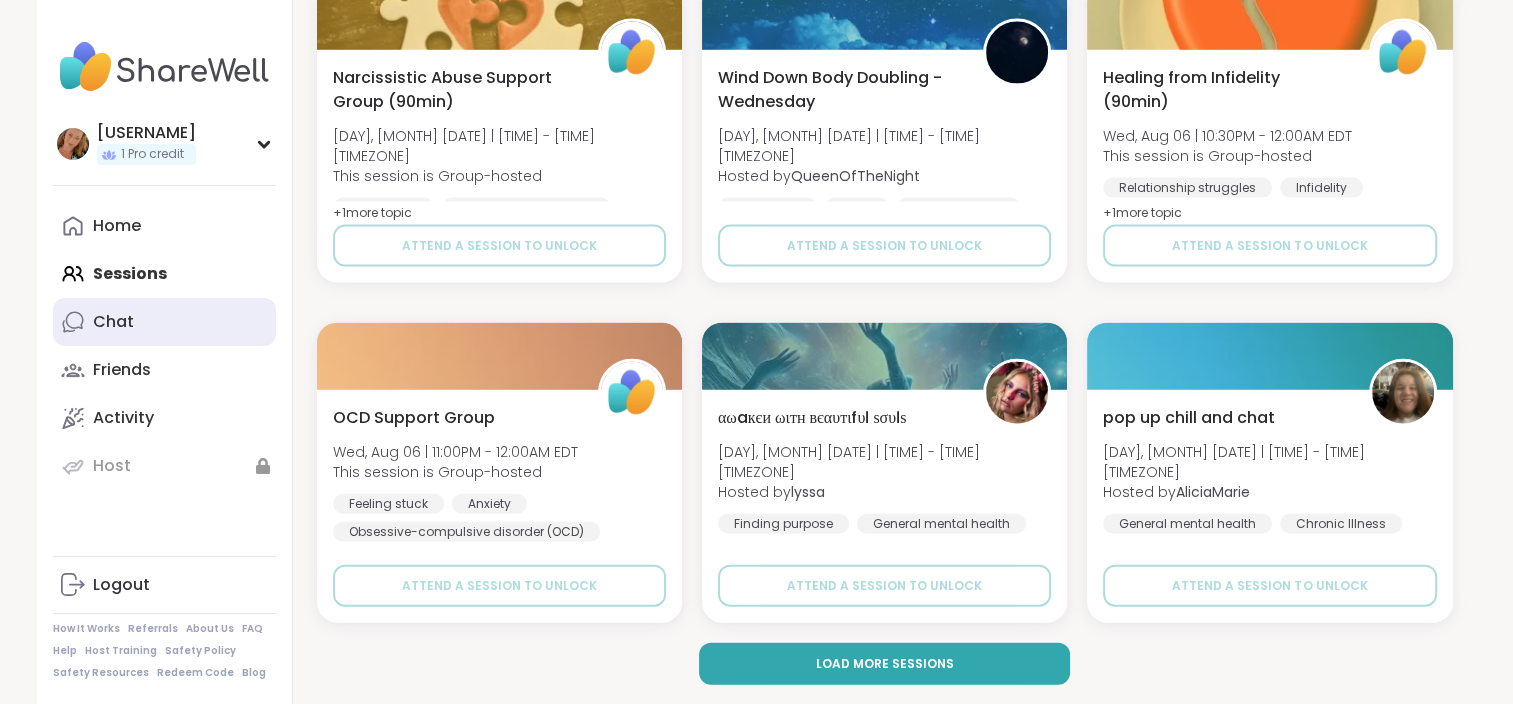 click on "Chat" at bounding box center [113, 322] 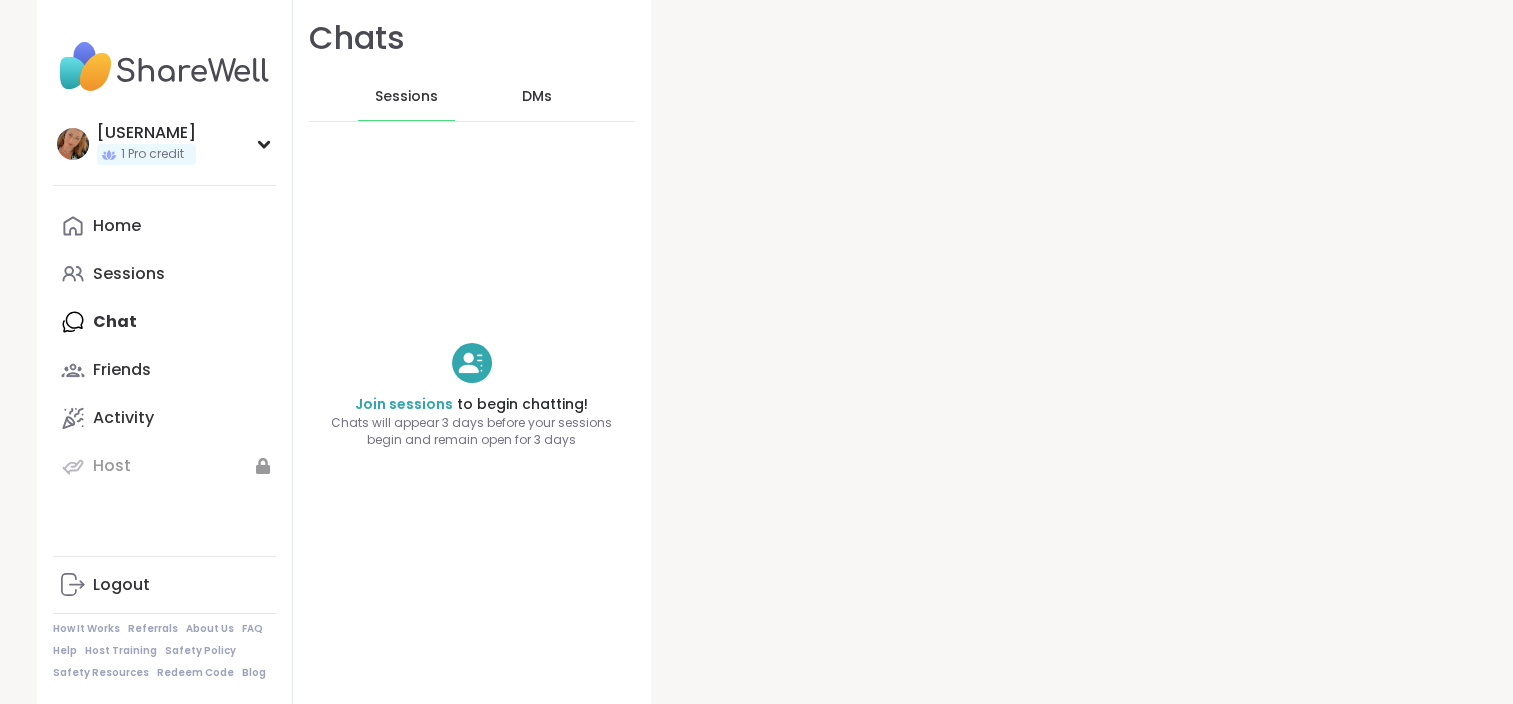 scroll, scrollTop: 0, scrollLeft: 0, axis: both 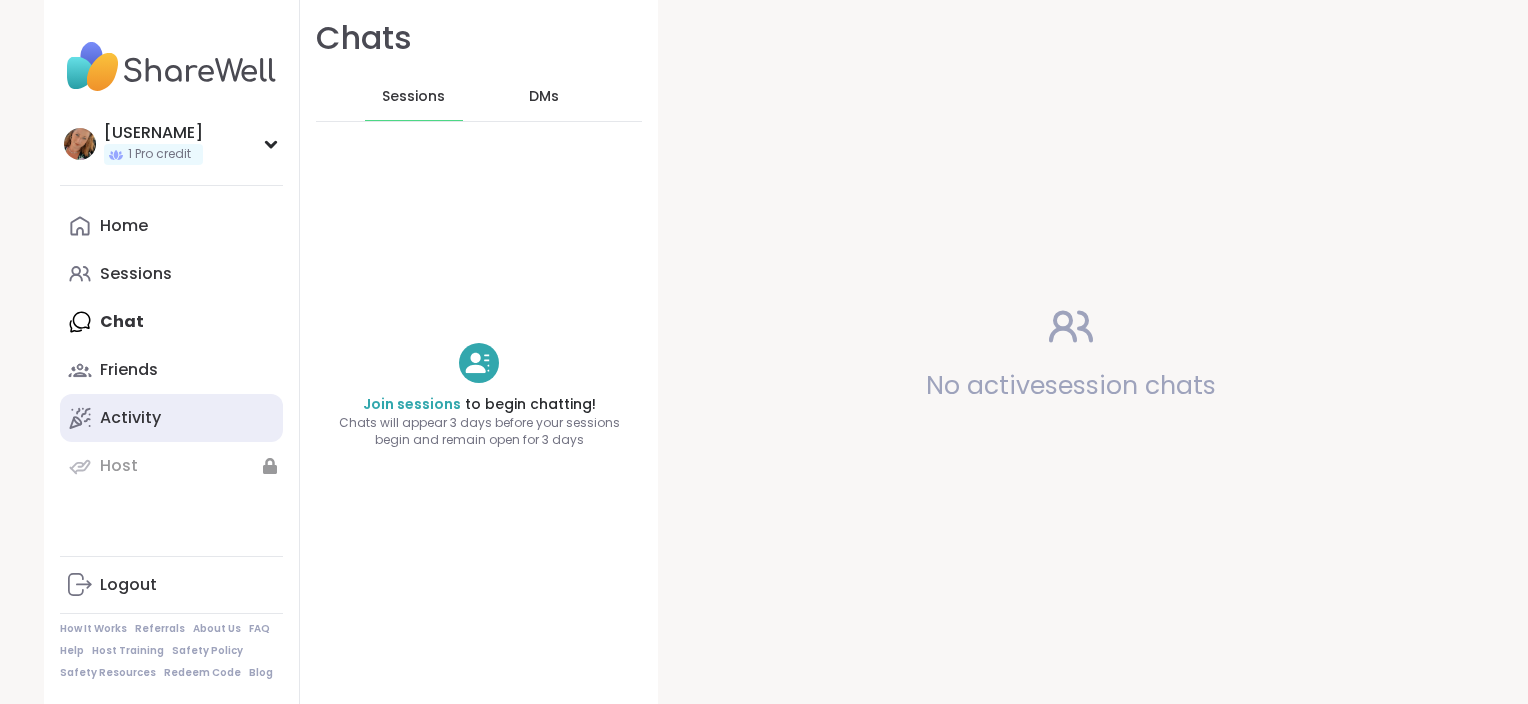 click on "Activity" at bounding box center (171, 418) 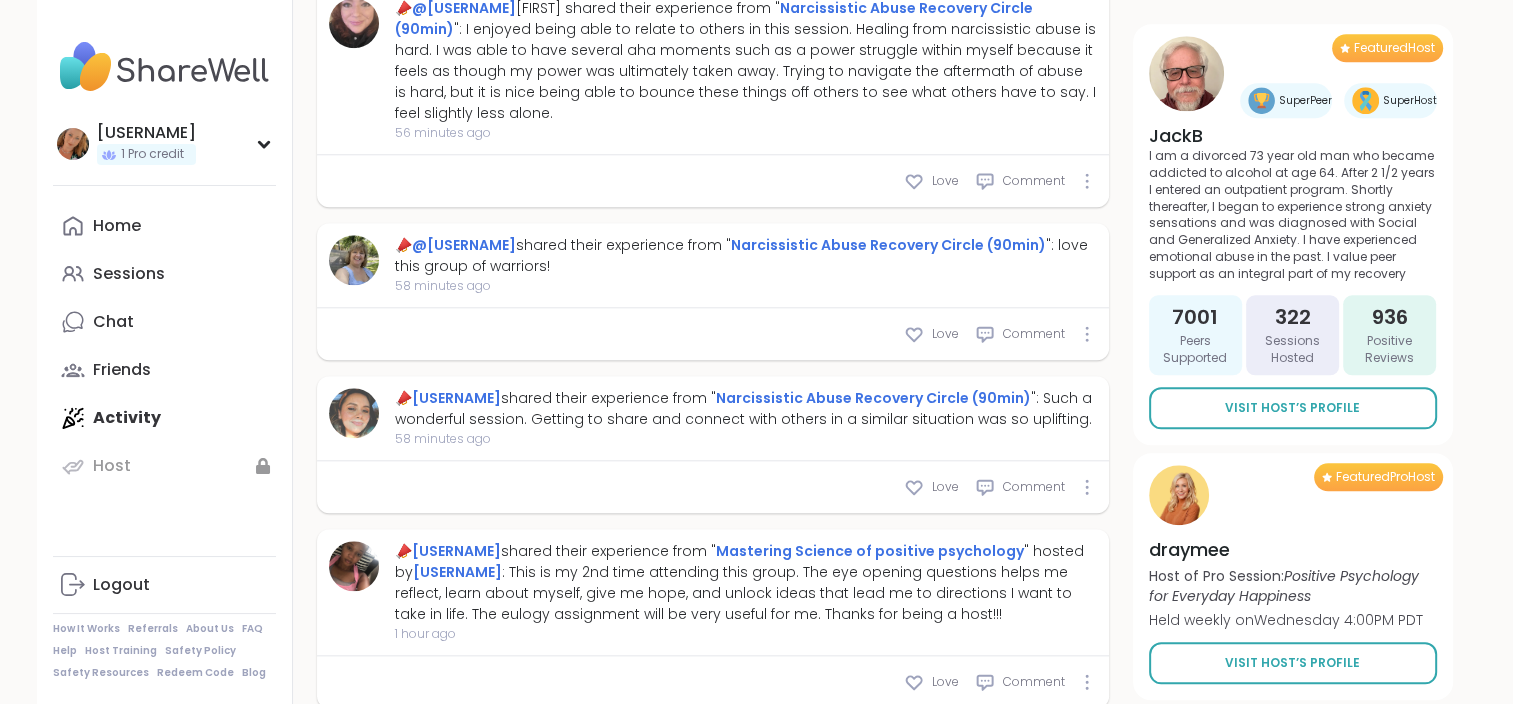 scroll, scrollTop: 1974, scrollLeft: 0, axis: vertical 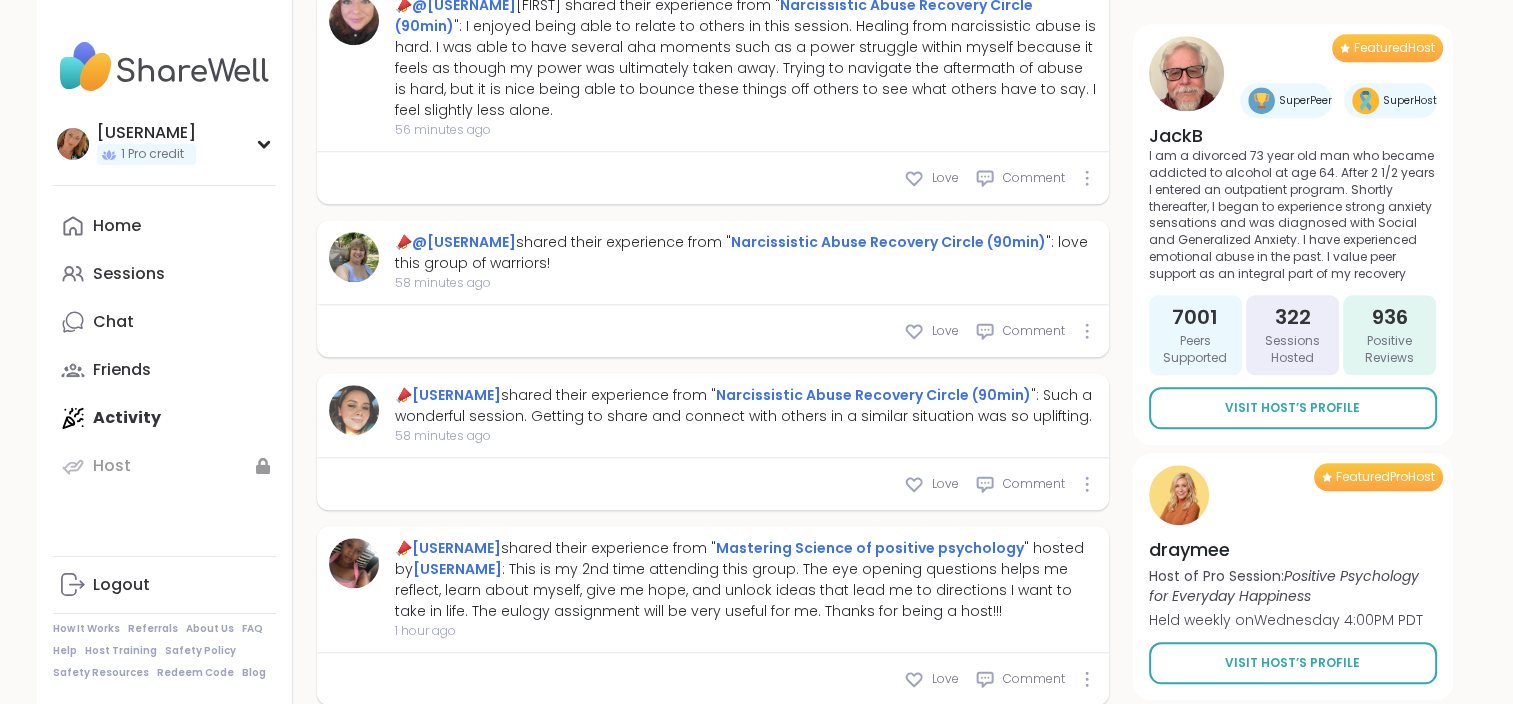 click on "📣 @[USERNAME] shared their experience from " Narcissistic Abuse Recovery Circle (90min) ": Such a wonderful session. Getting to share and connect with others in a similar situation was so uplifting. 58 minutes ago" at bounding box center (713, 415) 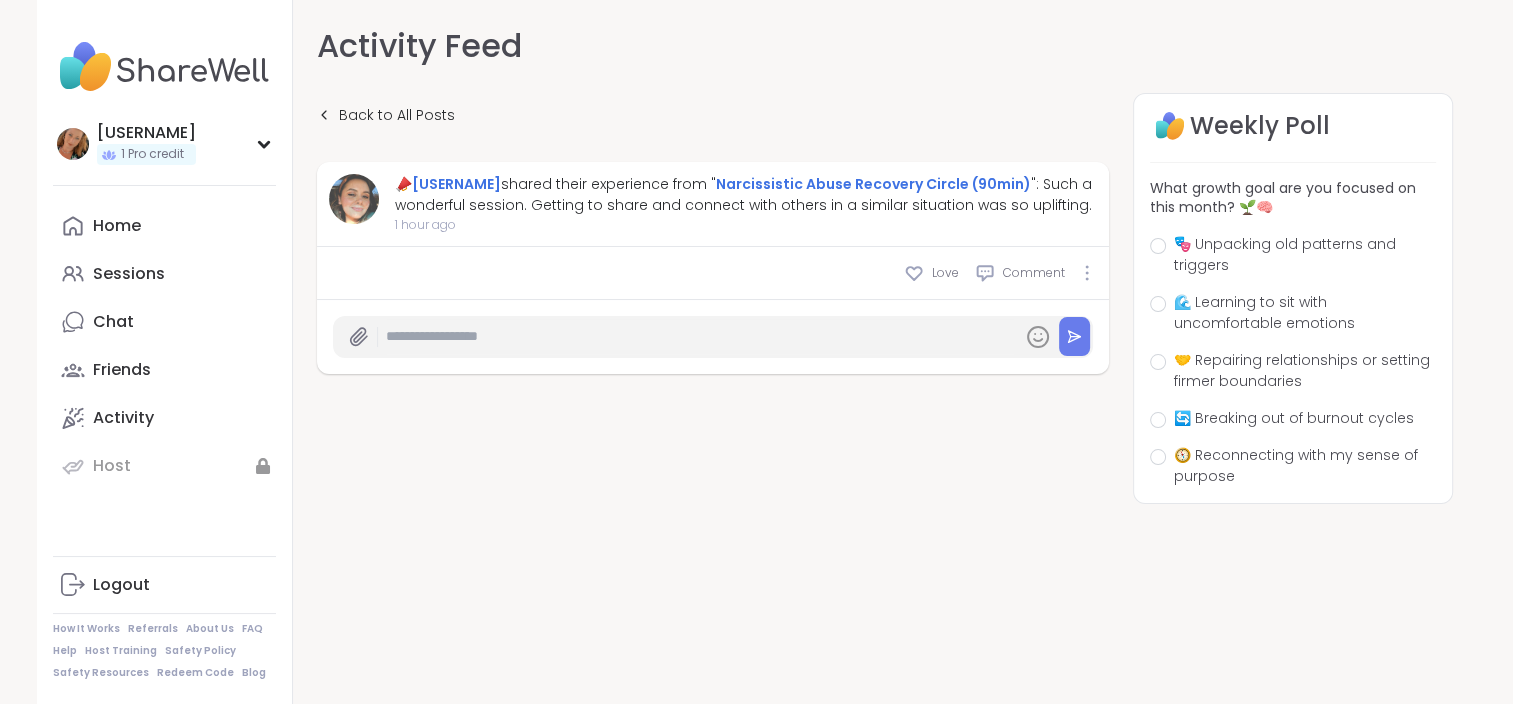 scroll, scrollTop: 20, scrollLeft: 0, axis: vertical 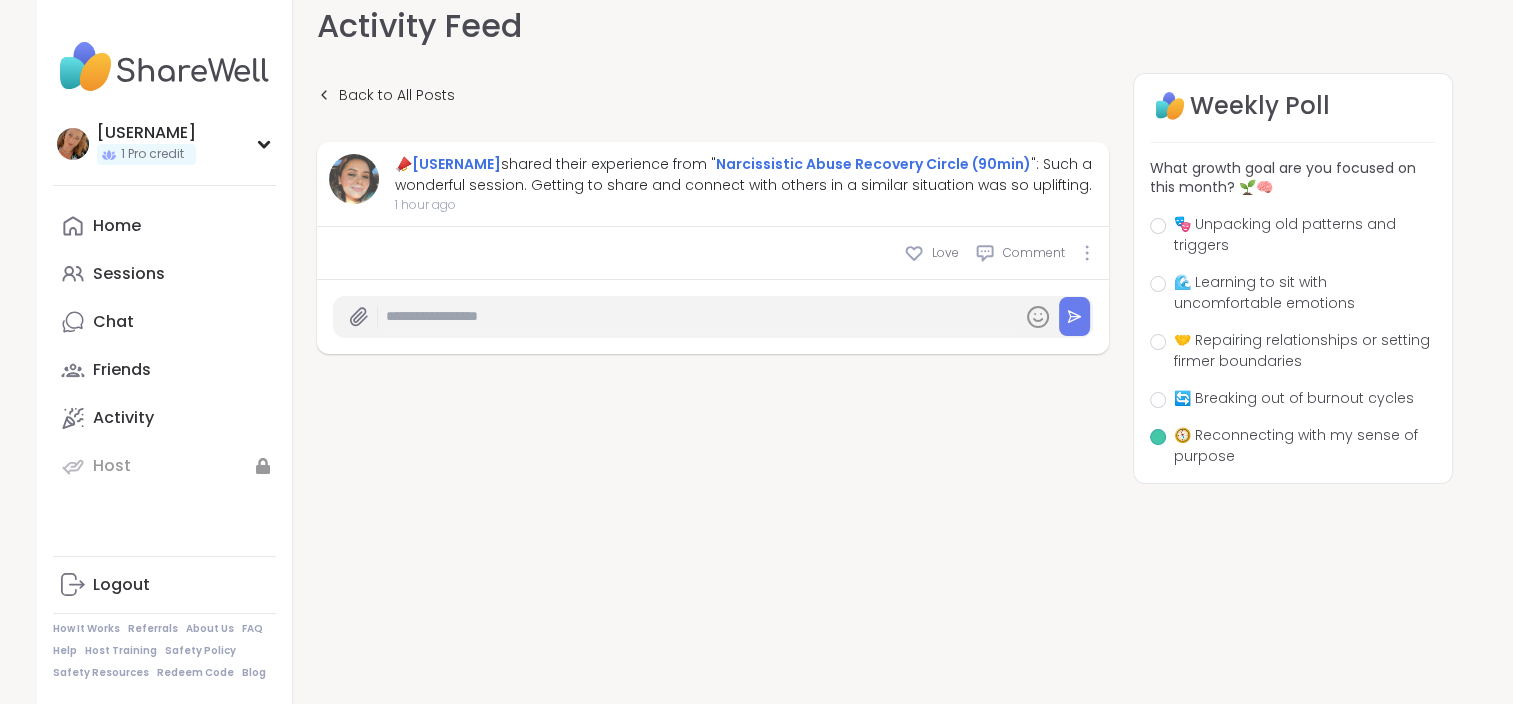 click at bounding box center [1158, 437] 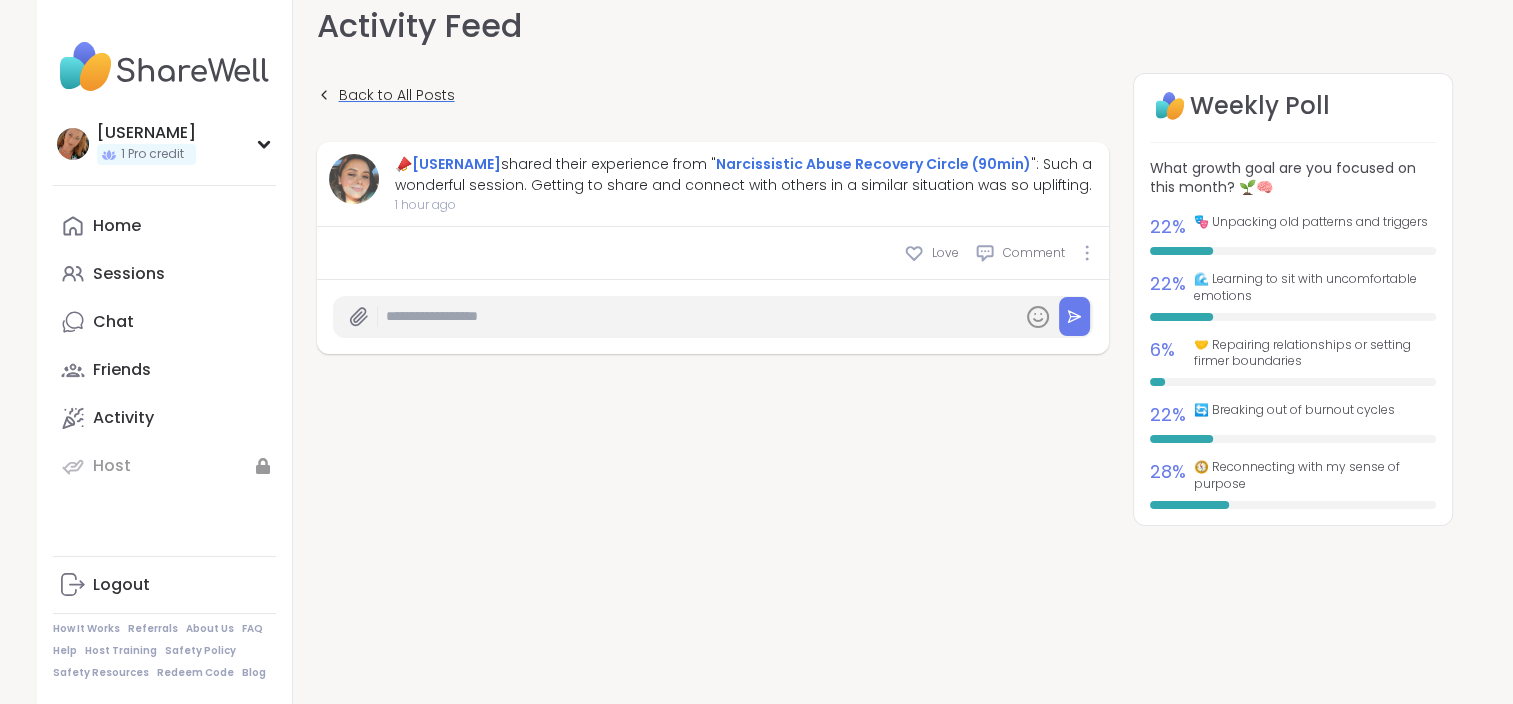 click 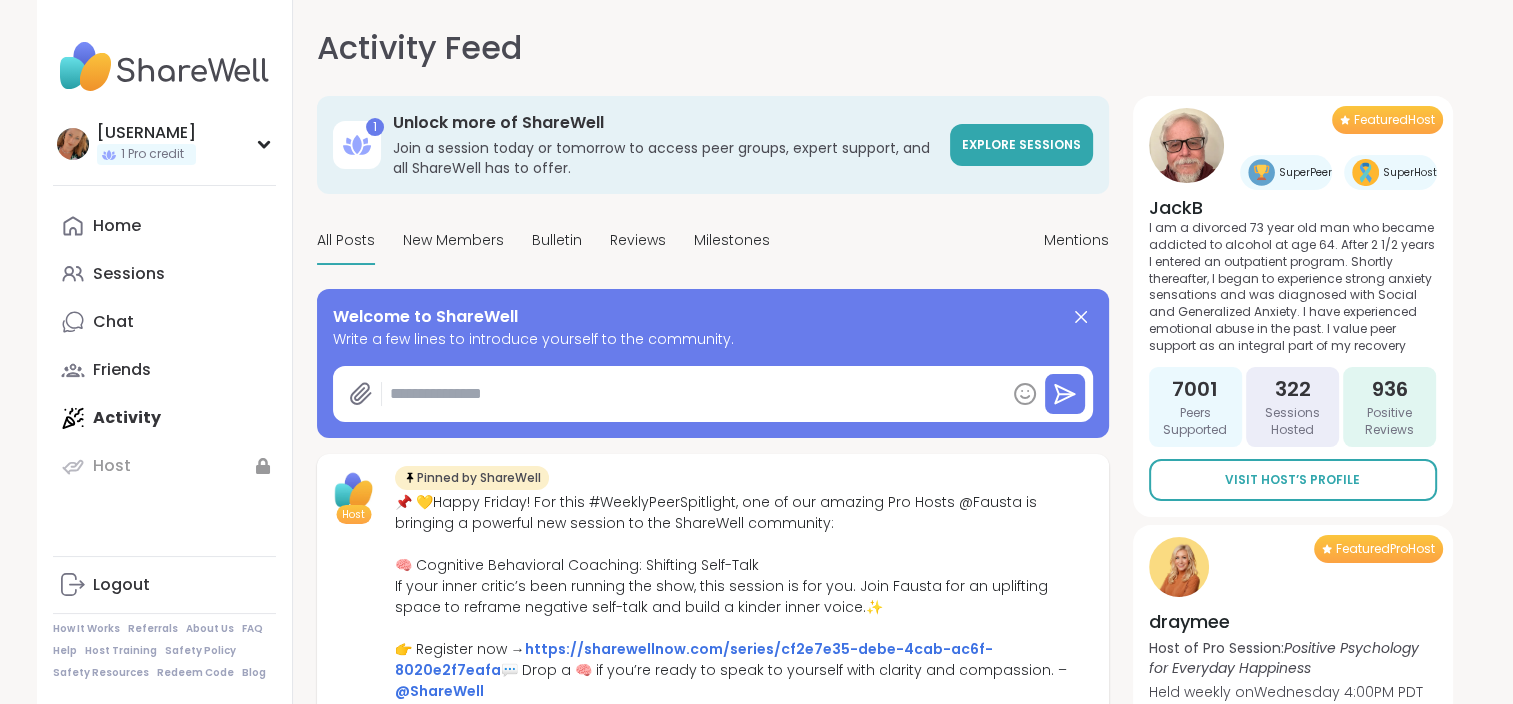 type on "*" 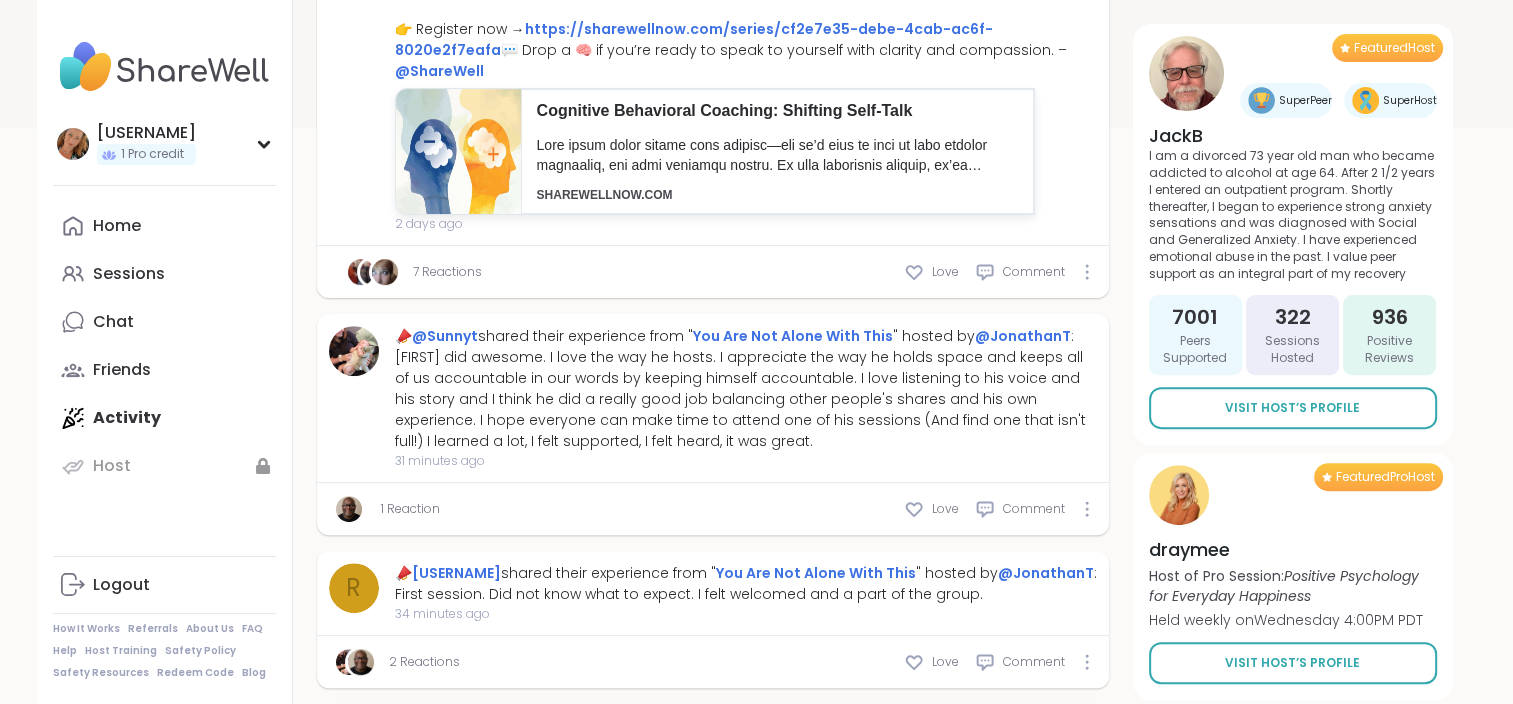 scroll, scrollTop: 625, scrollLeft: 0, axis: vertical 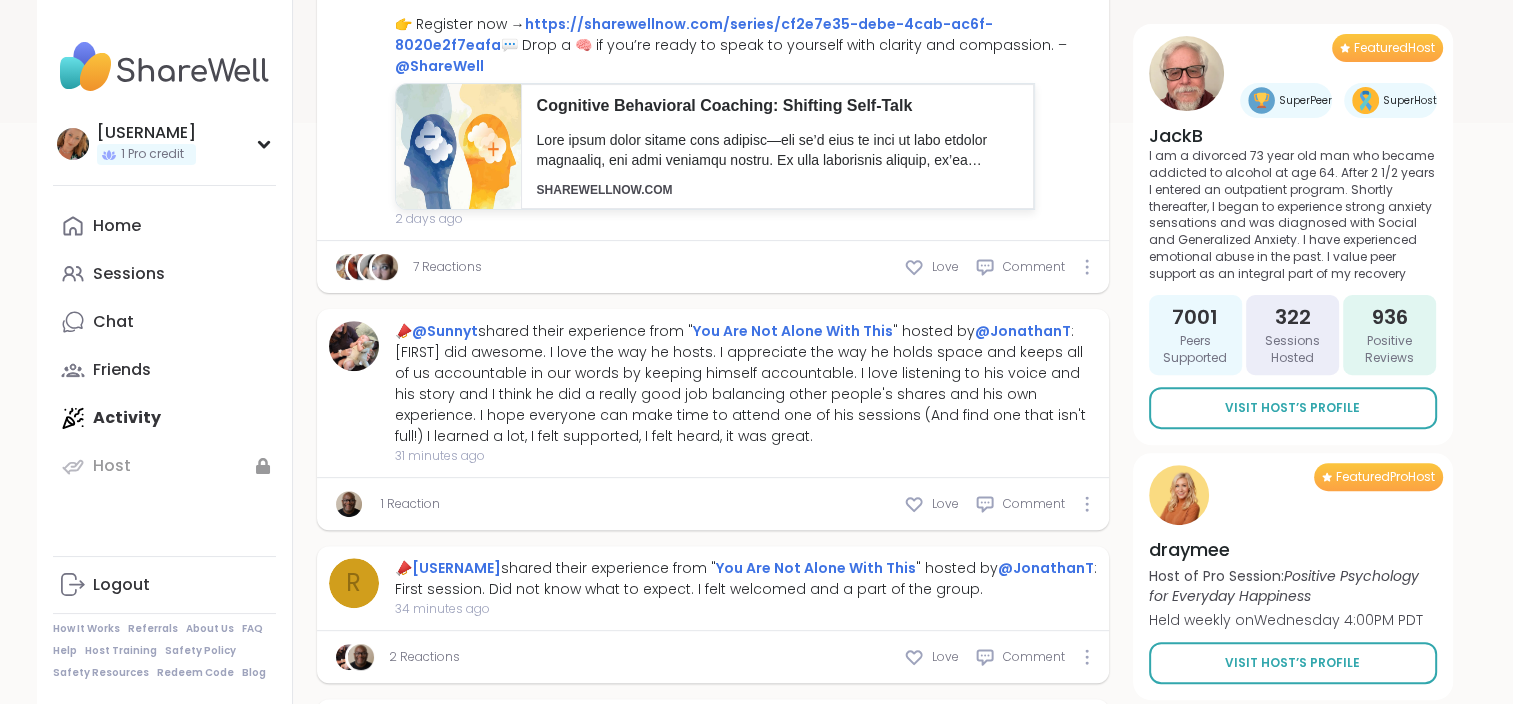 click on "Host Pinned by ShareWell 📌 💛Happy Friday! For this #WeeklyPeerSpitlight, one of our amazing Pro Hosts @[USERNAME] is bringing a powerful new session to the ShareWell community:
🧠 Cognitive Behavioral Coaching: Shifting Self-Talk
If your inner critic’s been running the show, this session is for you. Join [FIRST] for an uplifting space to reframe negative self-talk and build a kinder inner voice.✨
👉 Register now → https://sharewellnow.com/series/cf2e7e35-debe-4cab-ac6f-8020e2f7eafa
💬 Drop a 🧠 if you’re ready to speak to yourself with clarity and compassion. – @ShareWell Cognitive Behavioral Coaching: Shifting Self-Talk sharewellnow.com 2 days ago 7 Reactions Love Comment 📣 @[USERNAME] shared their experience from " You Are Not Alone With This " hosted by @[USERNAME] 31 minutes ago 1 Reaction Love Comment r 📣 @[USERNAME] shared their experience from " You Are Not Alone With This " hosted by @[USERNAME] 34 minutes ago 2 Reactions Love Comment 📣 @[USERNAME] " hosted by b d" at bounding box center (713, 941) 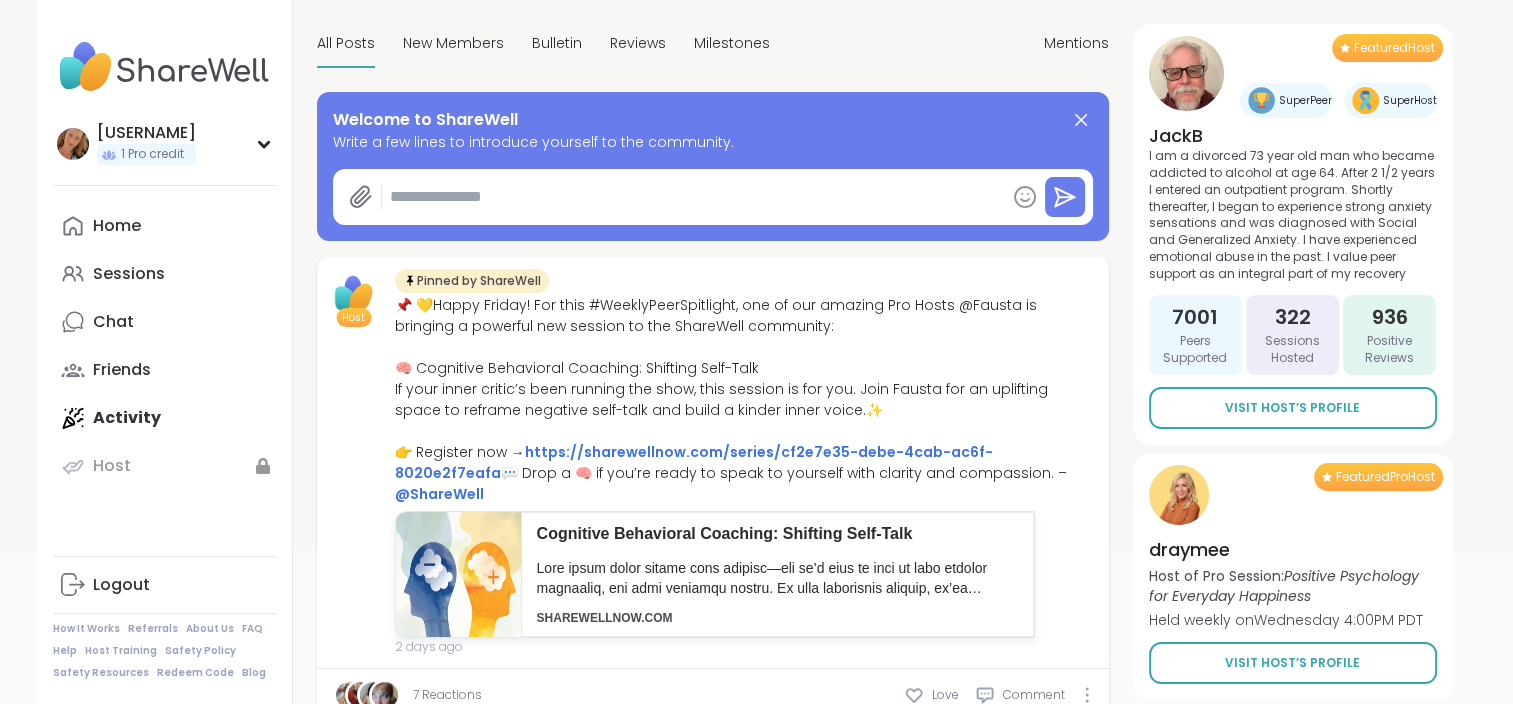 scroll, scrollTop: 0, scrollLeft: 0, axis: both 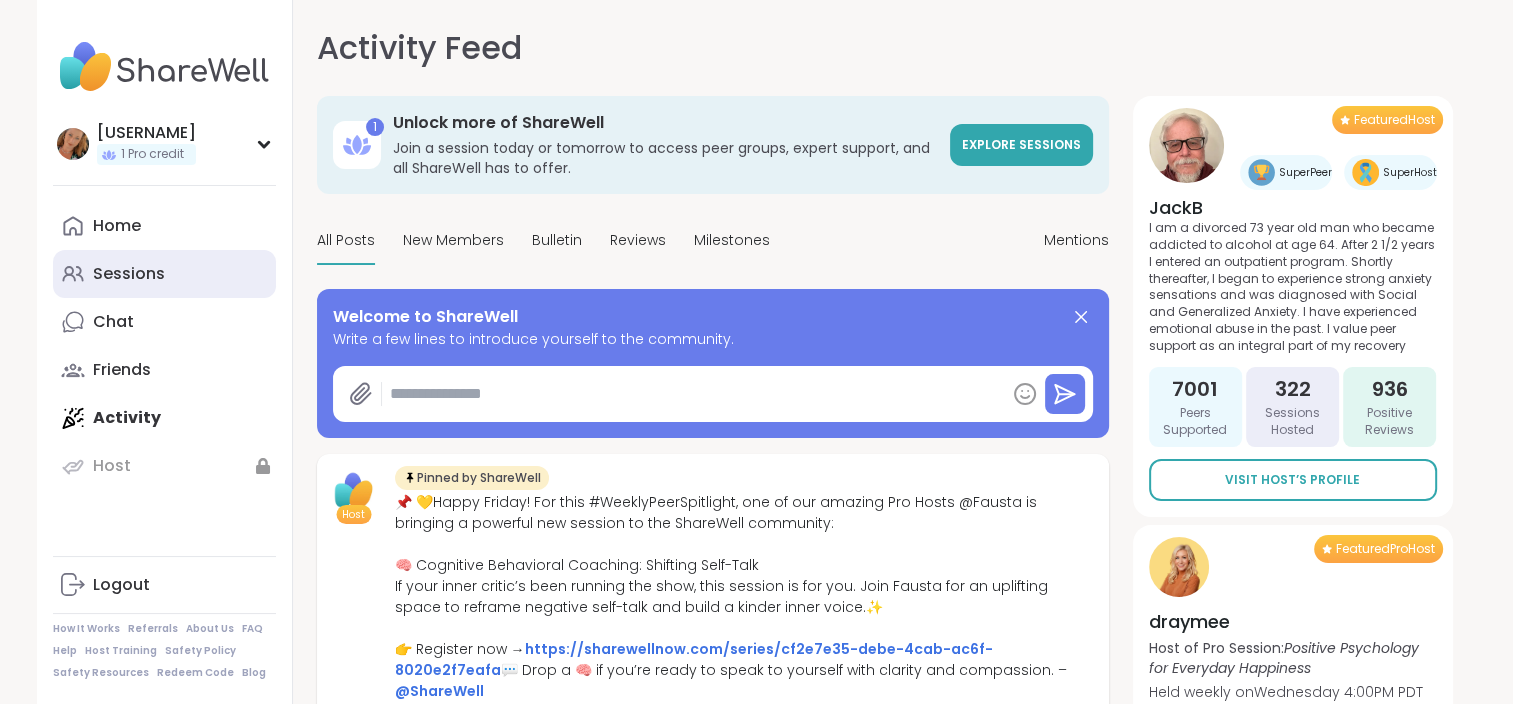 click on "Sessions" at bounding box center [129, 274] 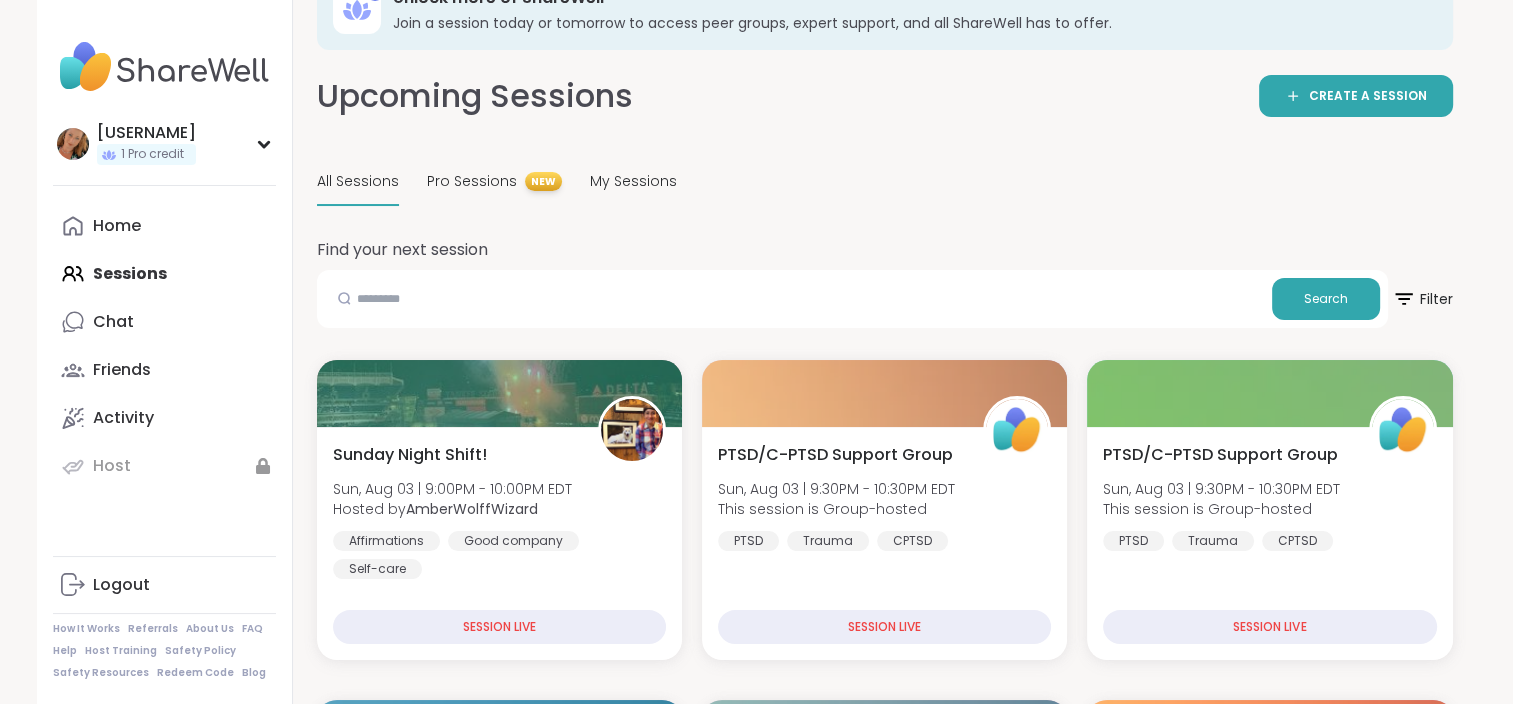 scroll, scrollTop: 0, scrollLeft: 0, axis: both 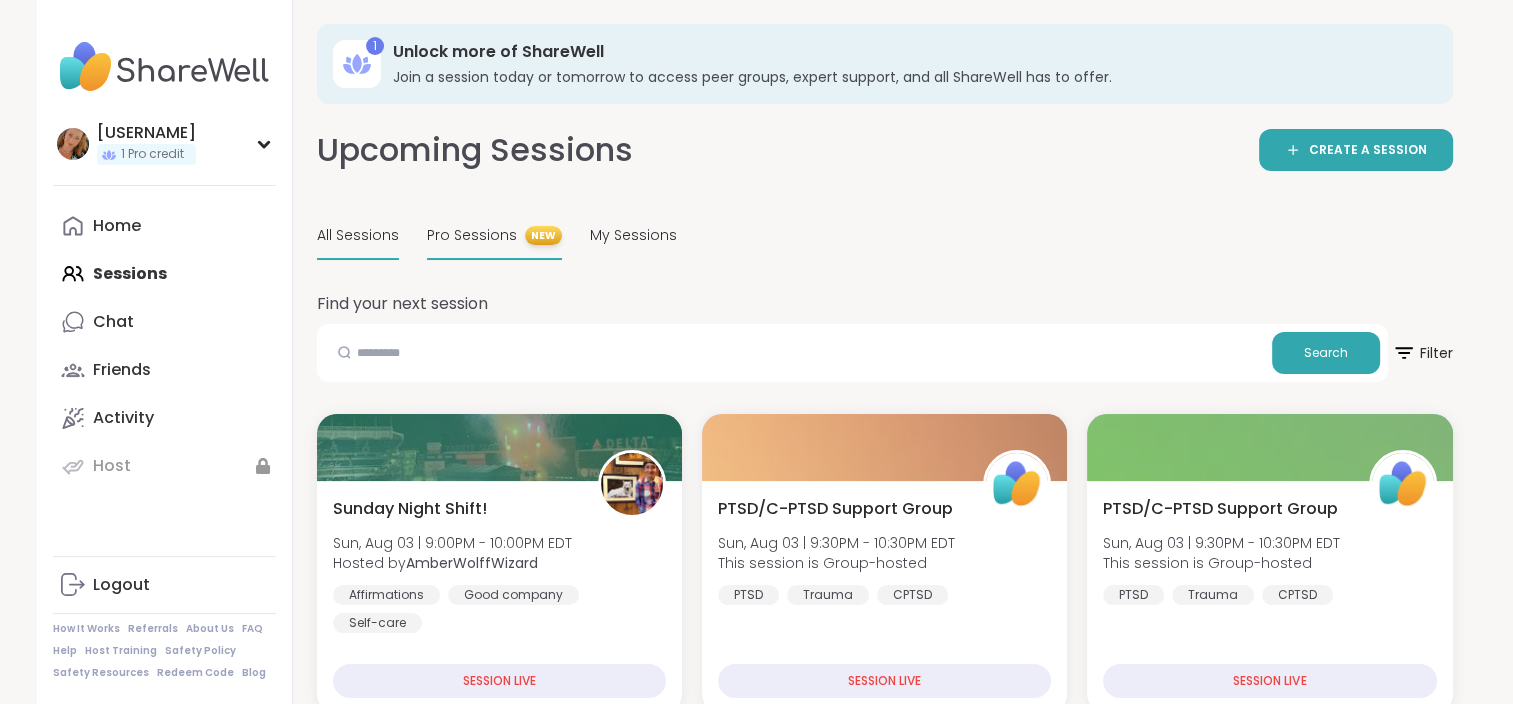 click on "Pro Sessions" at bounding box center [472, 235] 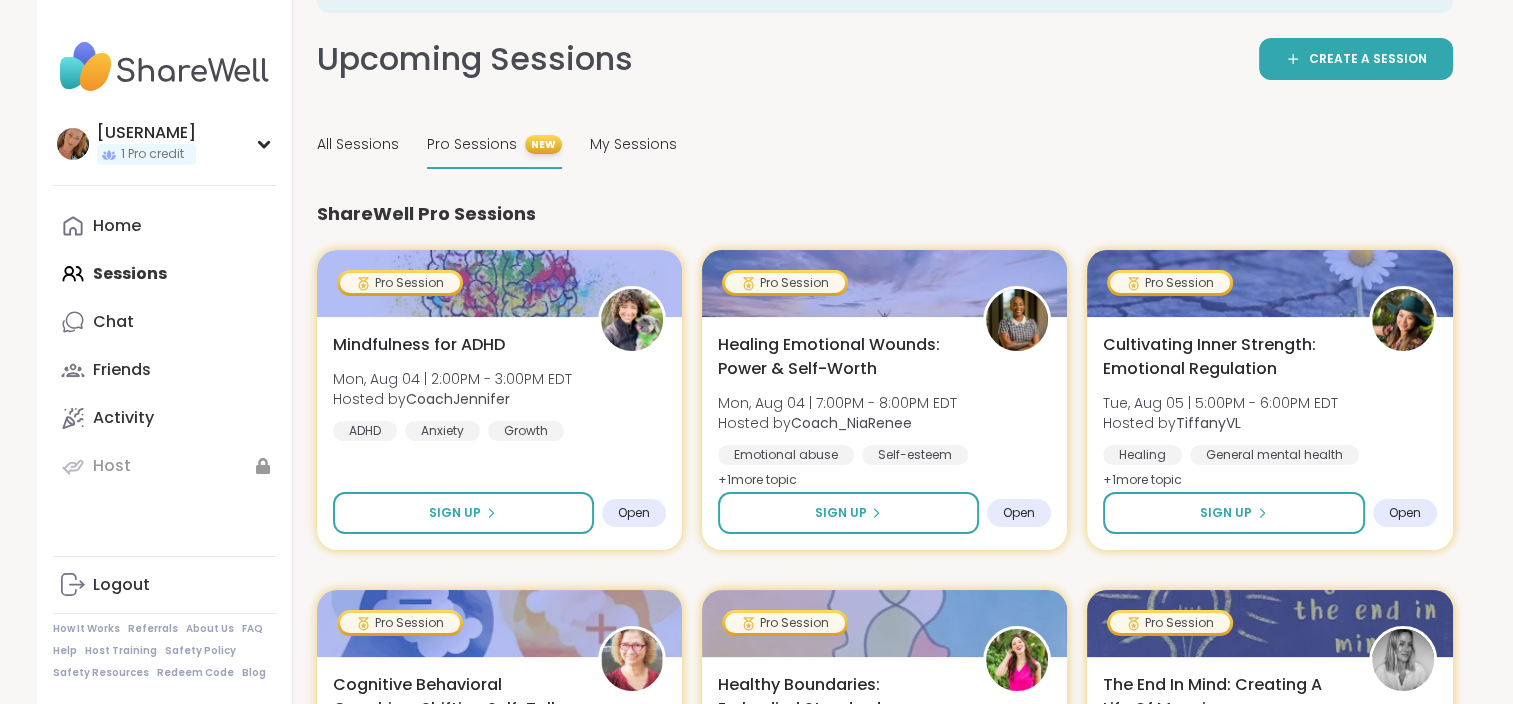 scroll, scrollTop: 0, scrollLeft: 0, axis: both 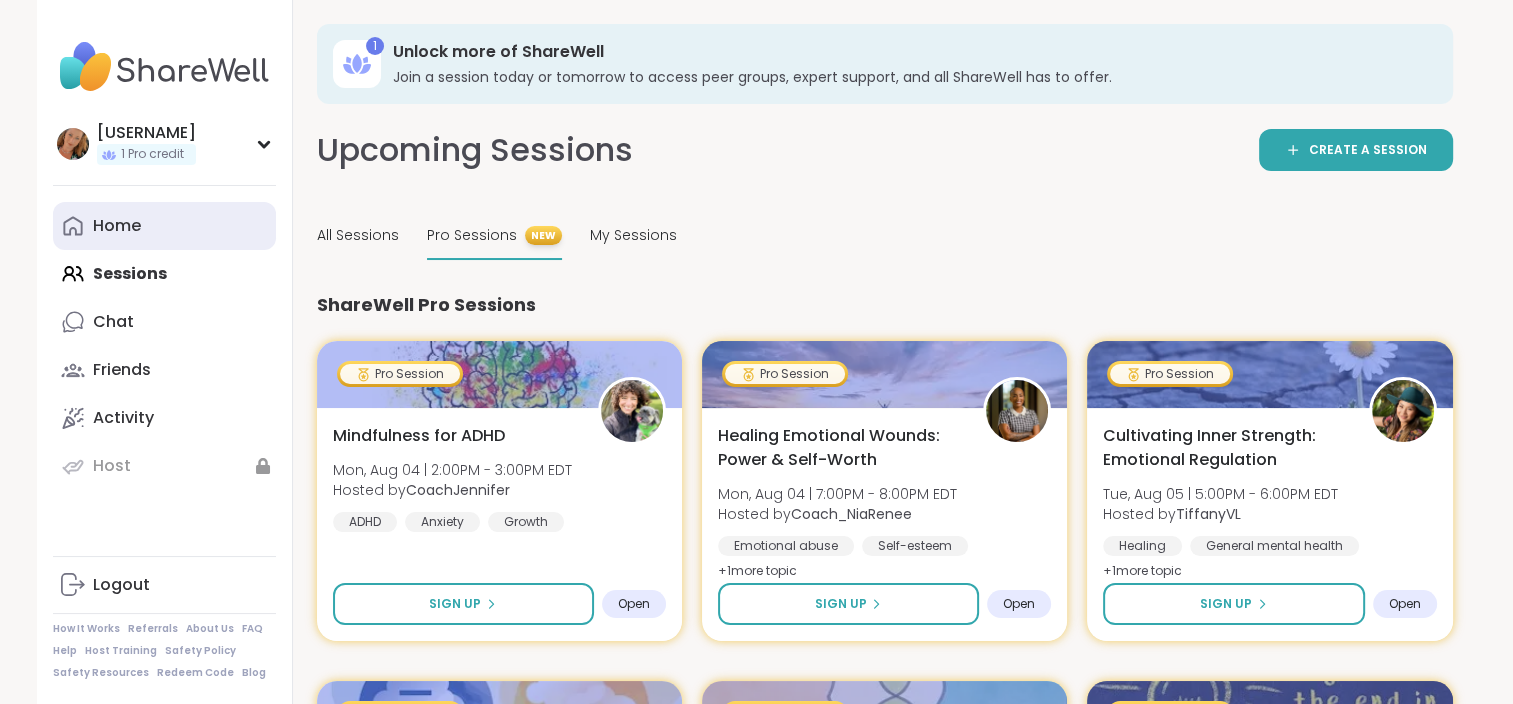 click on "Home" at bounding box center (117, 226) 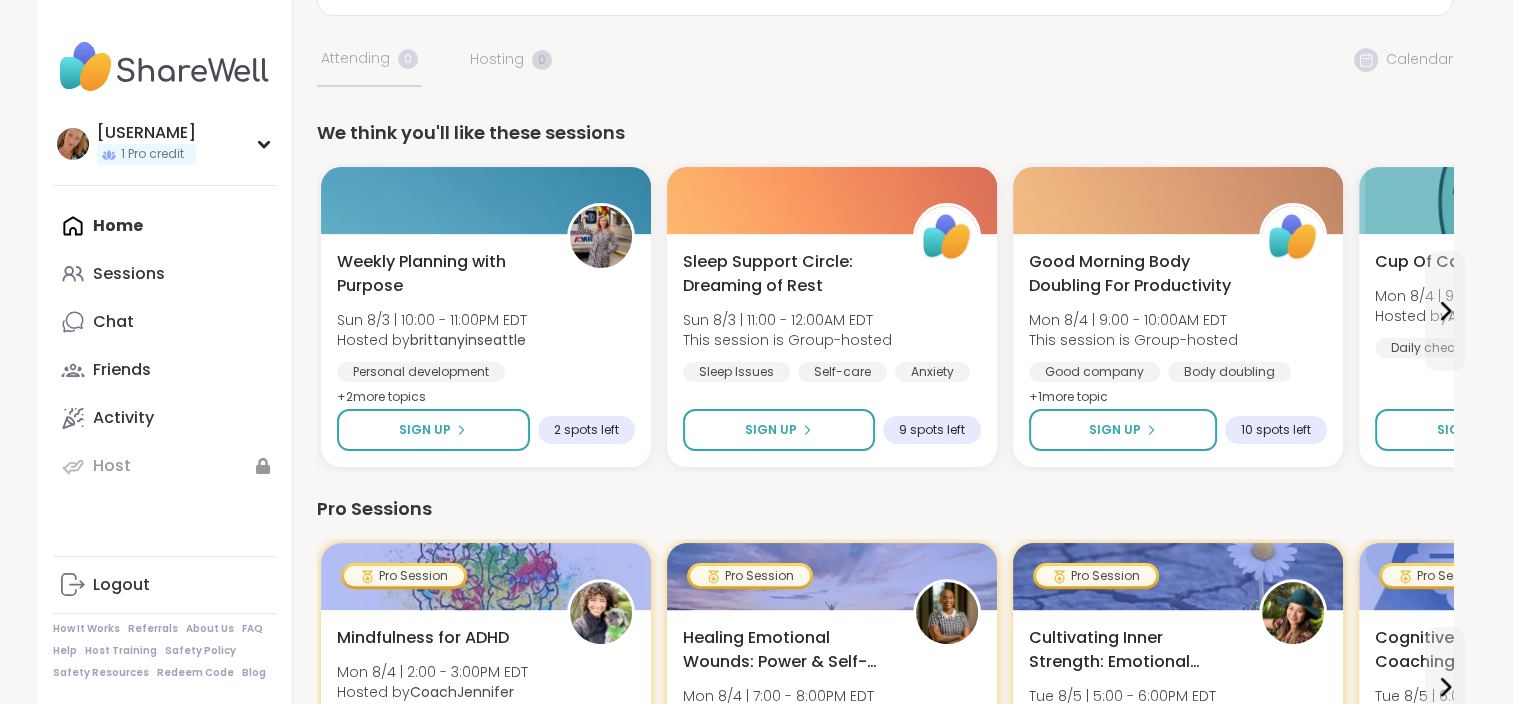 scroll, scrollTop: 378, scrollLeft: 0, axis: vertical 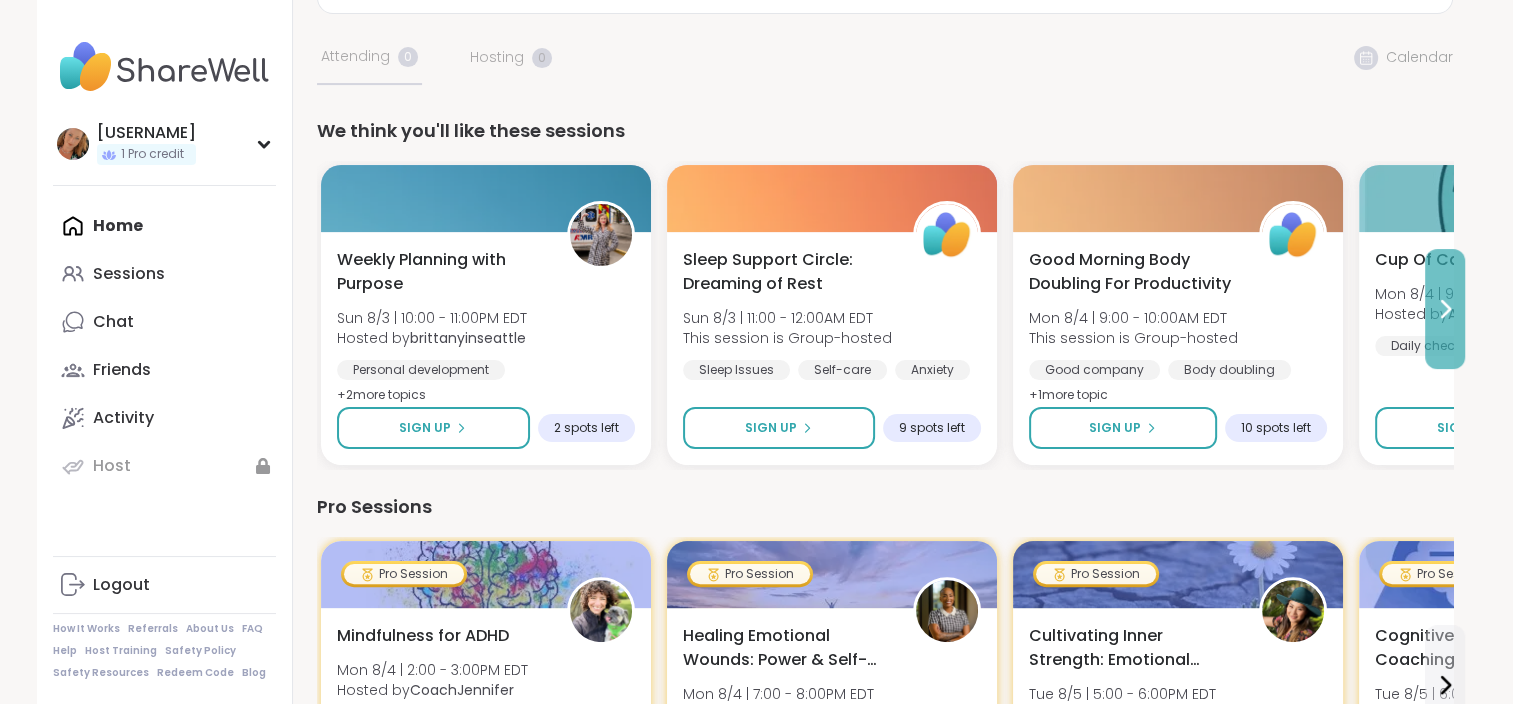click 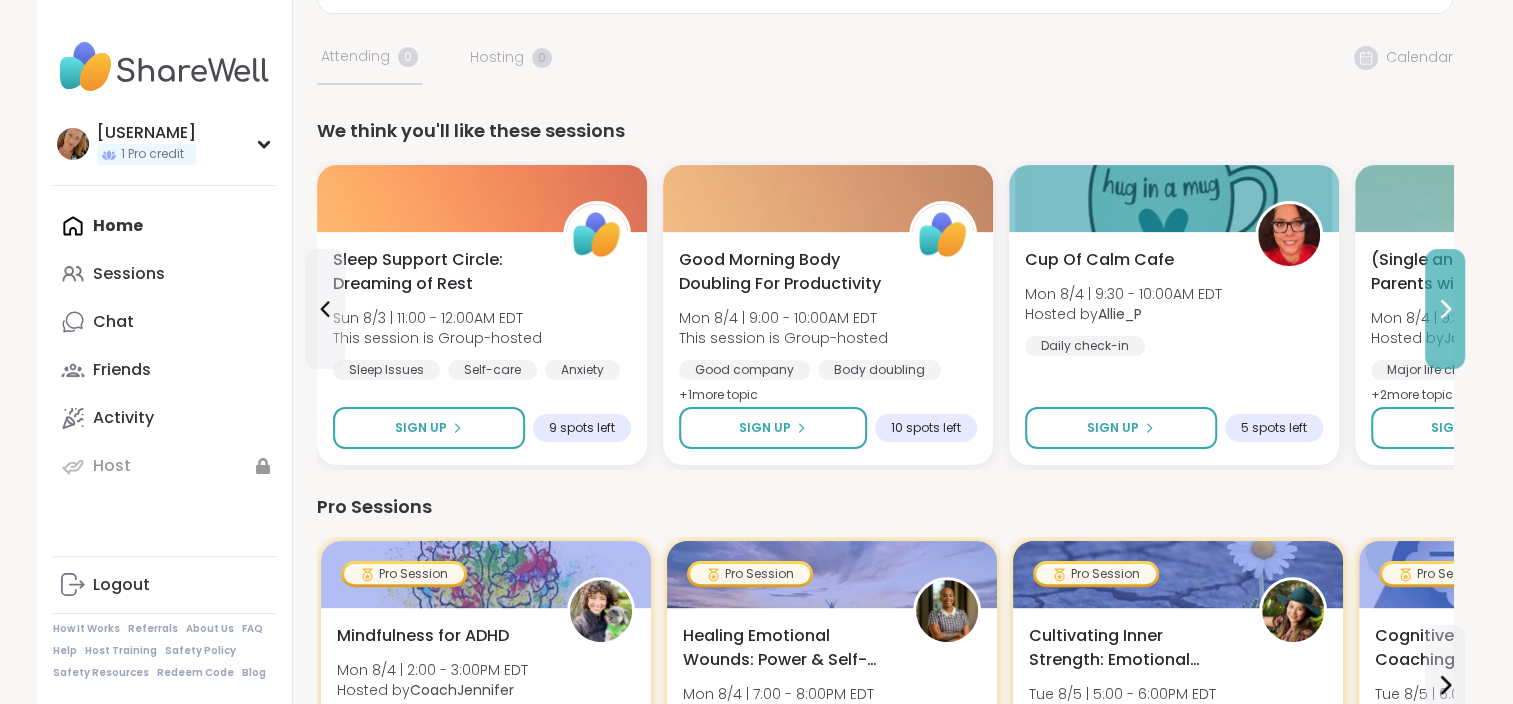 click 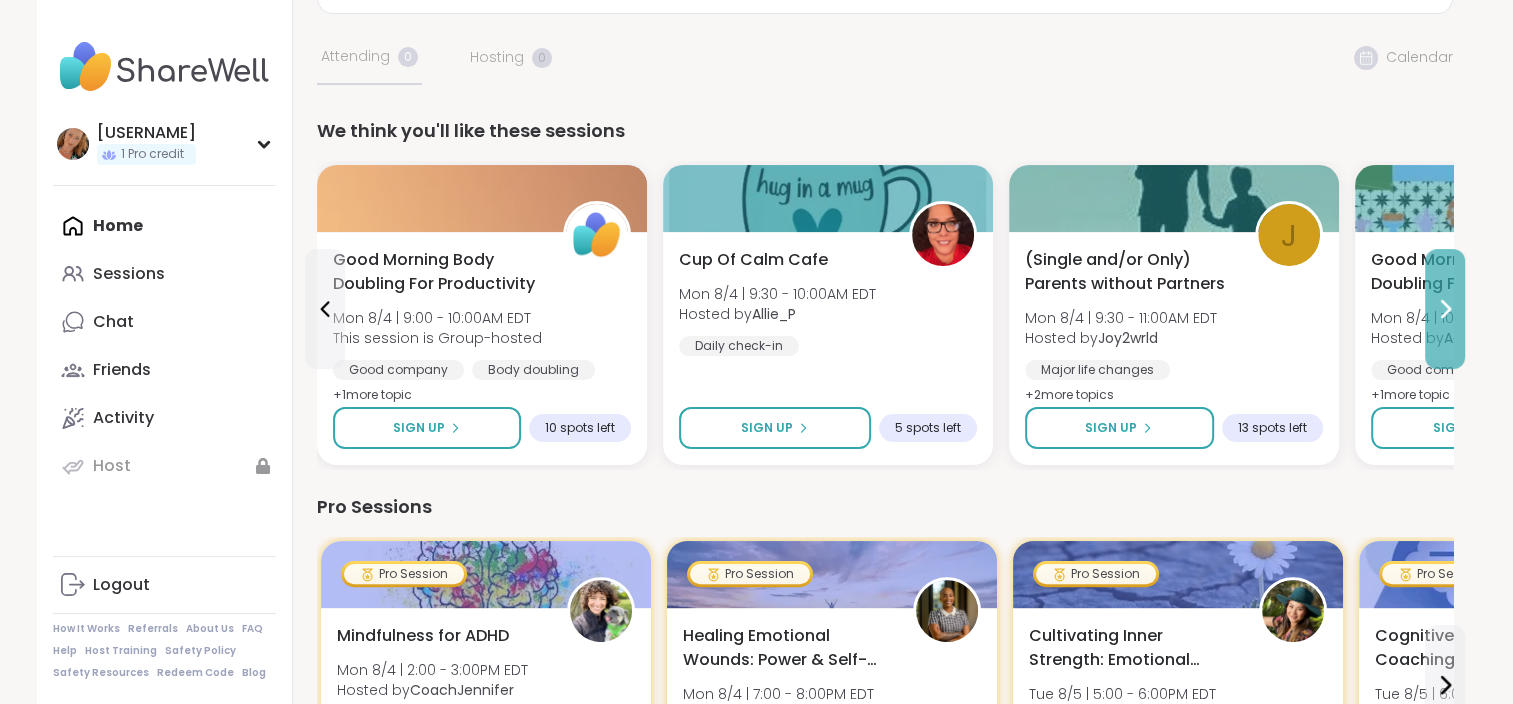 click 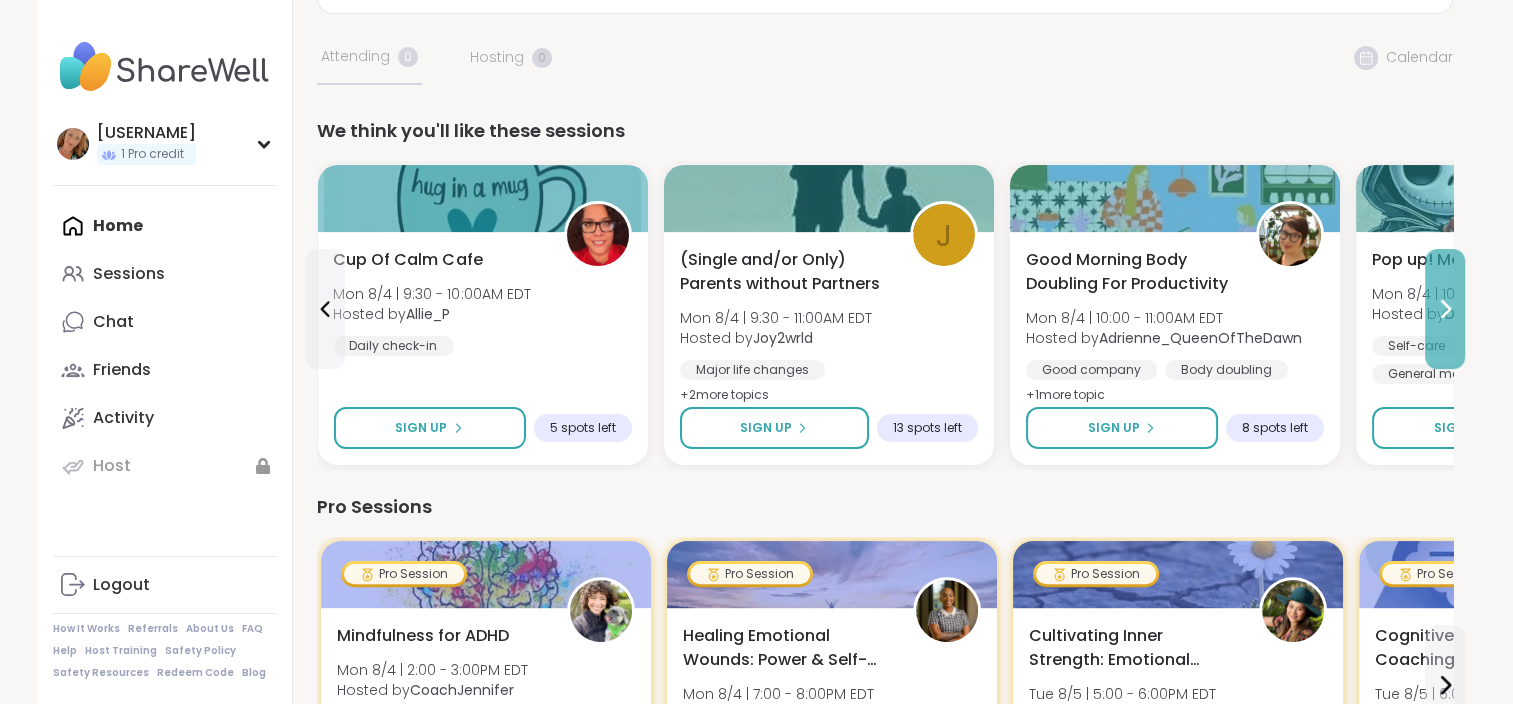 click 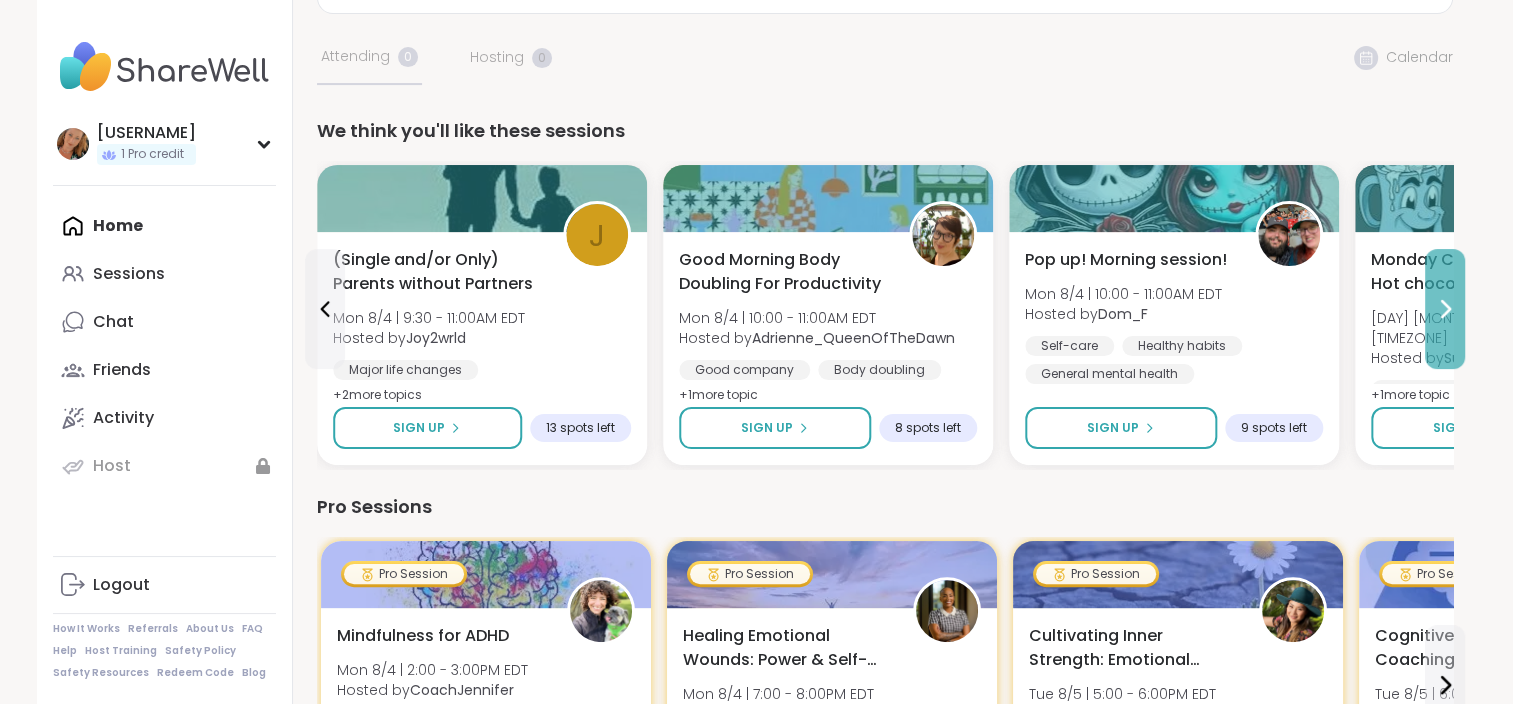 click 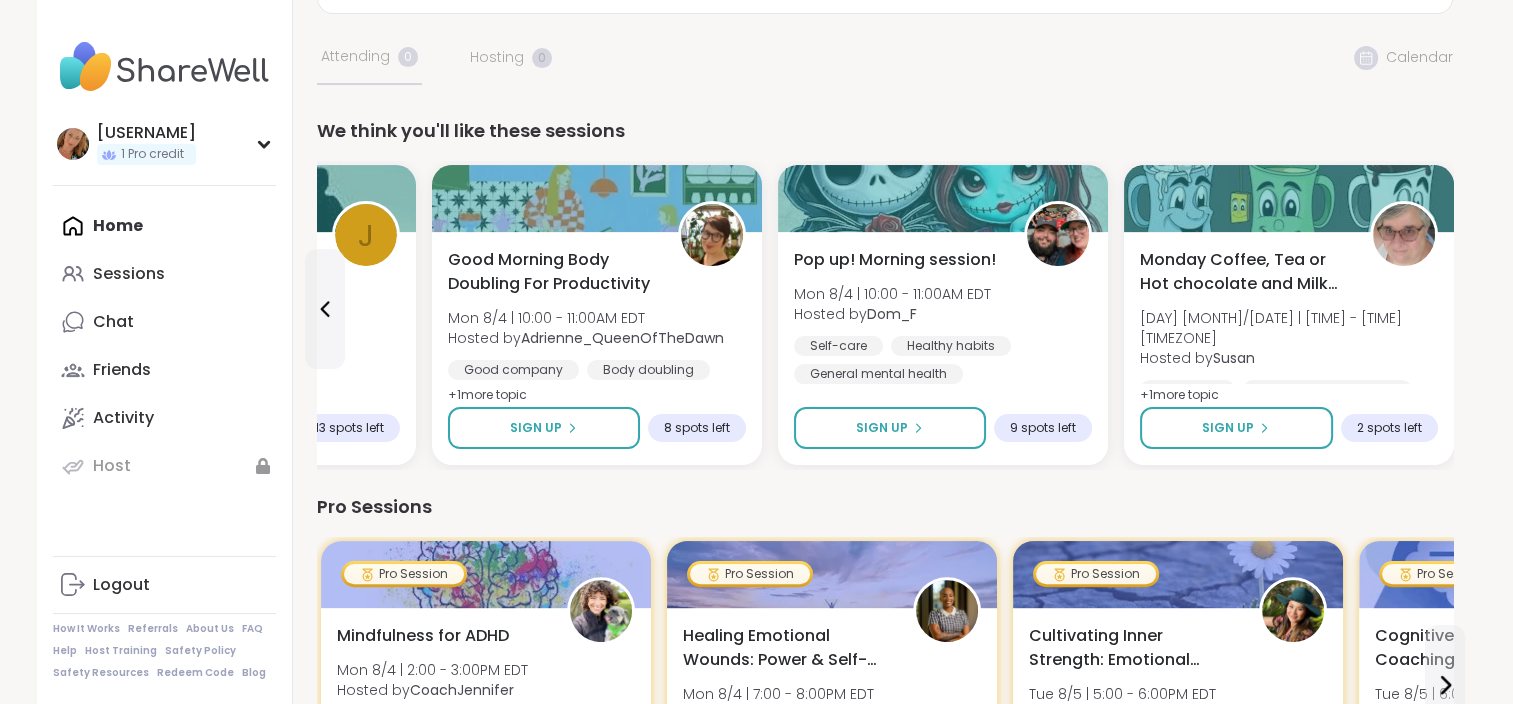 click on "[DAY] Coffee, Tea or Hot chocolate and Milk Club [DAY] [MONTH]/[DATE] | [TIME] - [TIME] [TIMEZONE] Hosted by [FIRST] Loneliness General mental health Self-care + 1  more topic" at bounding box center (1288, 338) 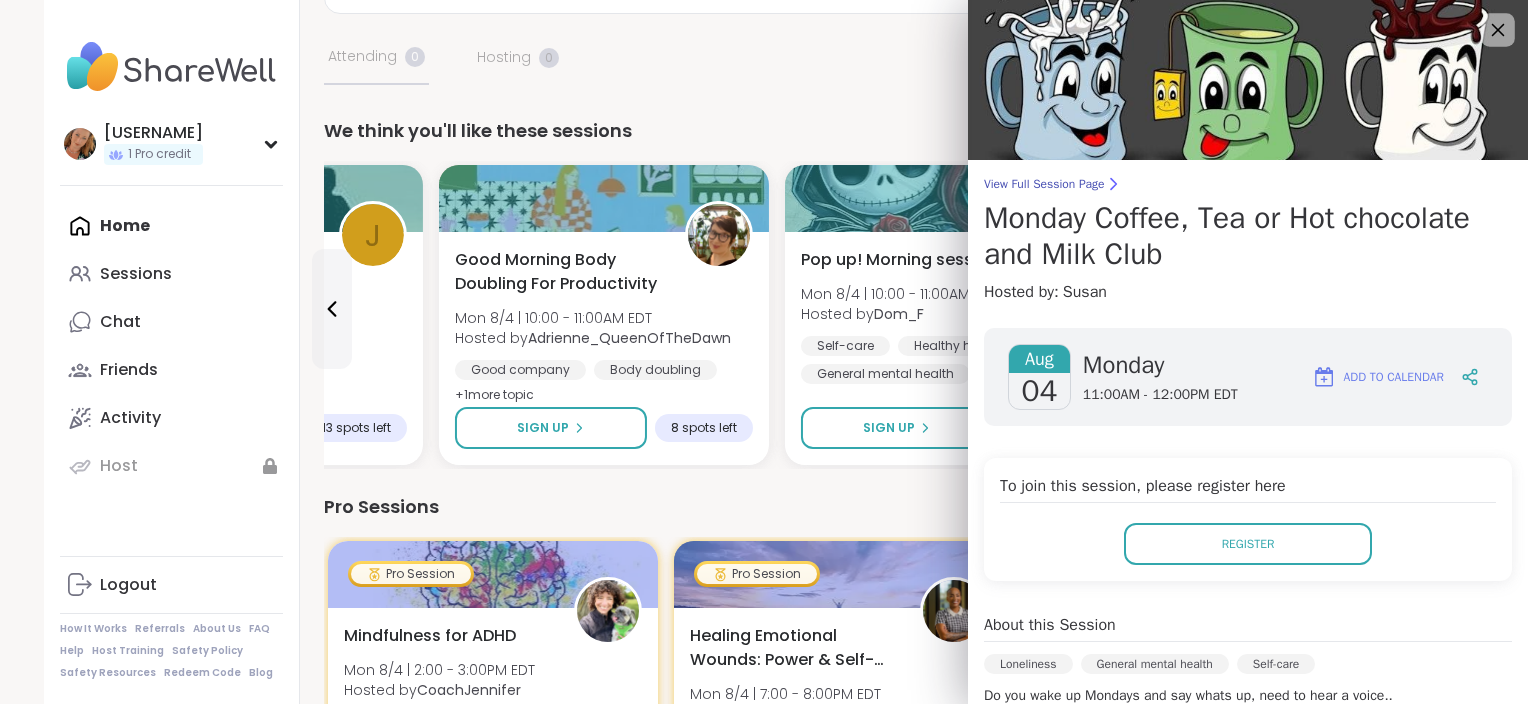 click 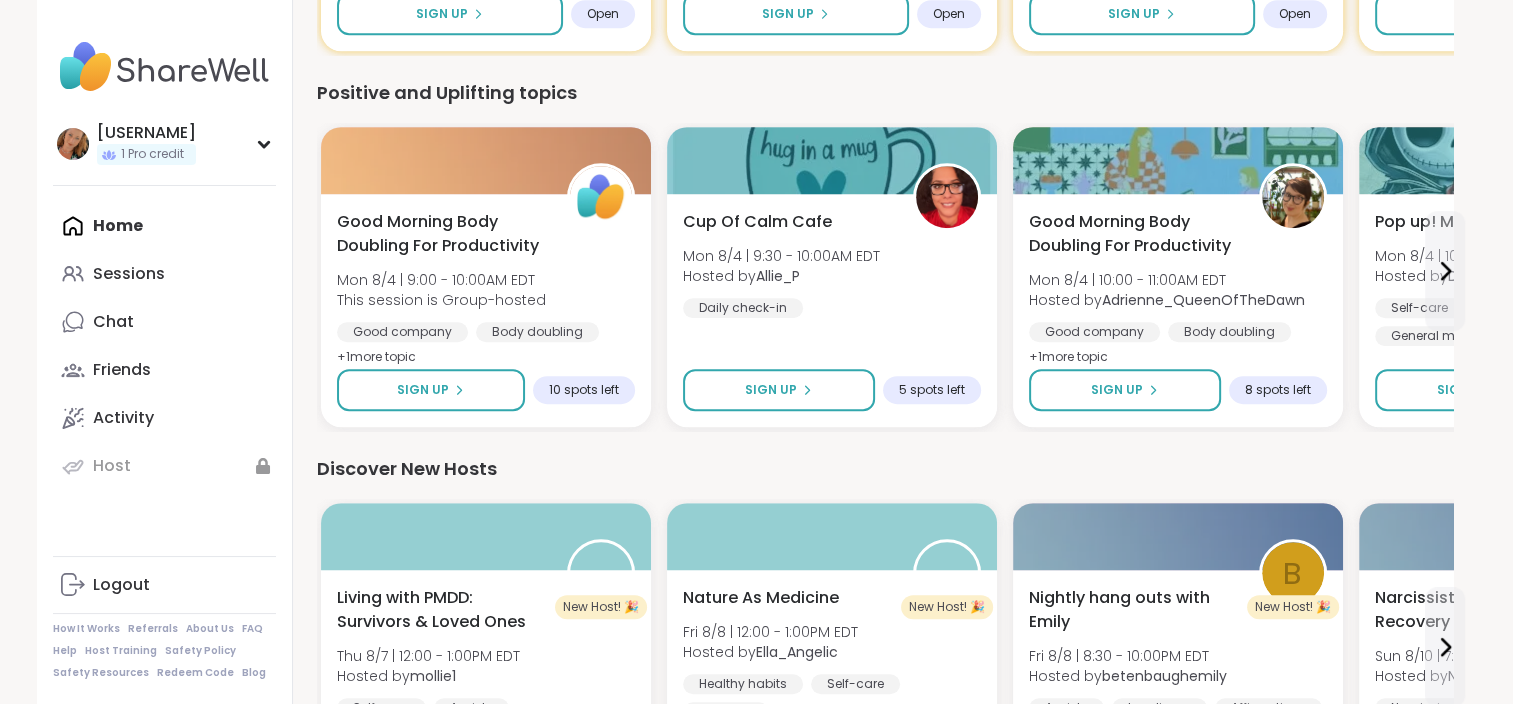 scroll, scrollTop: 1168, scrollLeft: 0, axis: vertical 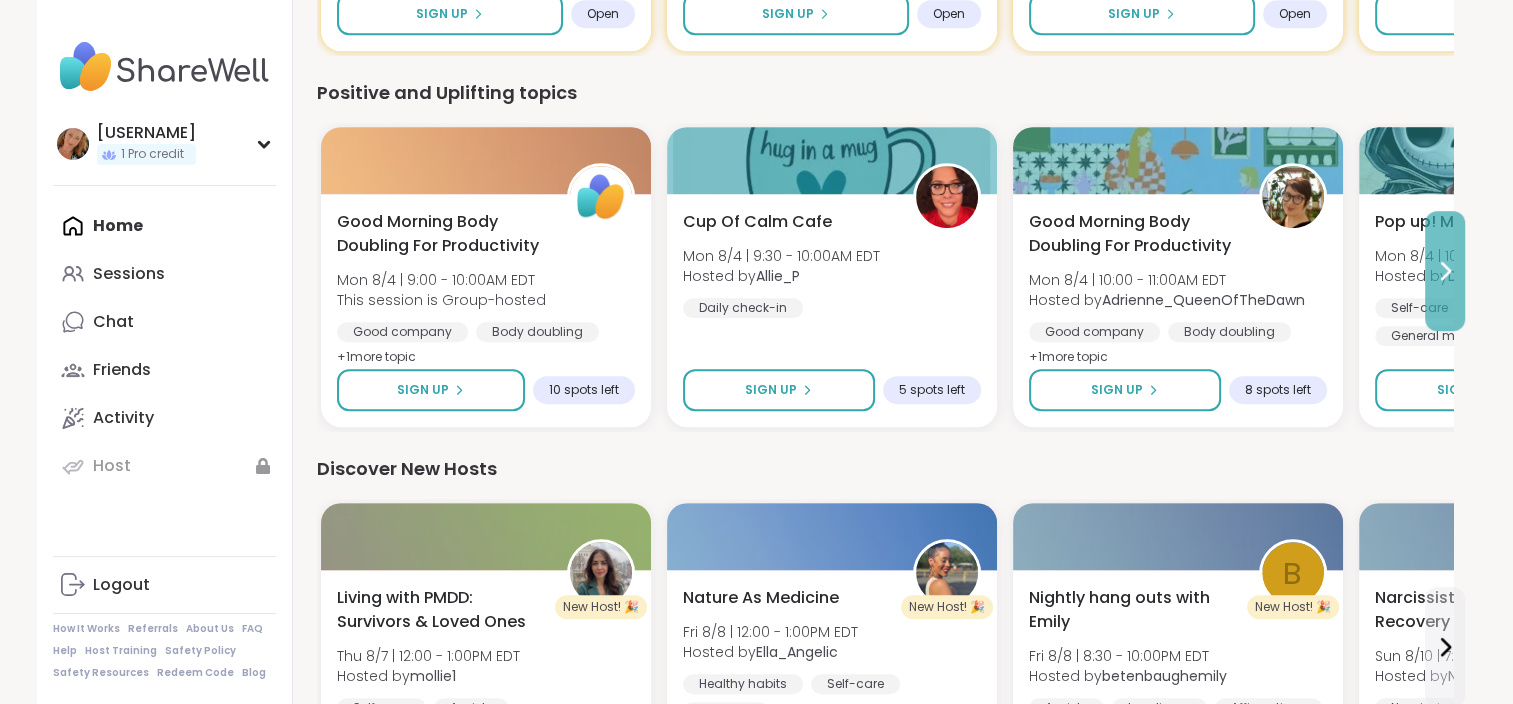 click 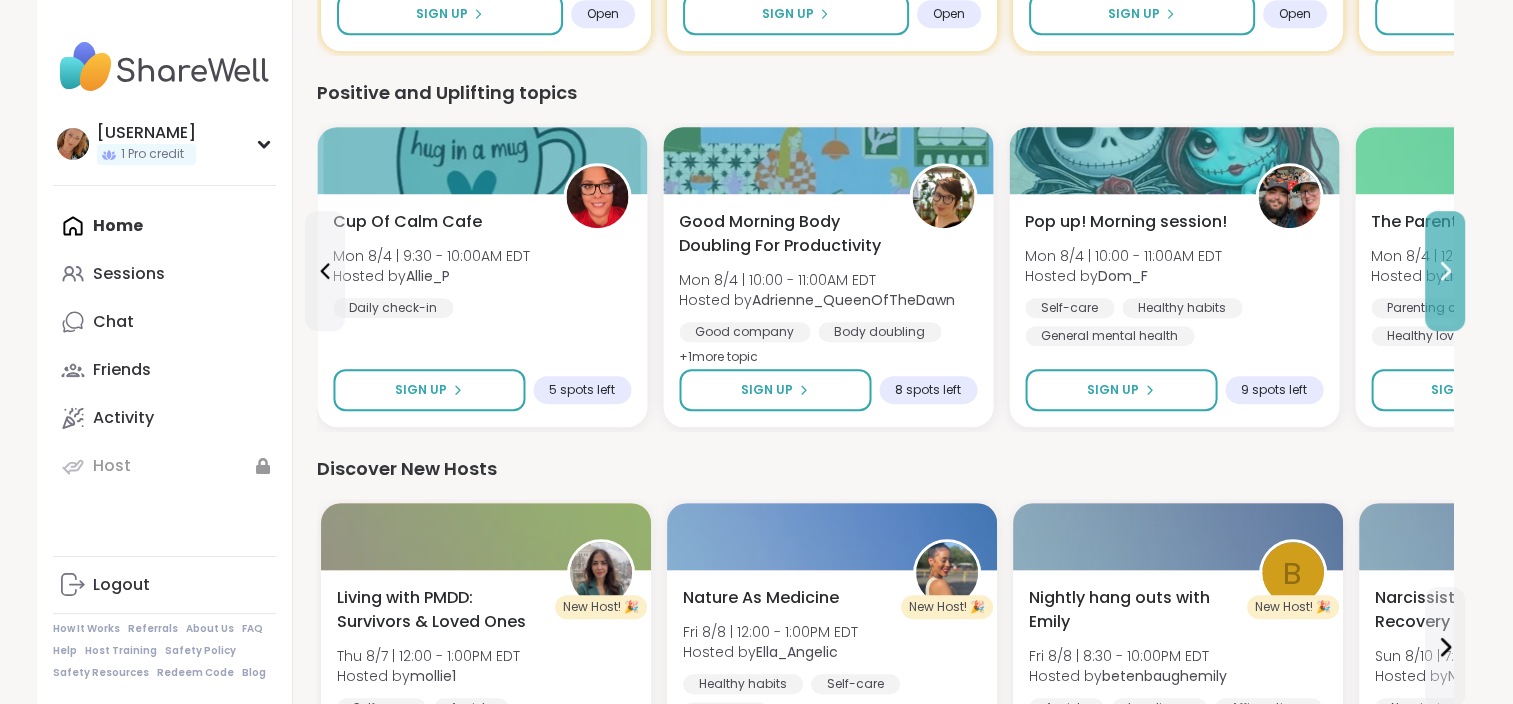 click 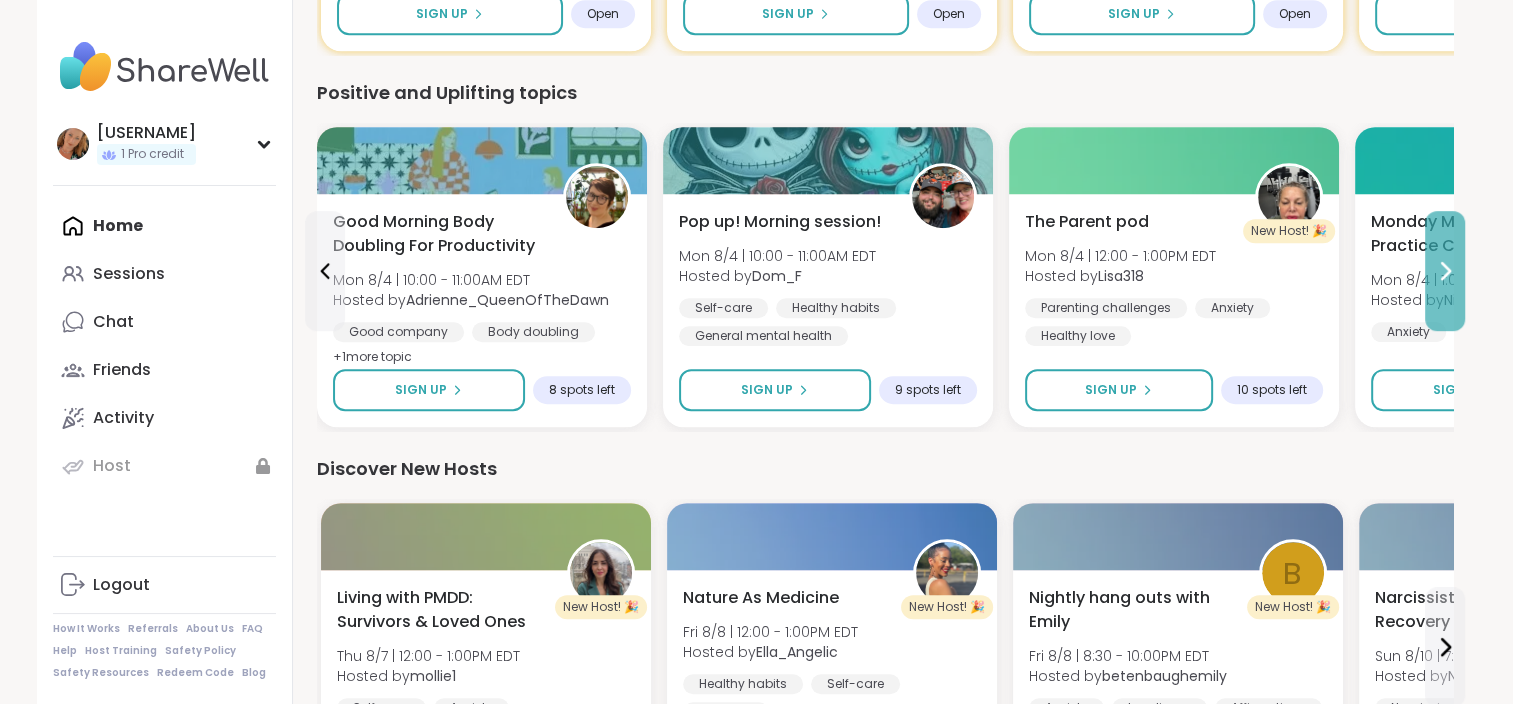 click 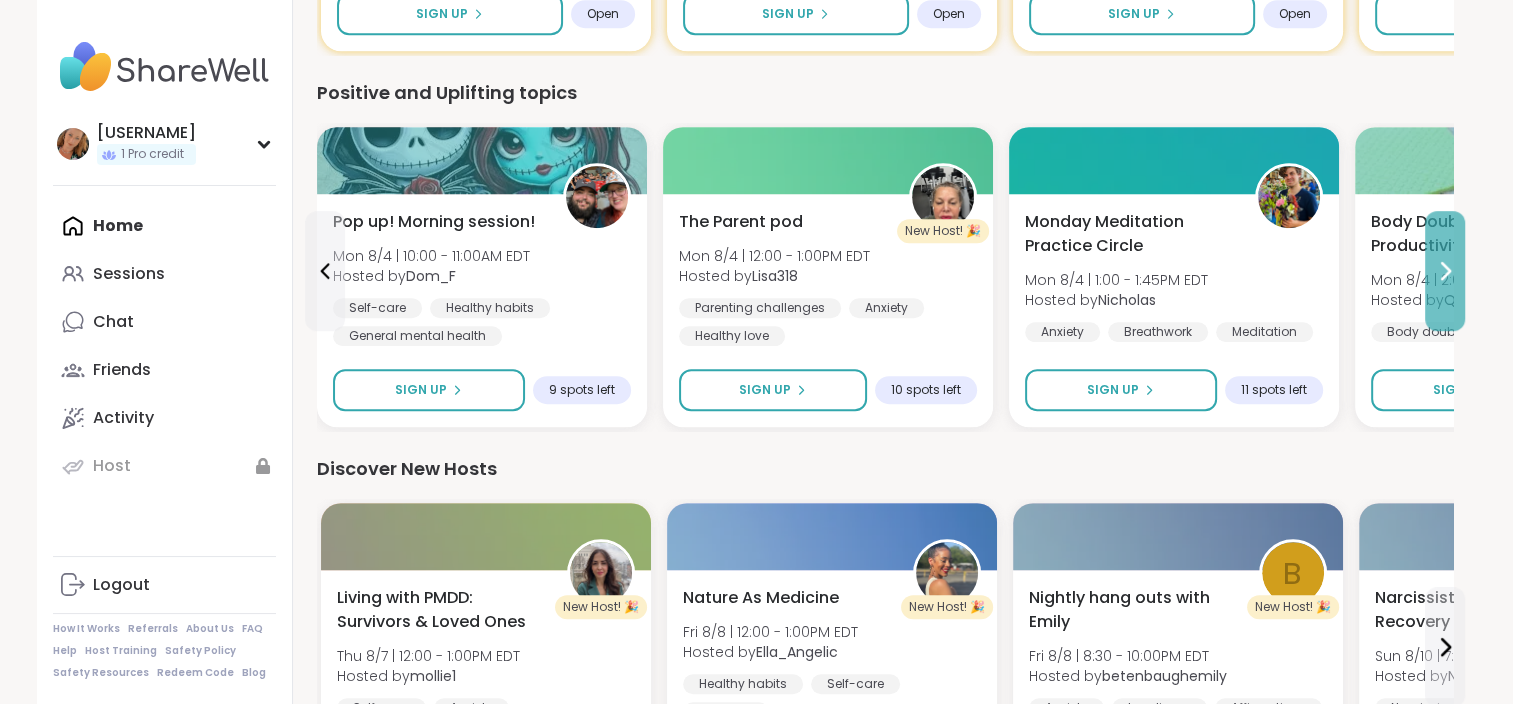 click 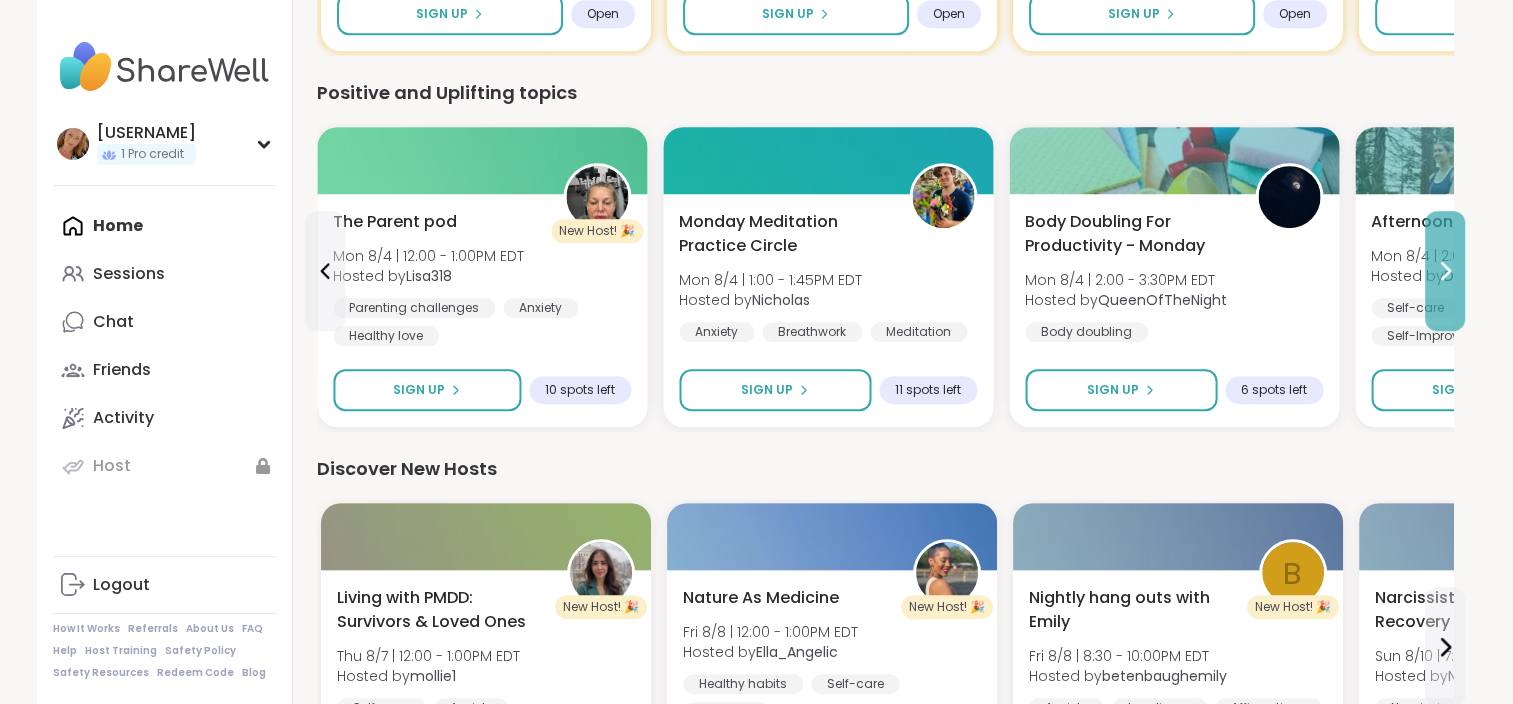 click 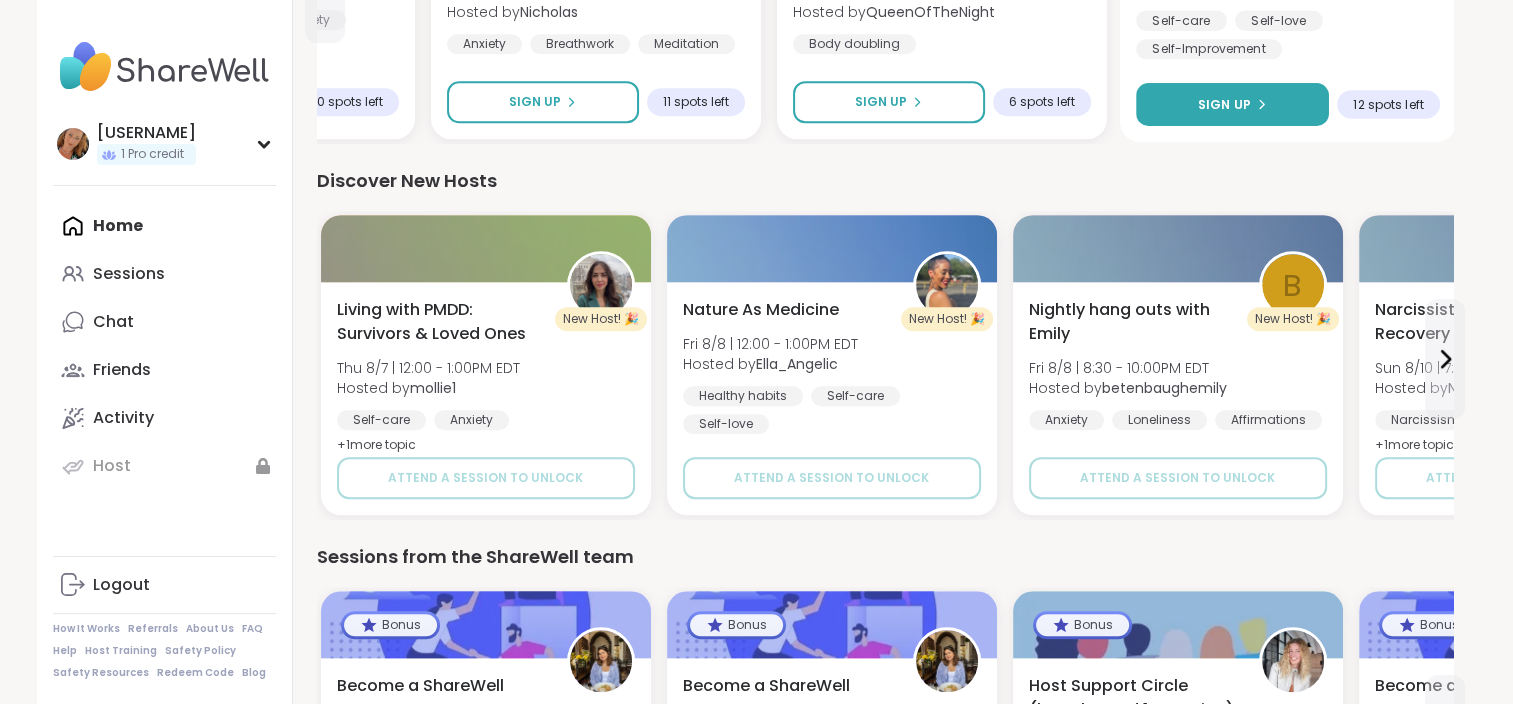scroll, scrollTop: 1592, scrollLeft: 0, axis: vertical 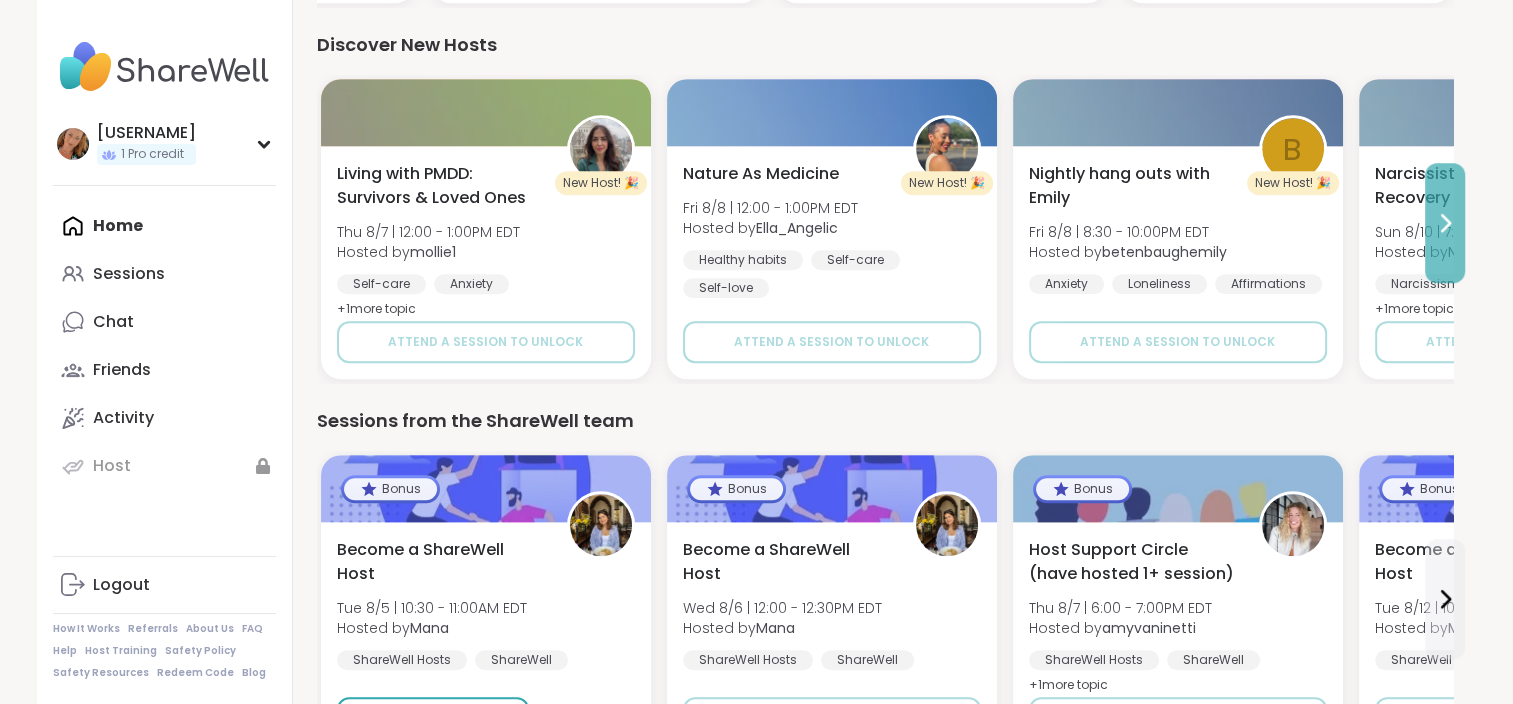 click 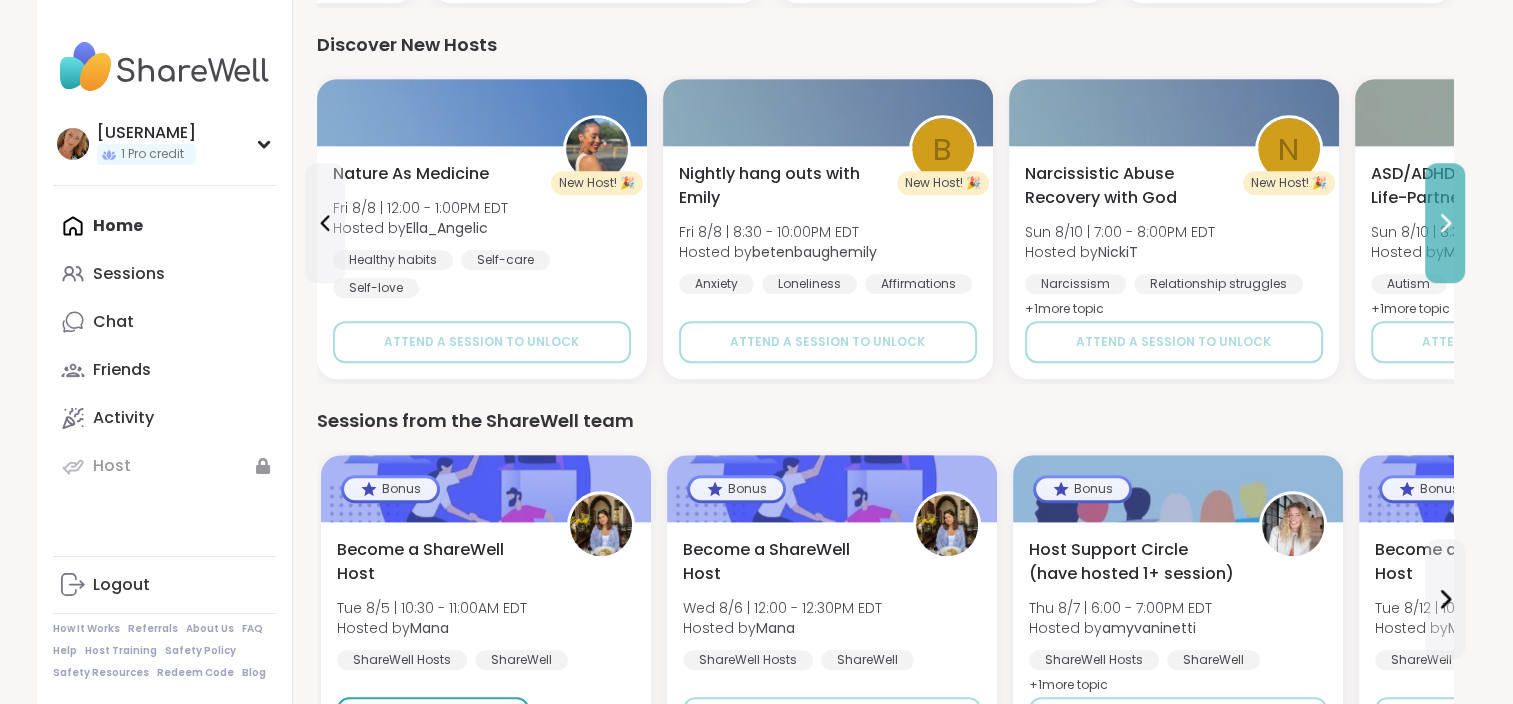 click 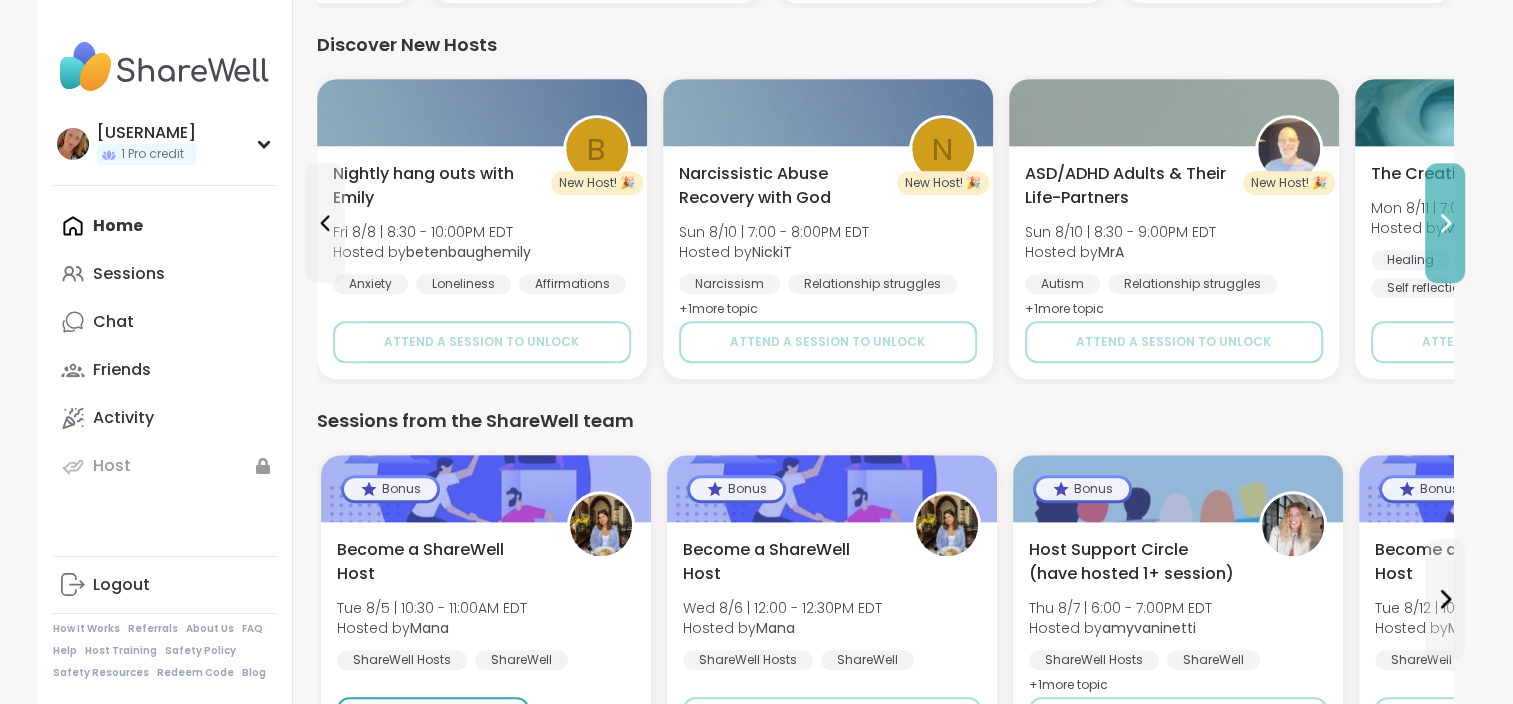 click 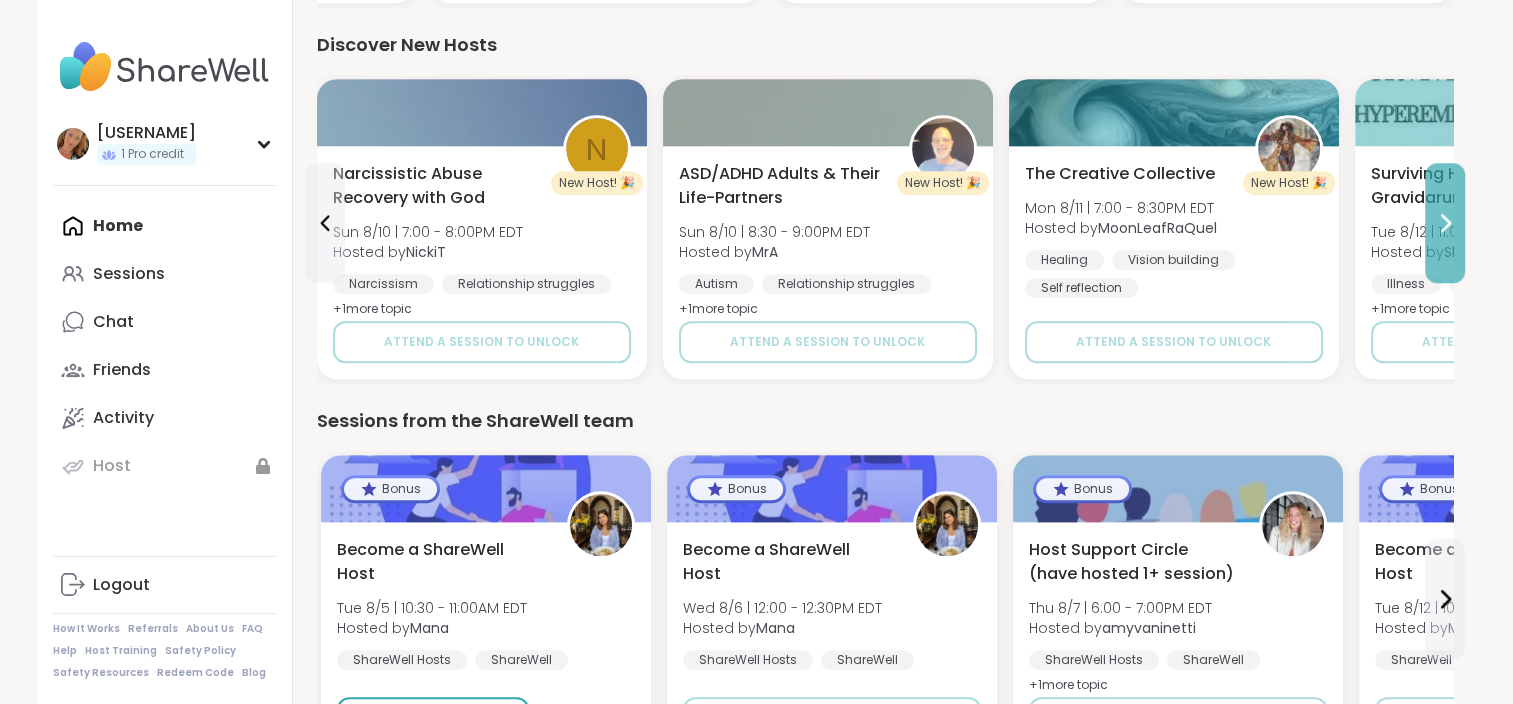 click 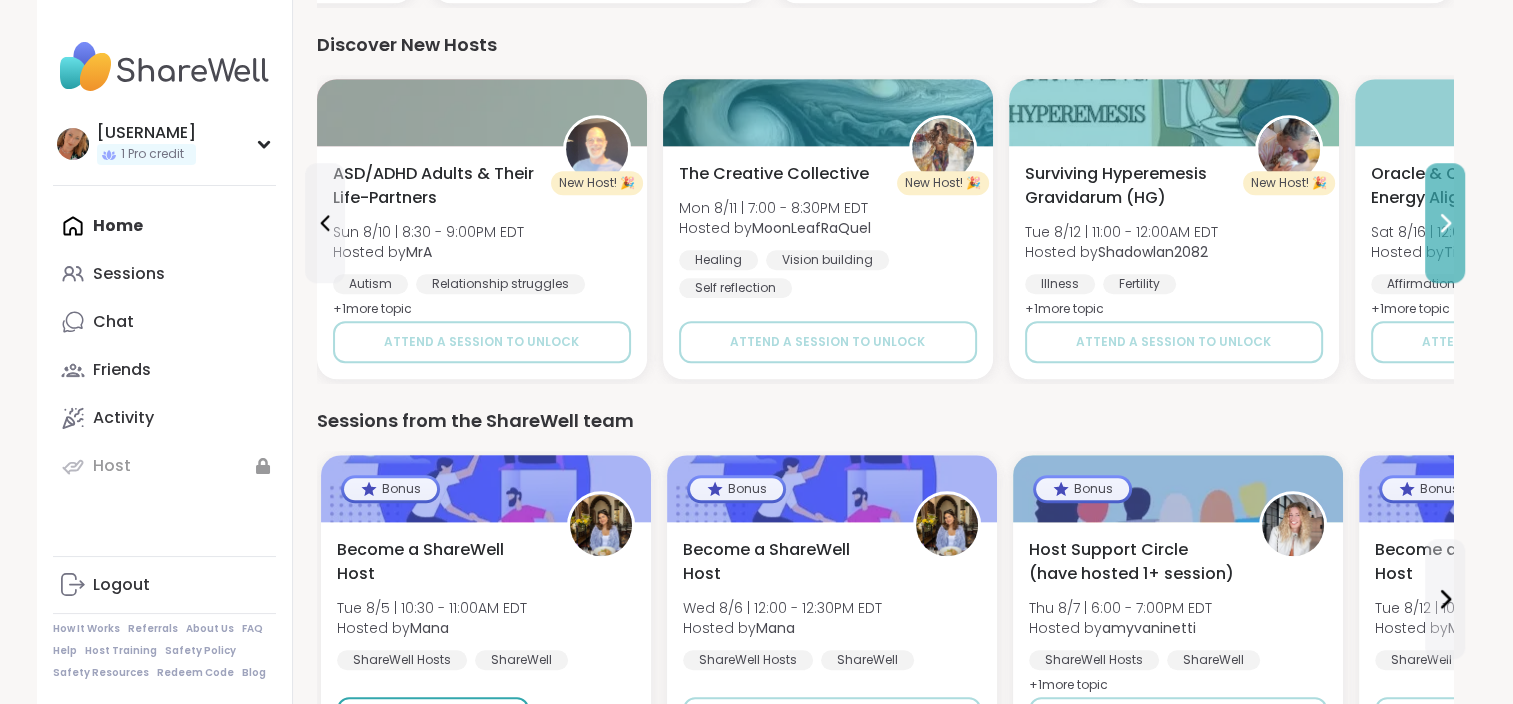 click 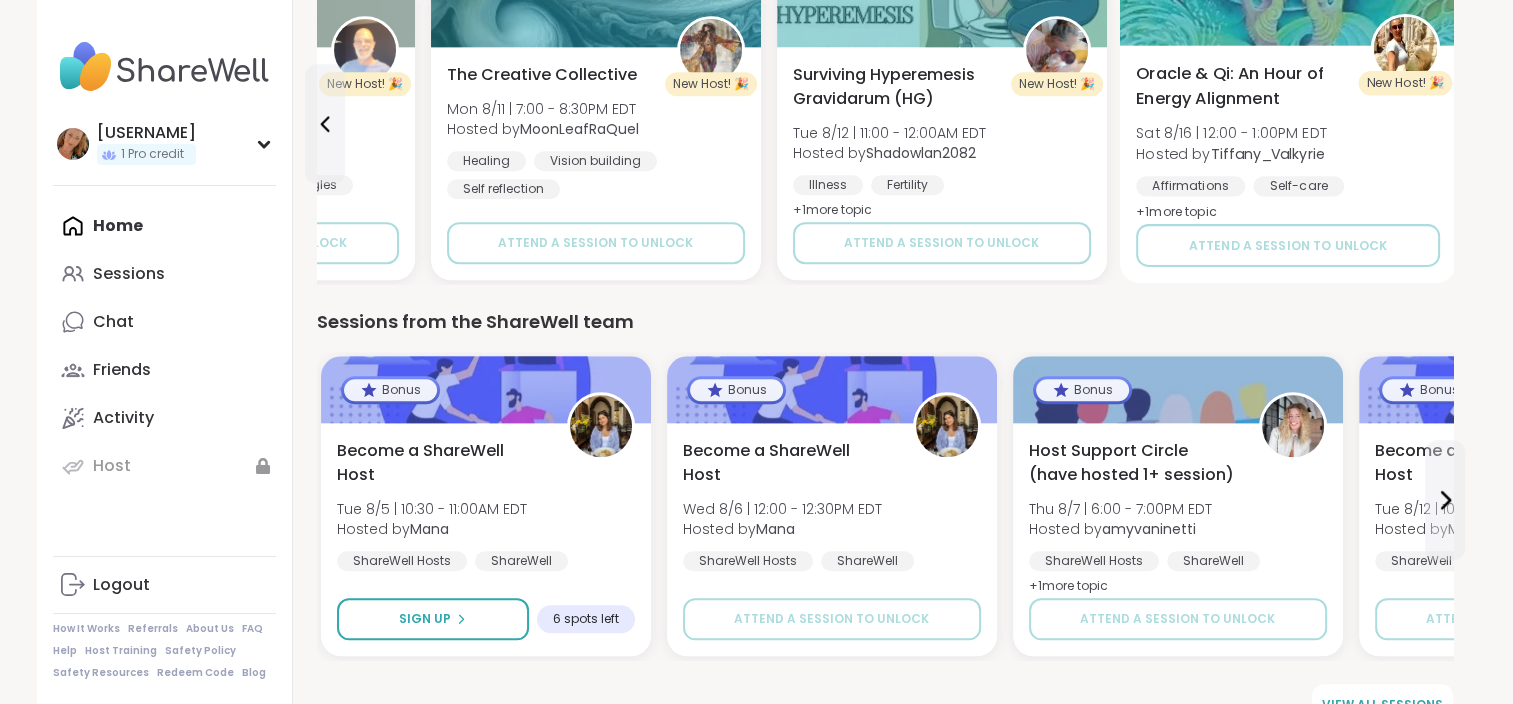 scroll, scrollTop: 1732, scrollLeft: 0, axis: vertical 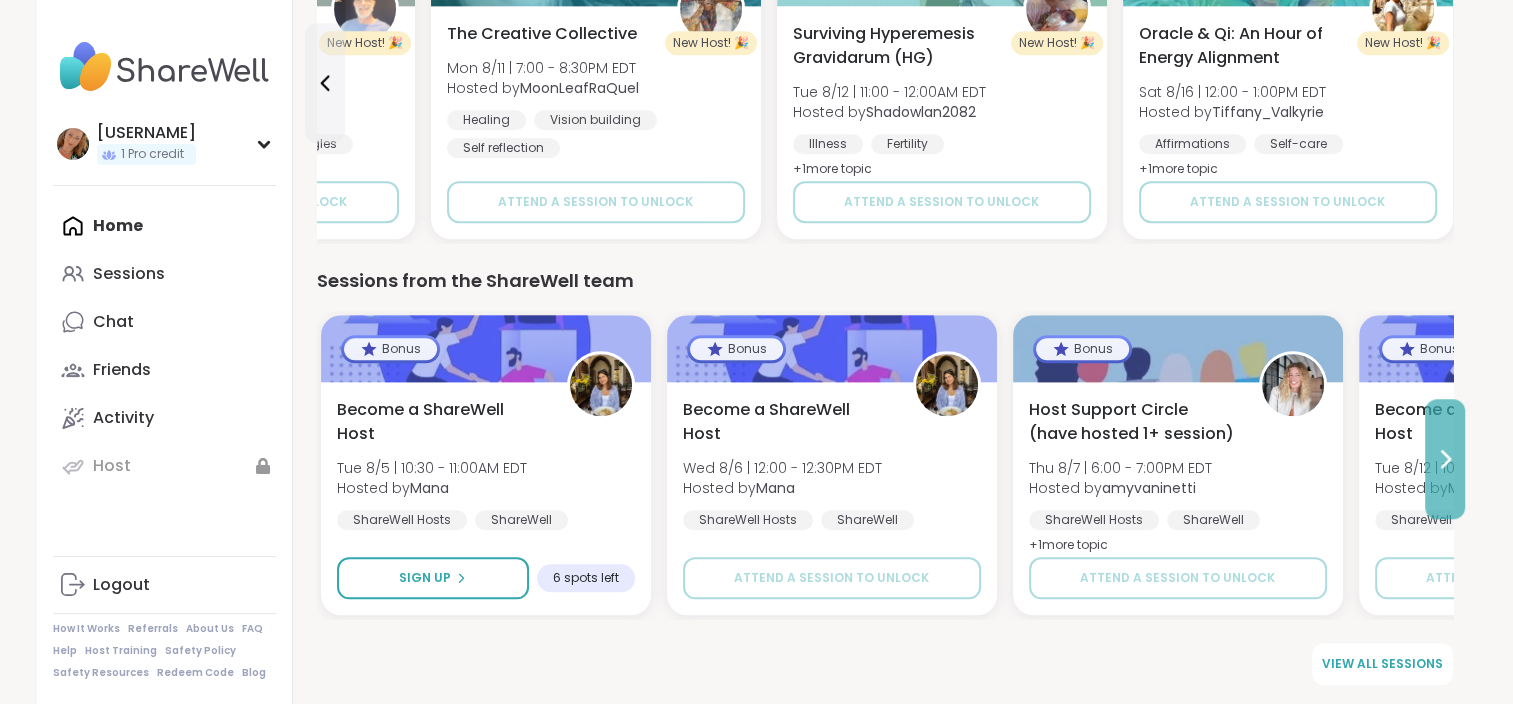 click 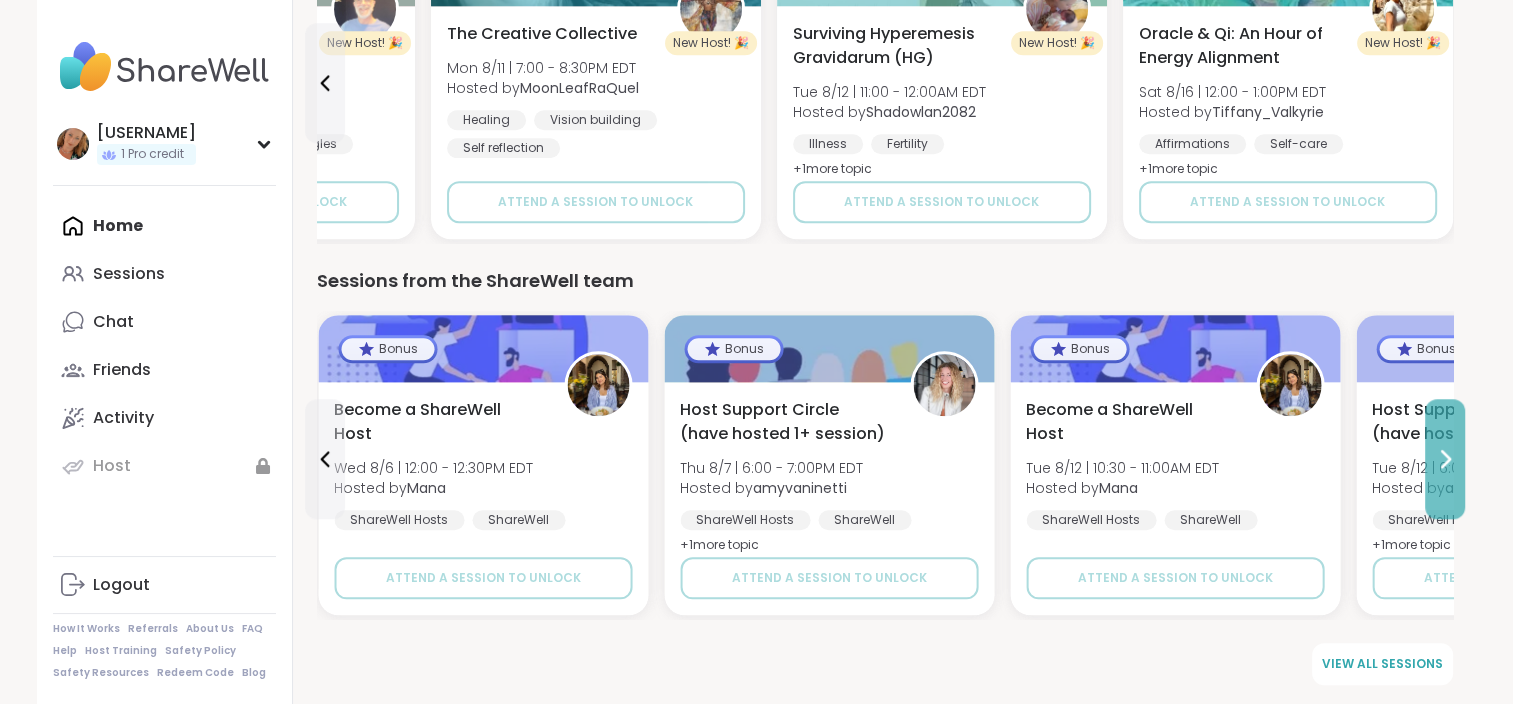 click 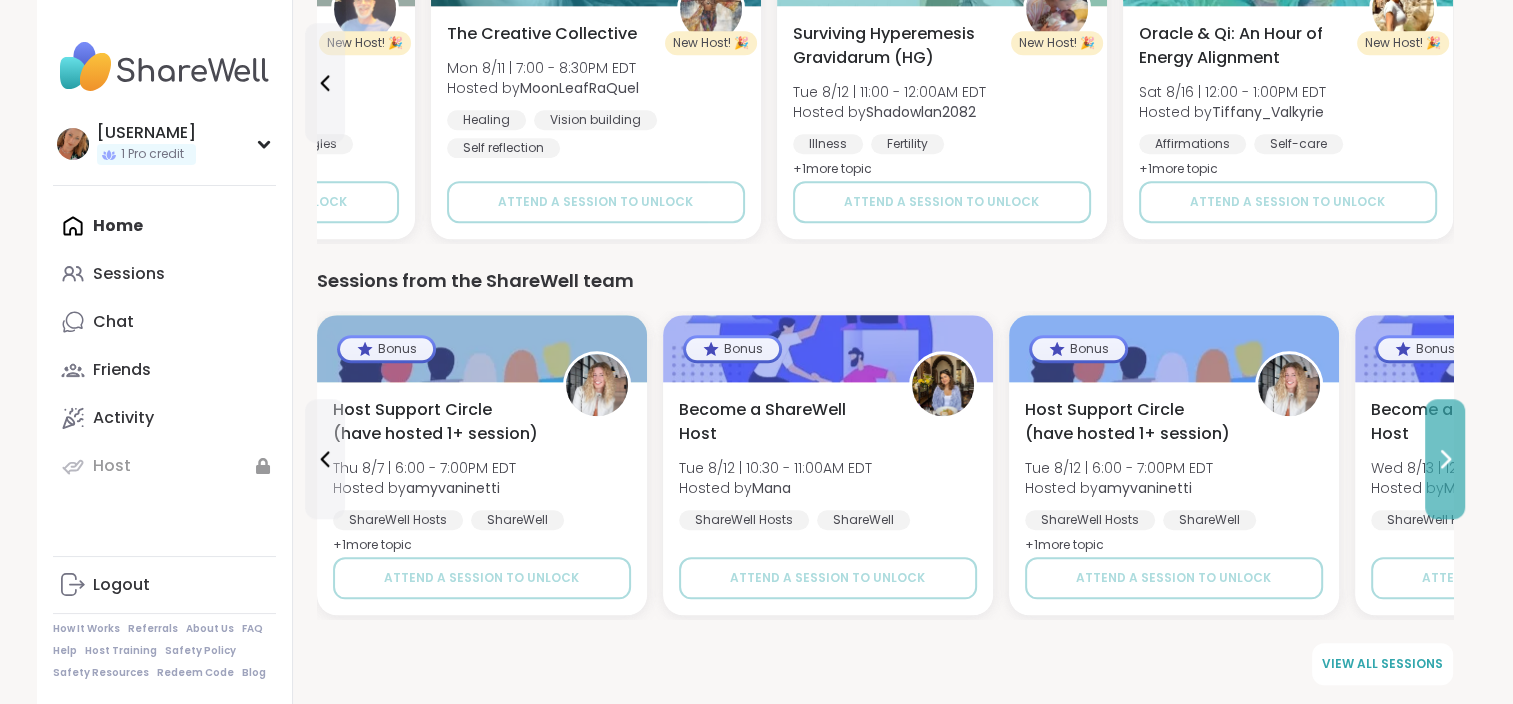 click 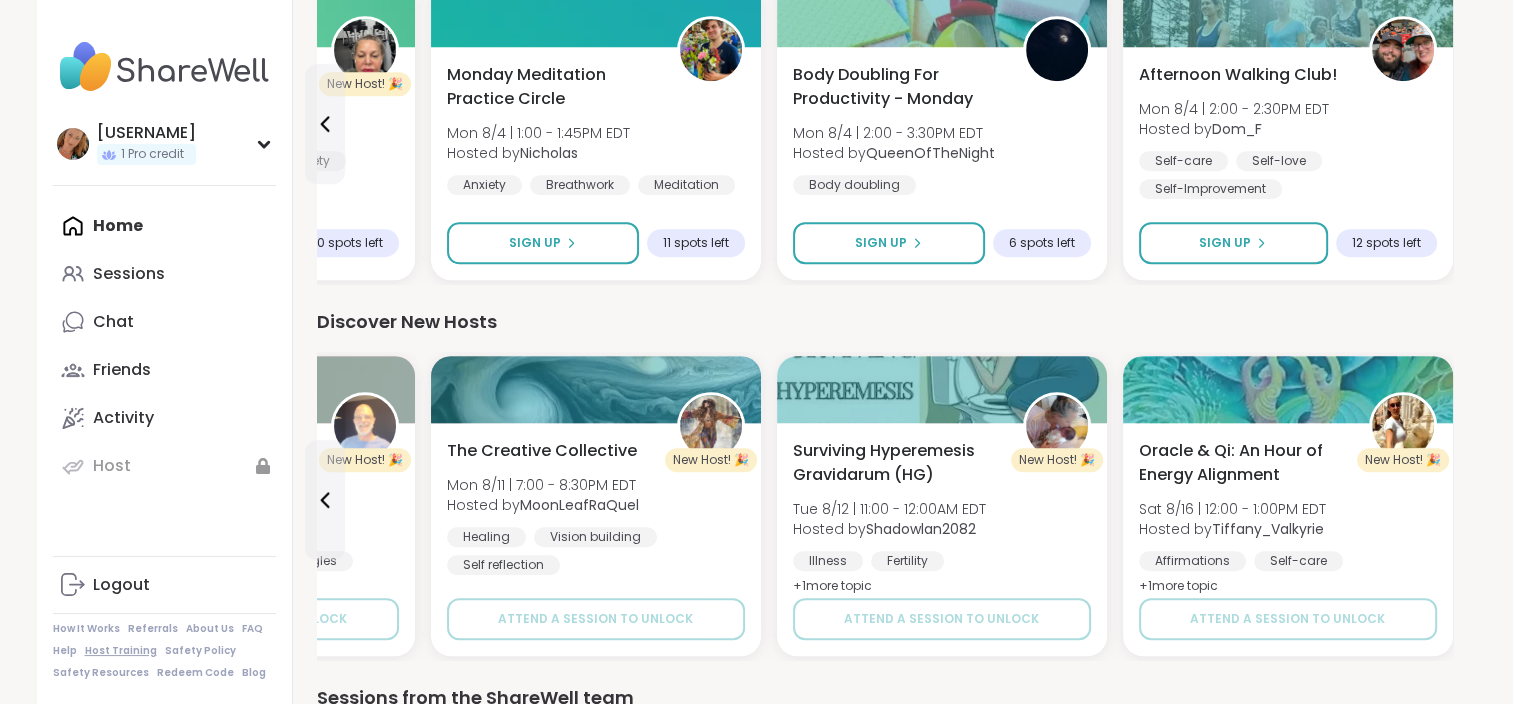 scroll, scrollTop: 1316, scrollLeft: 0, axis: vertical 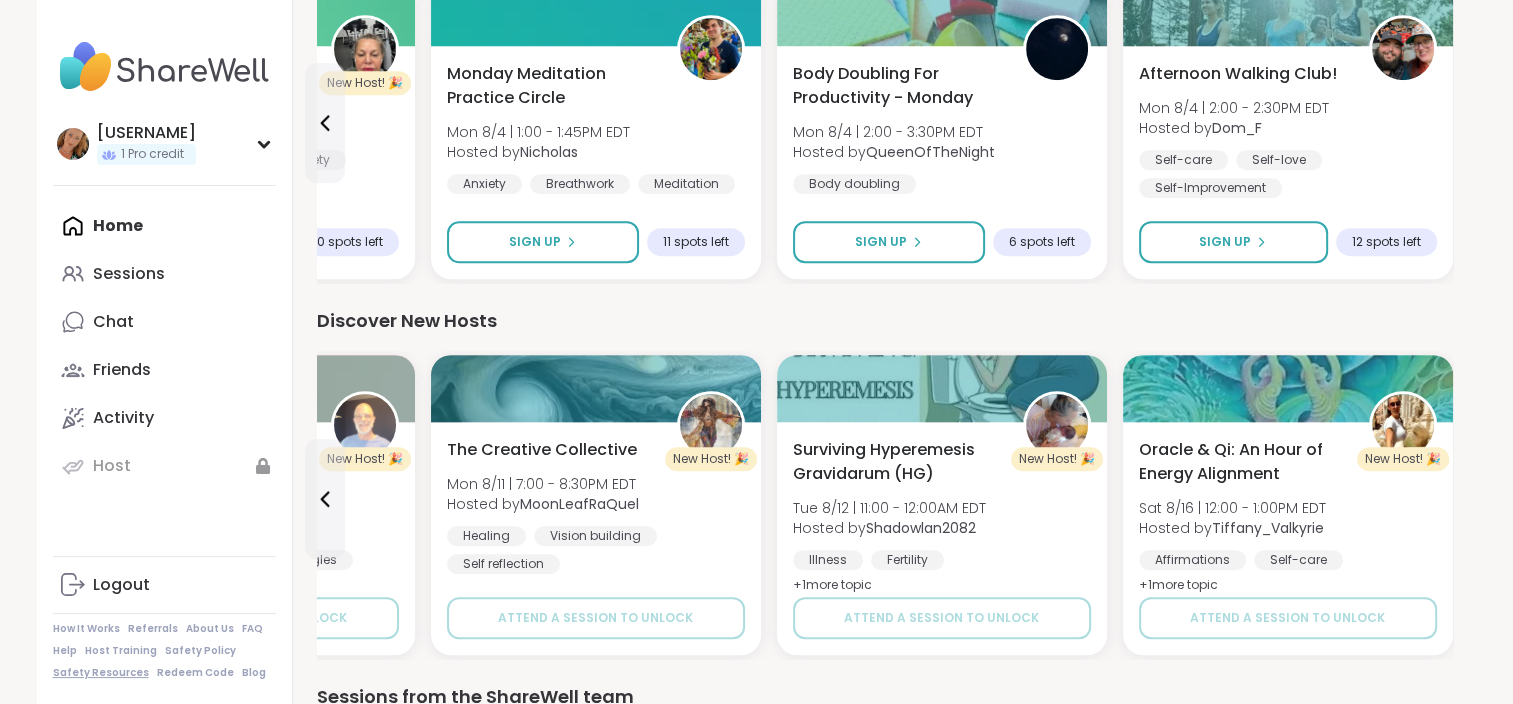 click on "Safety Resources" at bounding box center [101, 673] 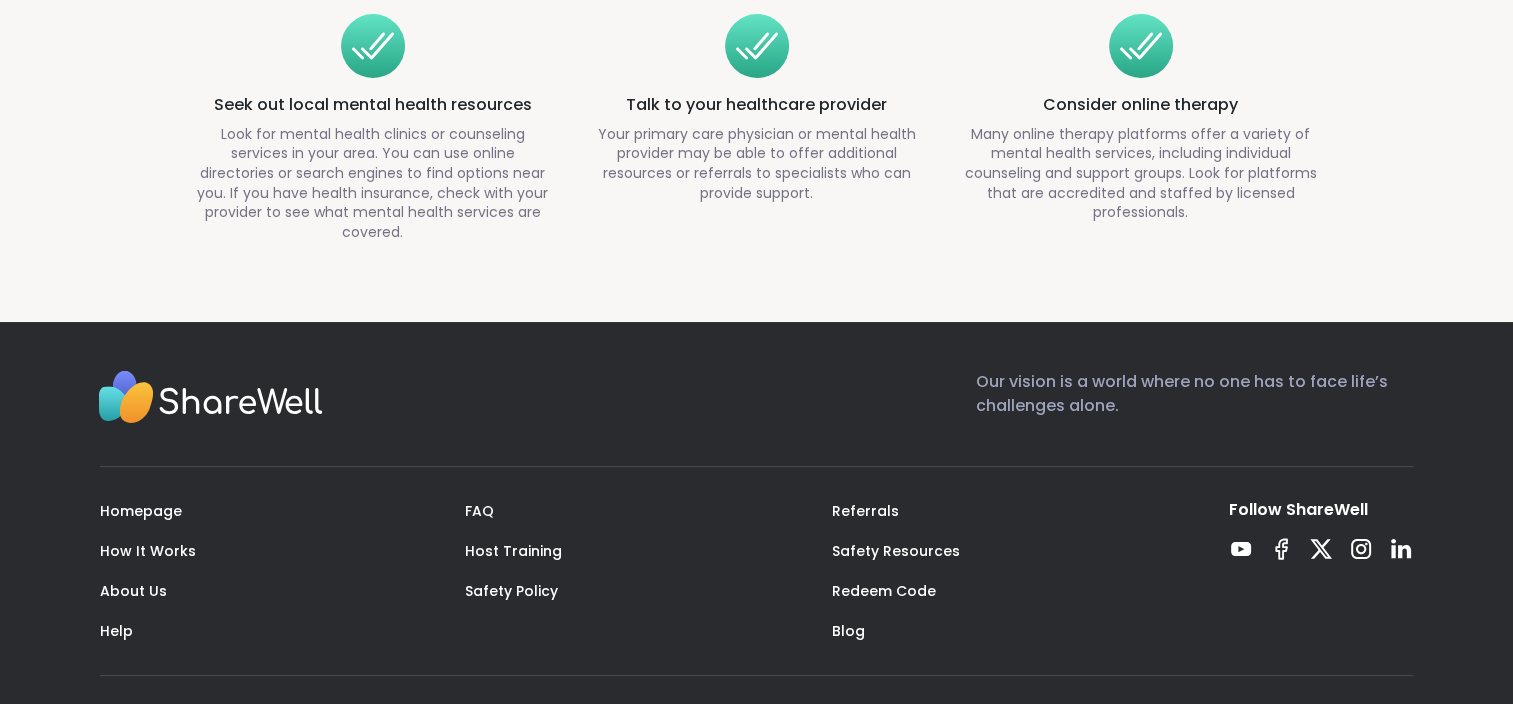 scroll, scrollTop: 7720, scrollLeft: 0, axis: vertical 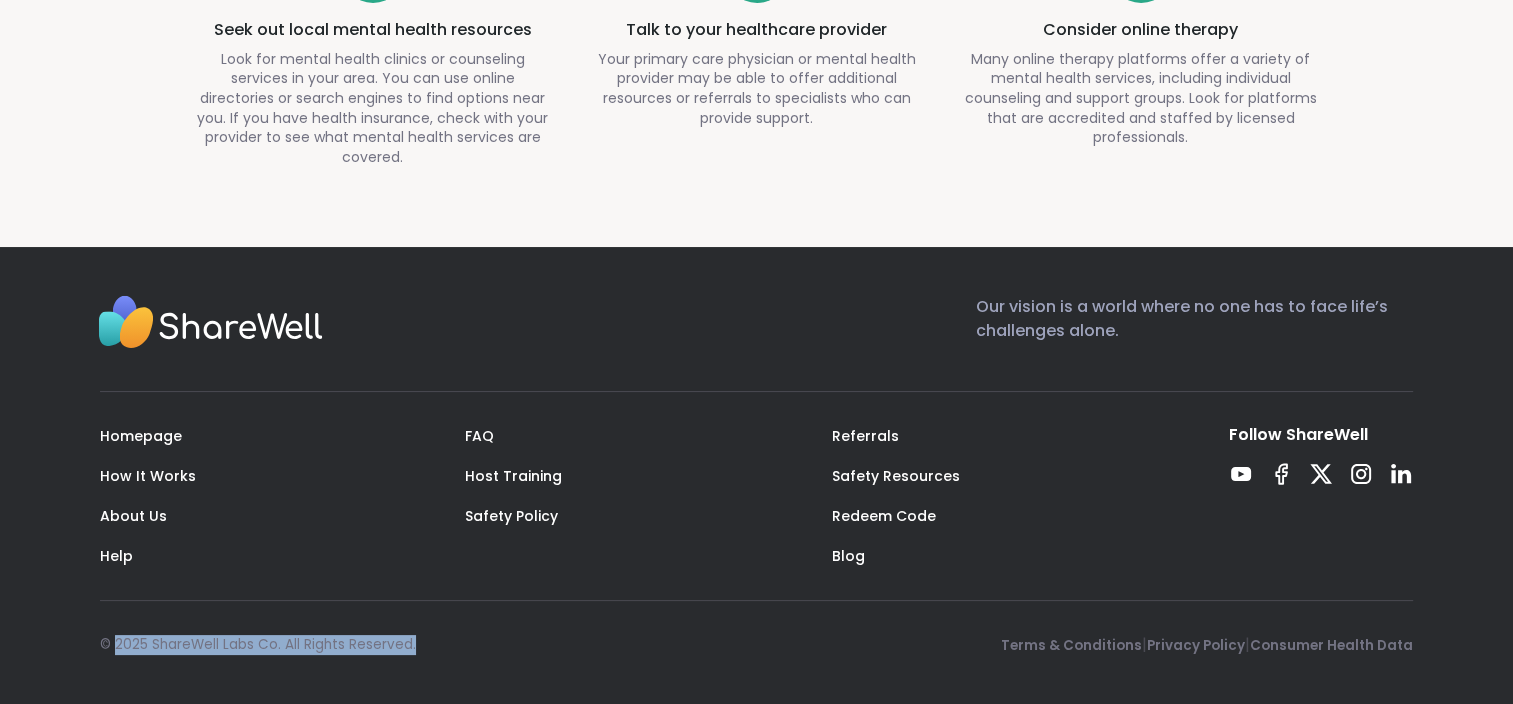 drag, startPoint x: 412, startPoint y: 644, endPoint x: 112, endPoint y: 638, distance: 300.06 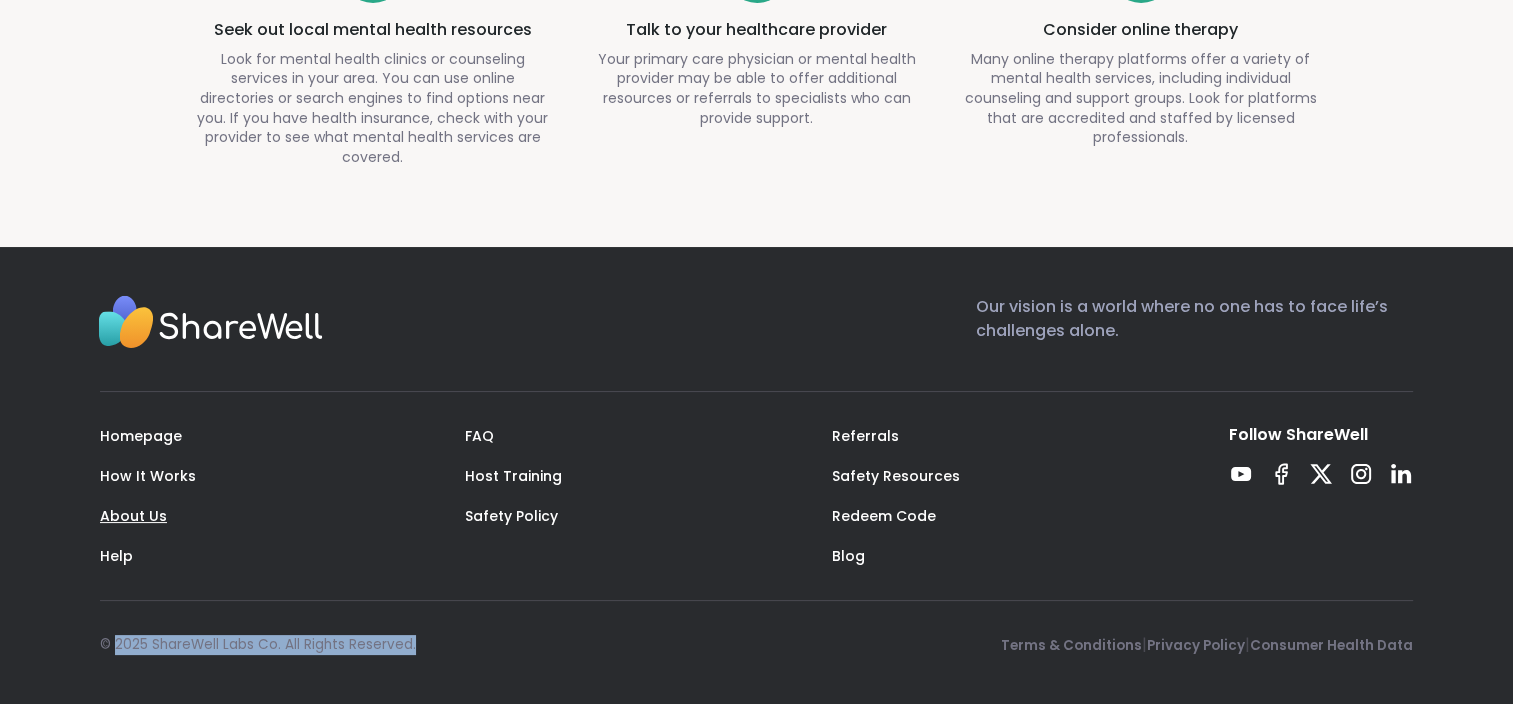 click on "About Us" at bounding box center (133, 516) 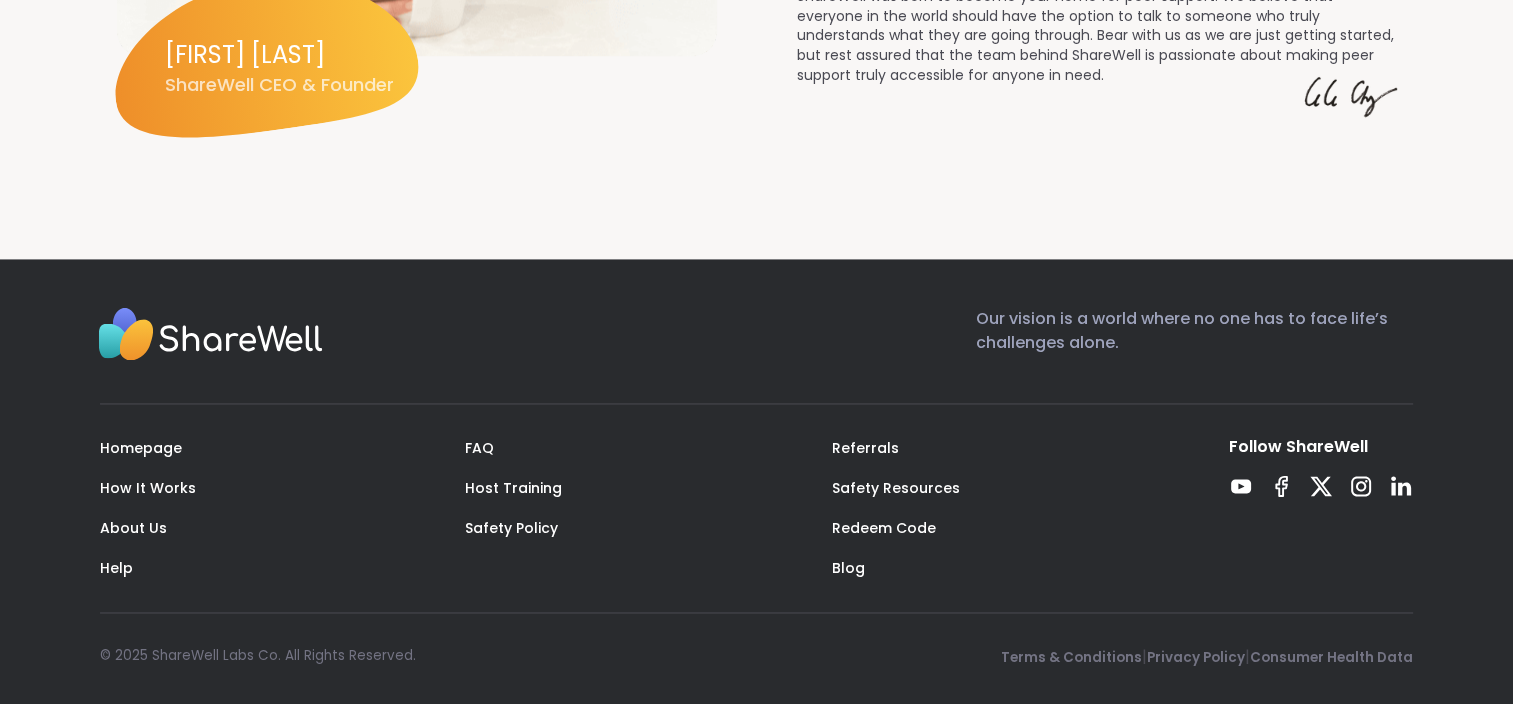 scroll, scrollTop: 2988, scrollLeft: 0, axis: vertical 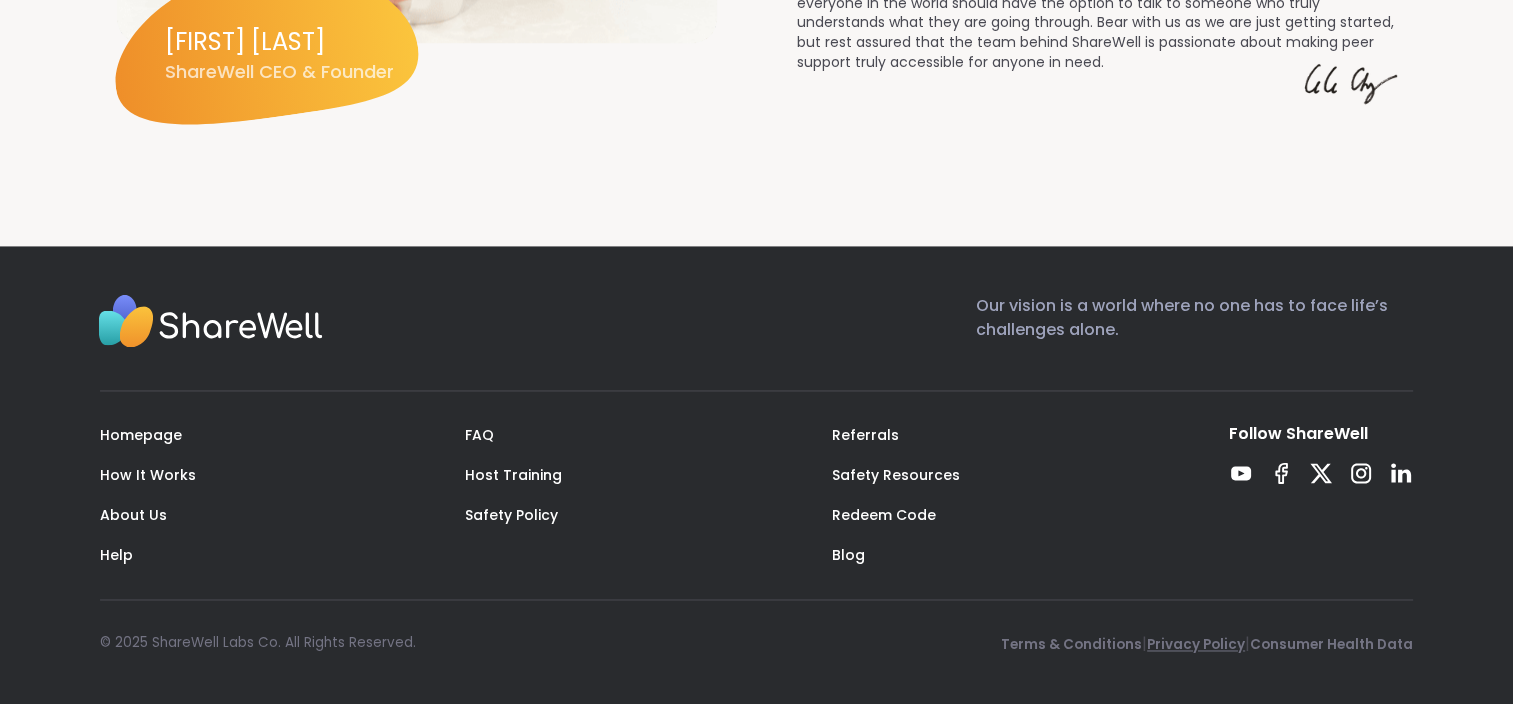 click on "Privacy Policy" at bounding box center [1196, 644] 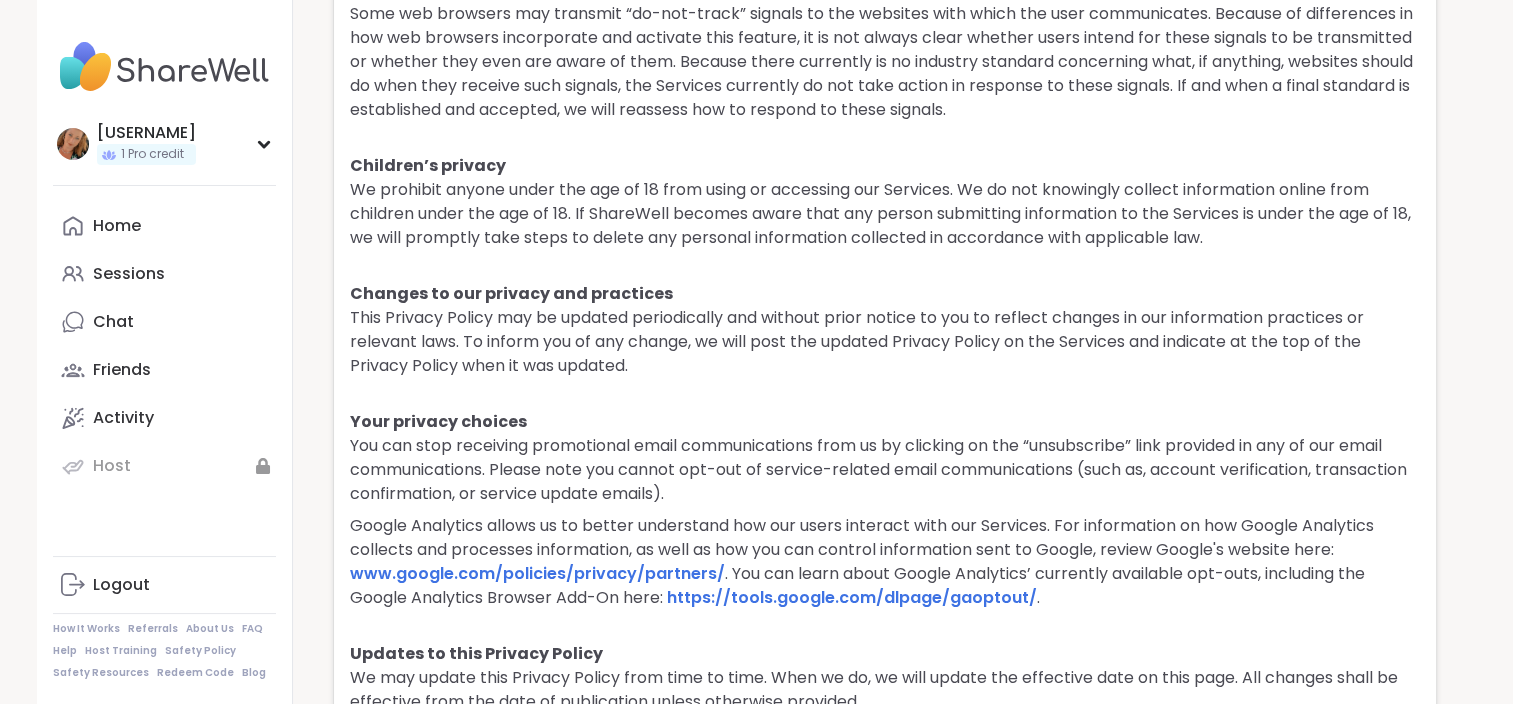 scroll, scrollTop: 2913, scrollLeft: 0, axis: vertical 